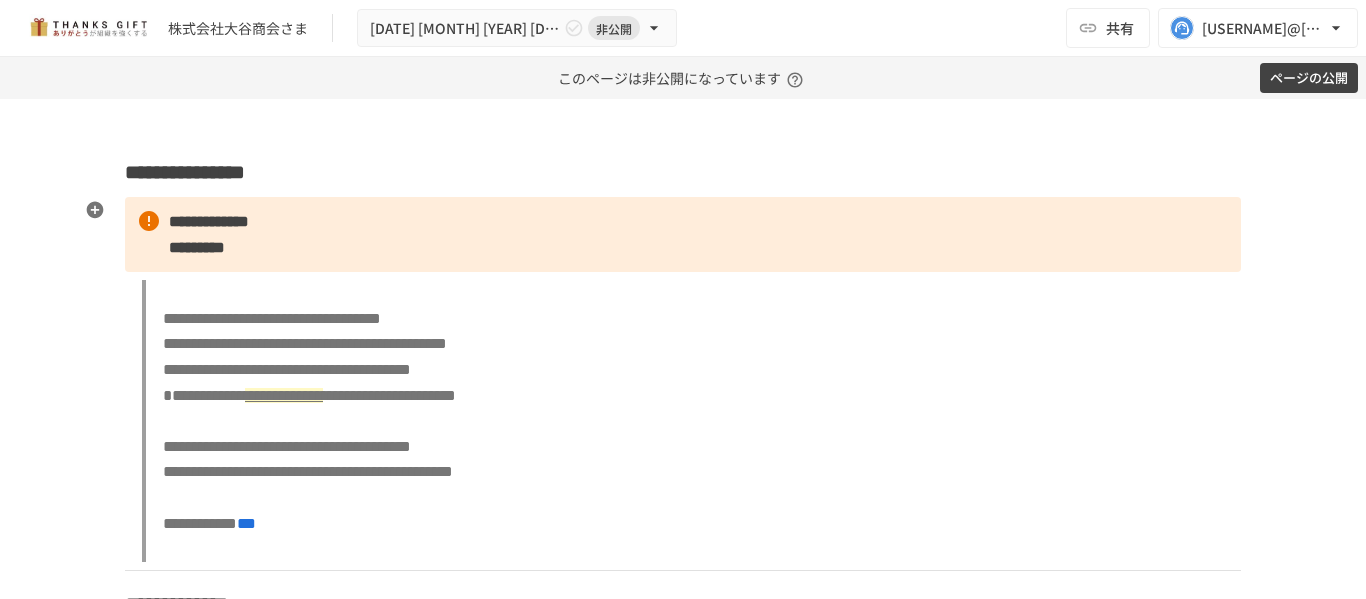 scroll, scrollTop: 0, scrollLeft: 0, axis: both 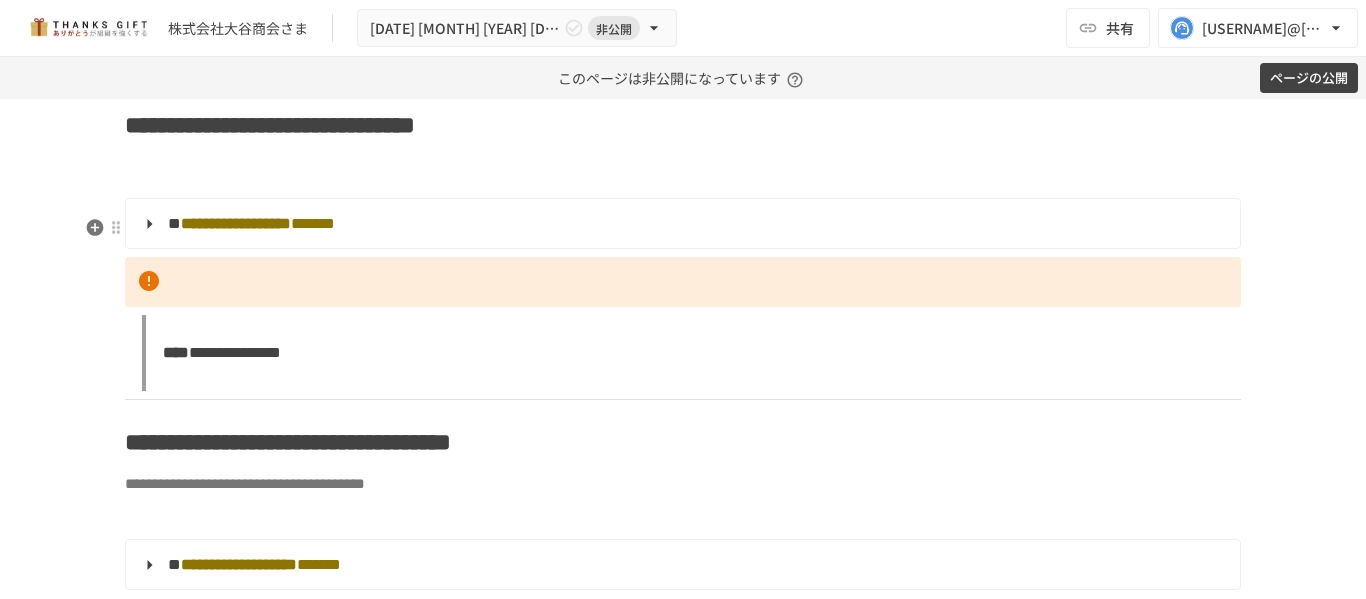 click at bounding box center [683, 167] 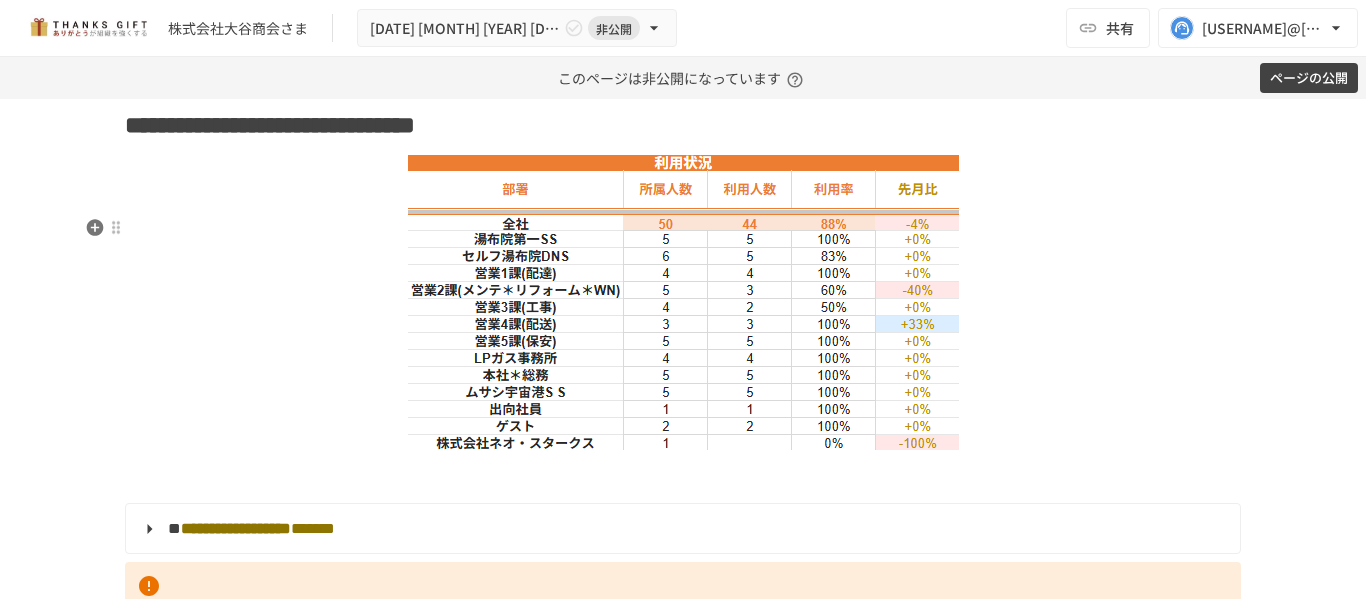 click at bounding box center [683, 302] 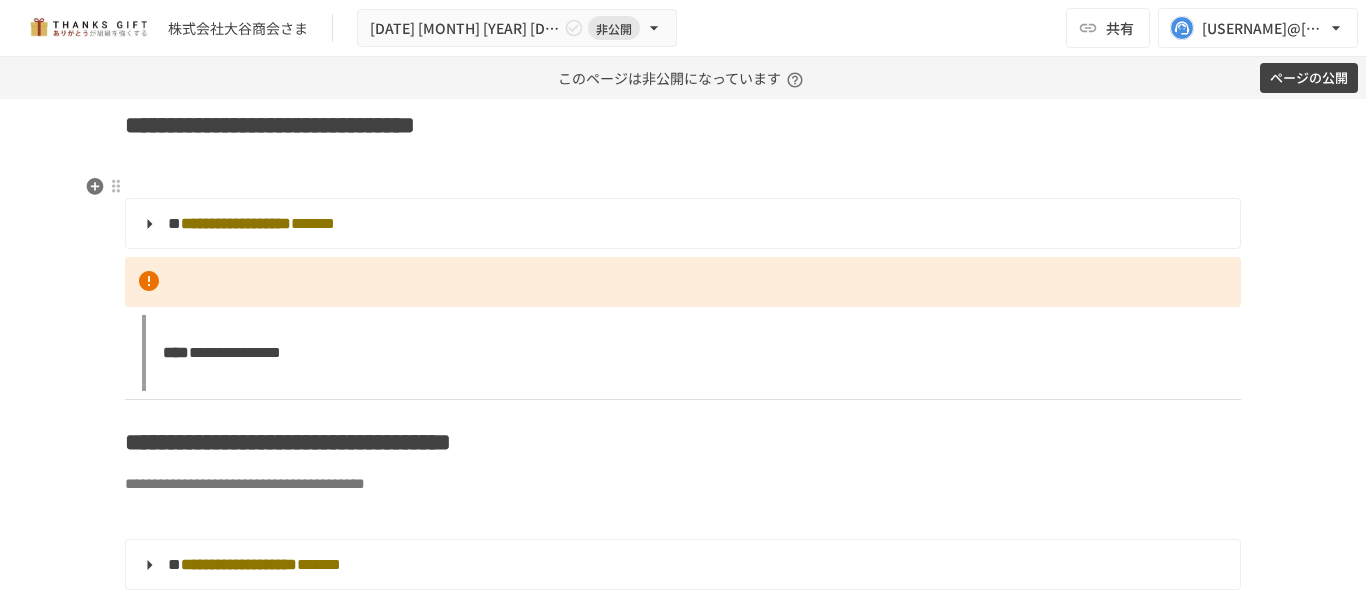 click on "**********" at bounding box center [683, 2308] 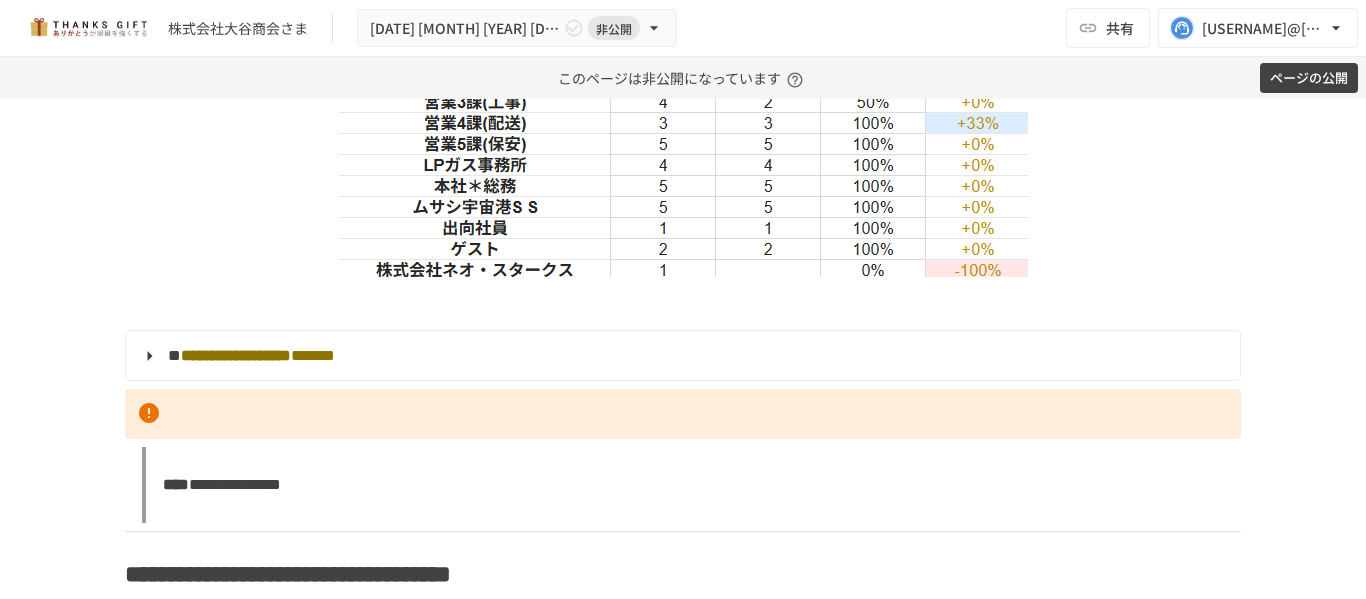 scroll, scrollTop: 2000, scrollLeft: 0, axis: vertical 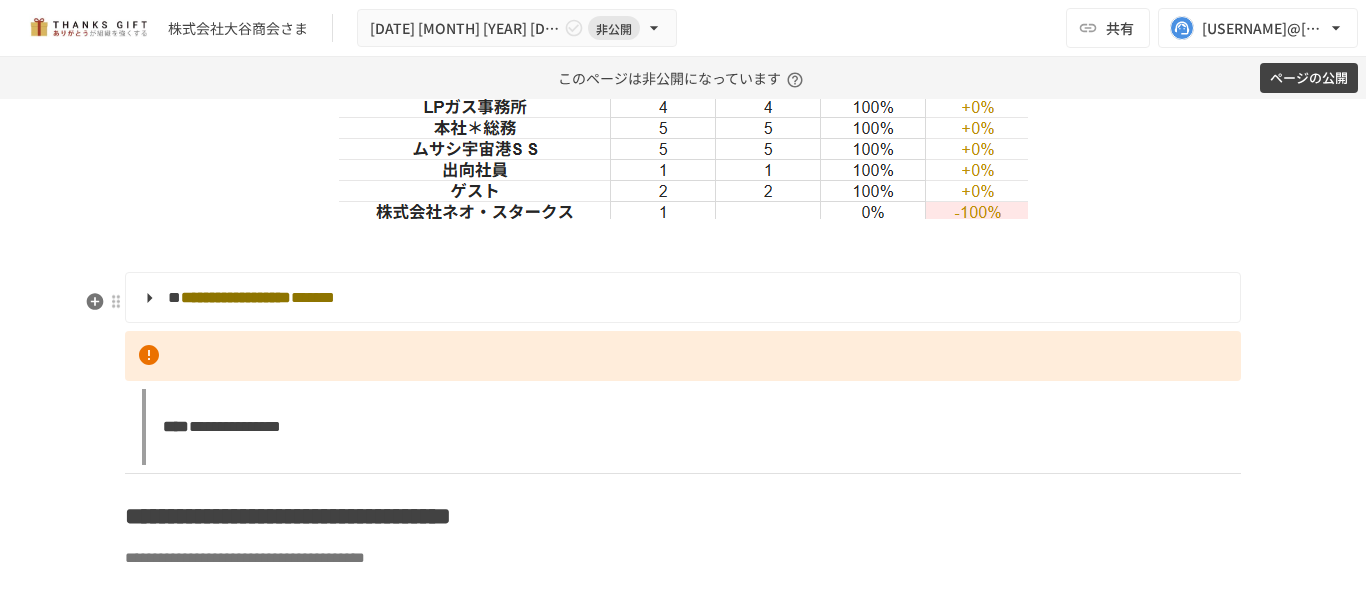 click at bounding box center (683, 241) 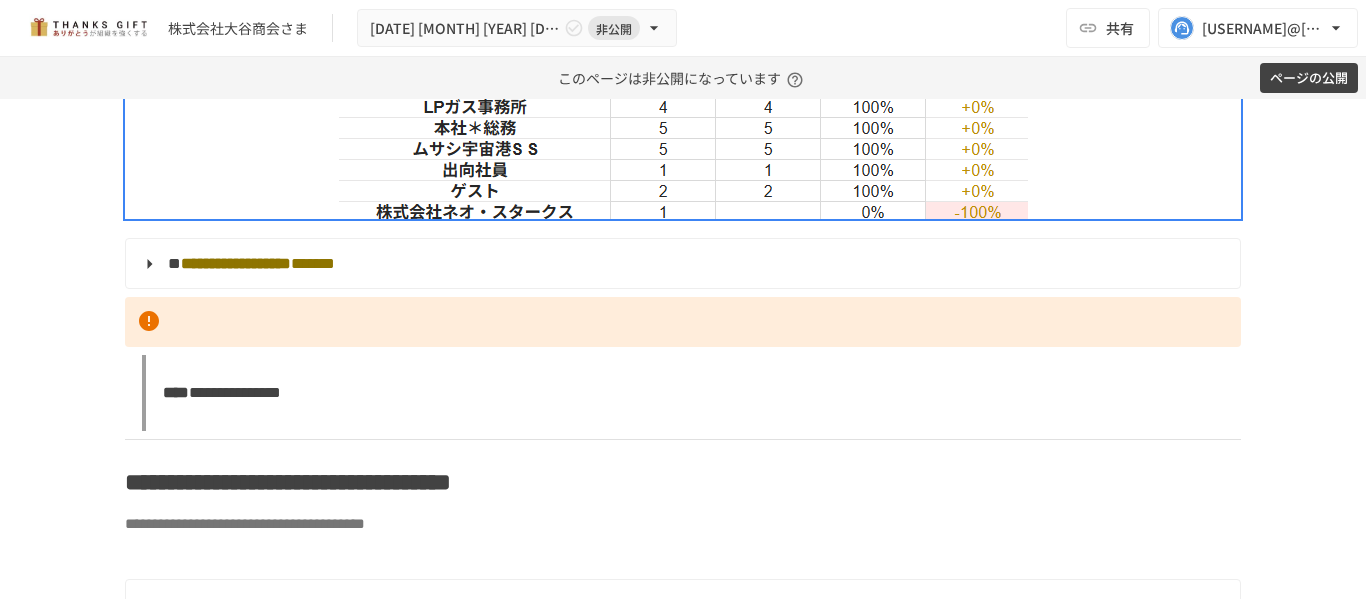 click at bounding box center [683, 37] 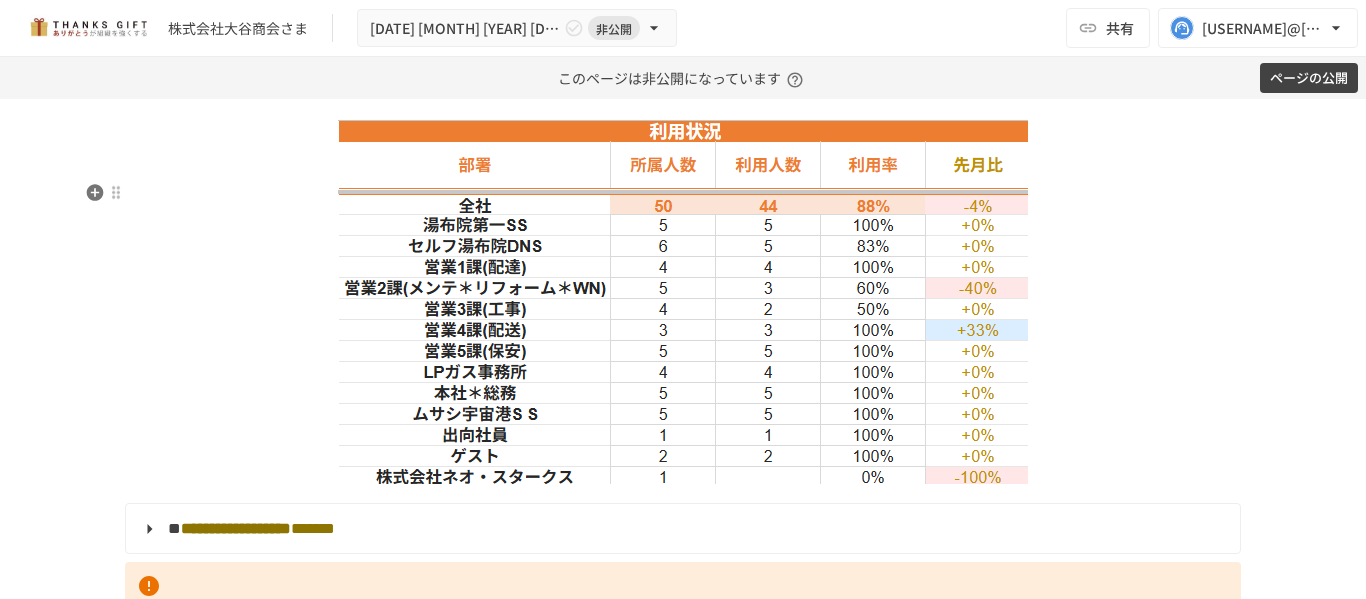scroll, scrollTop: 1700, scrollLeft: 0, axis: vertical 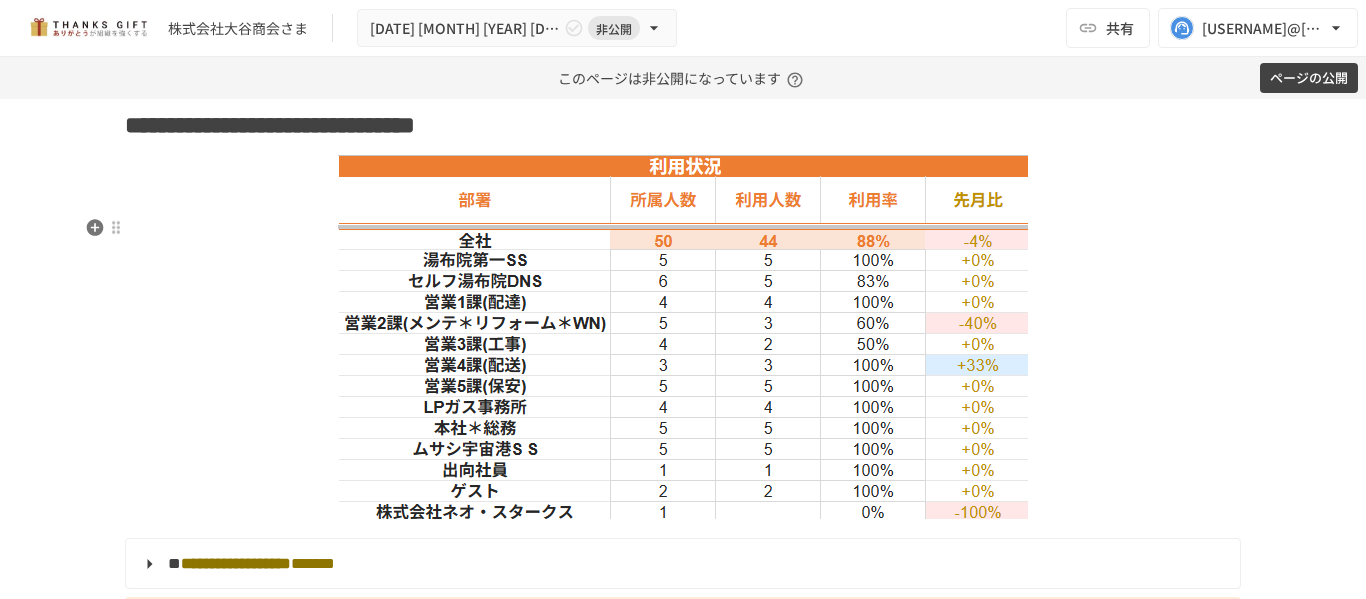 click at bounding box center (683, 337) 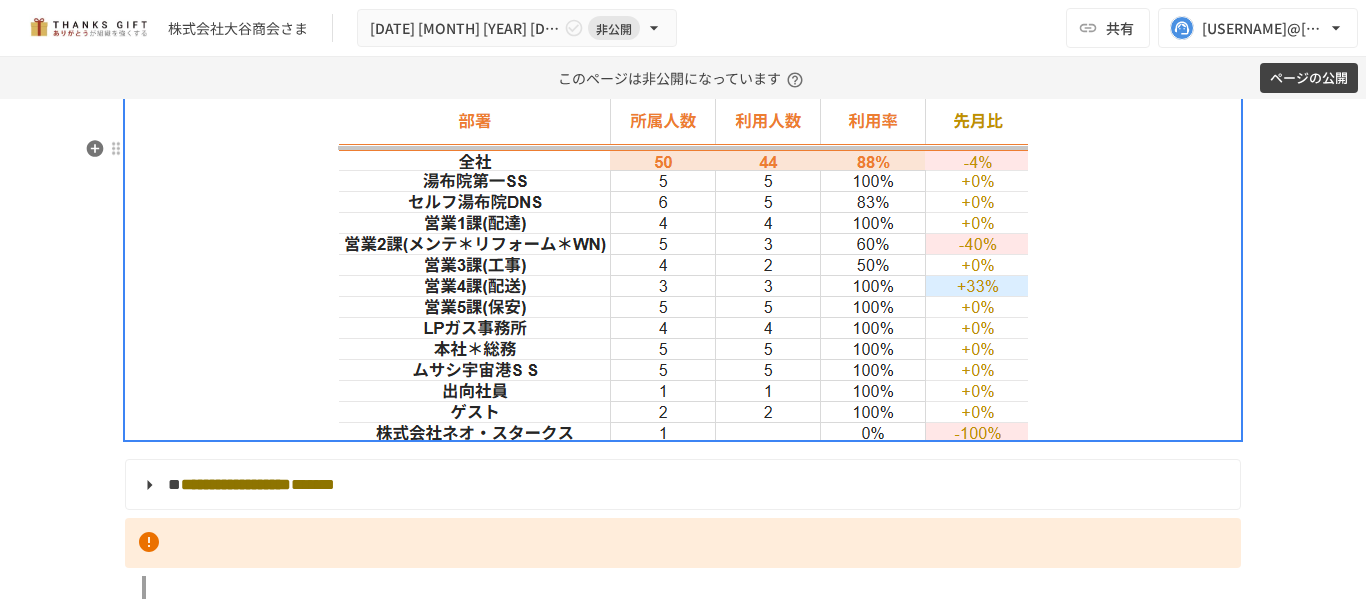scroll, scrollTop: 1900, scrollLeft: 0, axis: vertical 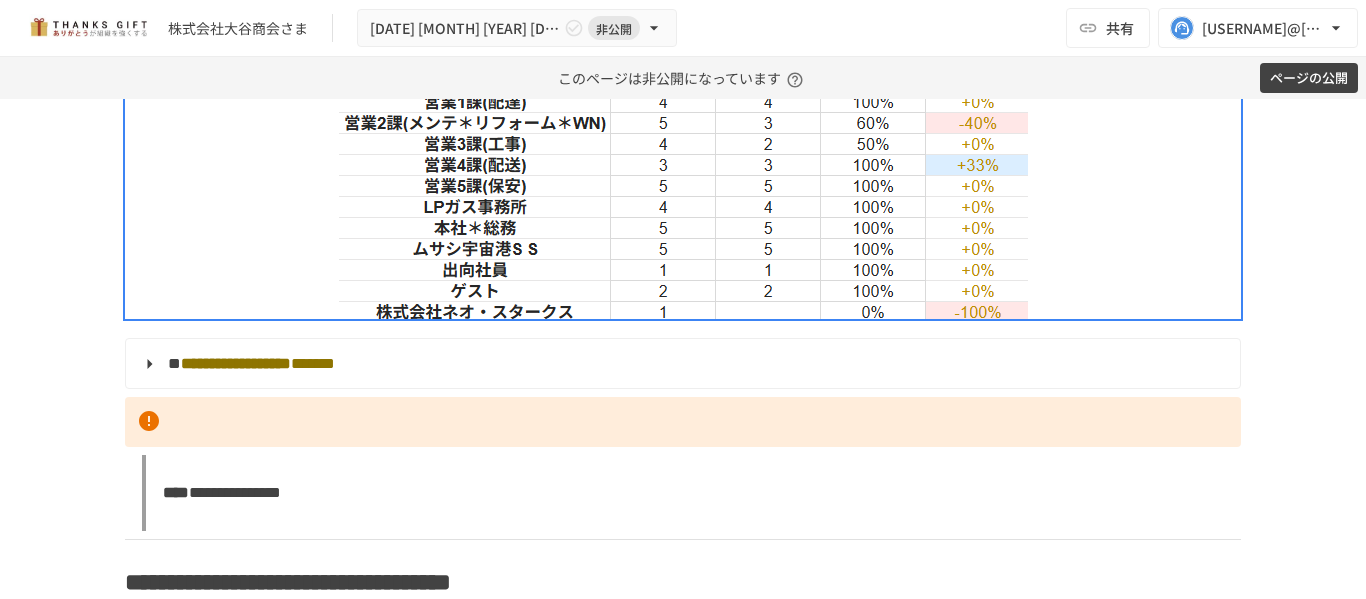 click at bounding box center (683, 137) 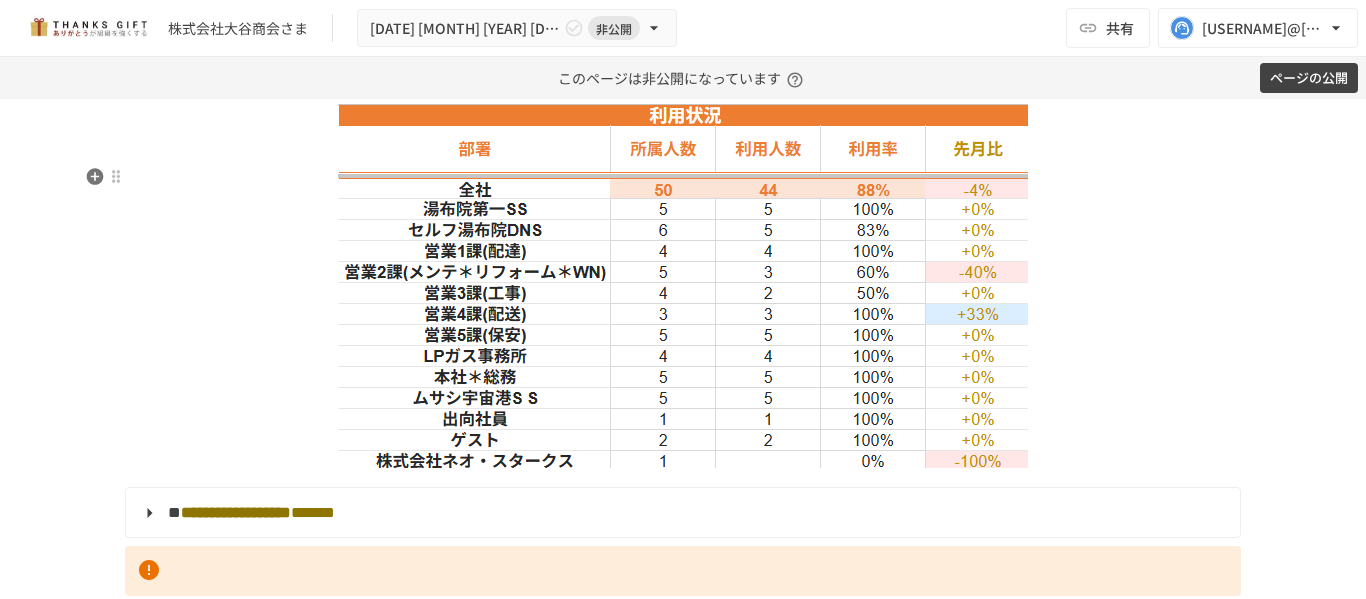 scroll, scrollTop: 1800, scrollLeft: 0, axis: vertical 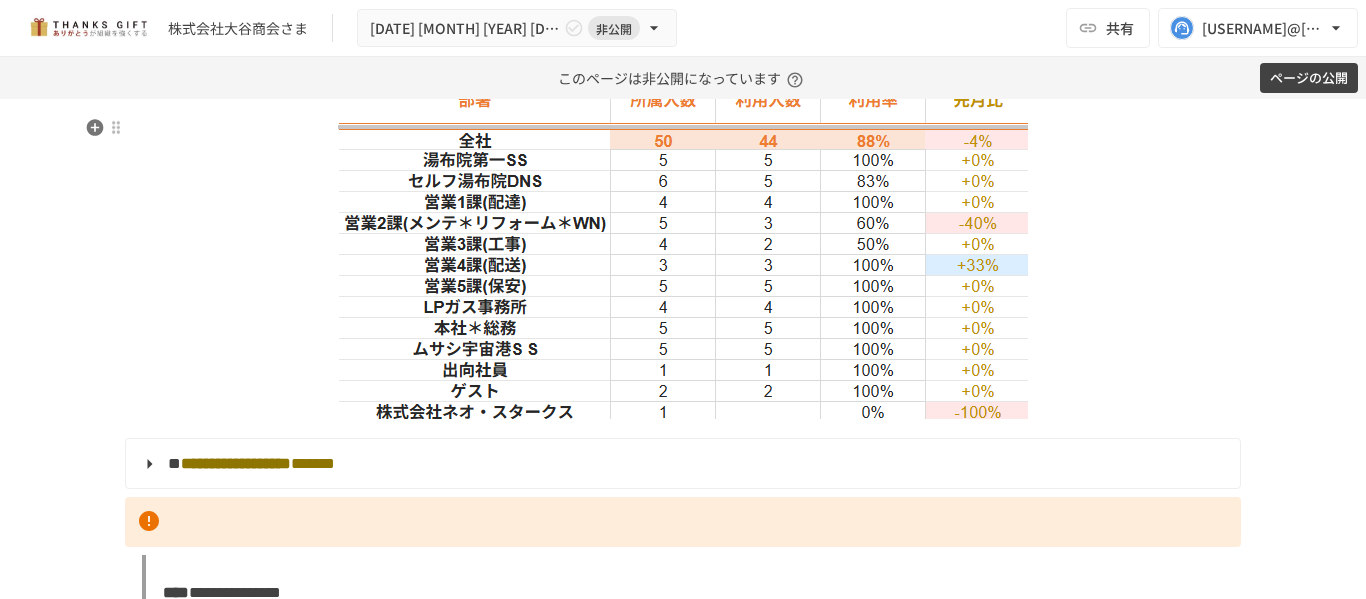 click at bounding box center [683, 237] 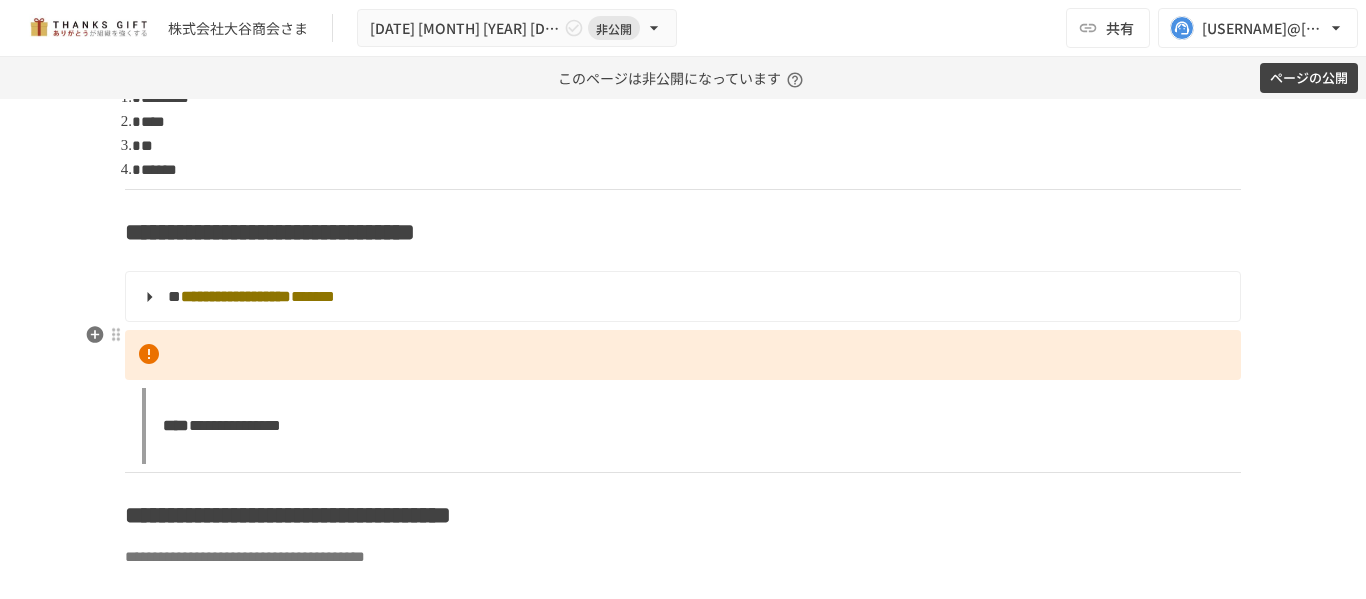 scroll, scrollTop: 1593, scrollLeft: 0, axis: vertical 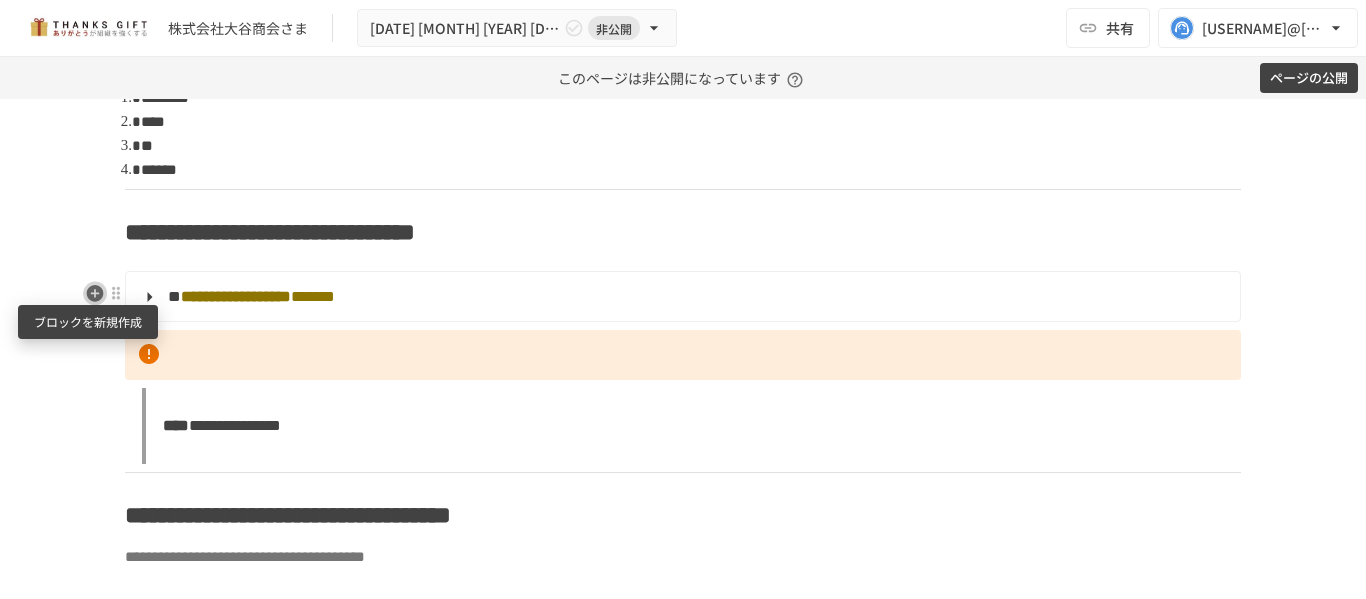 click 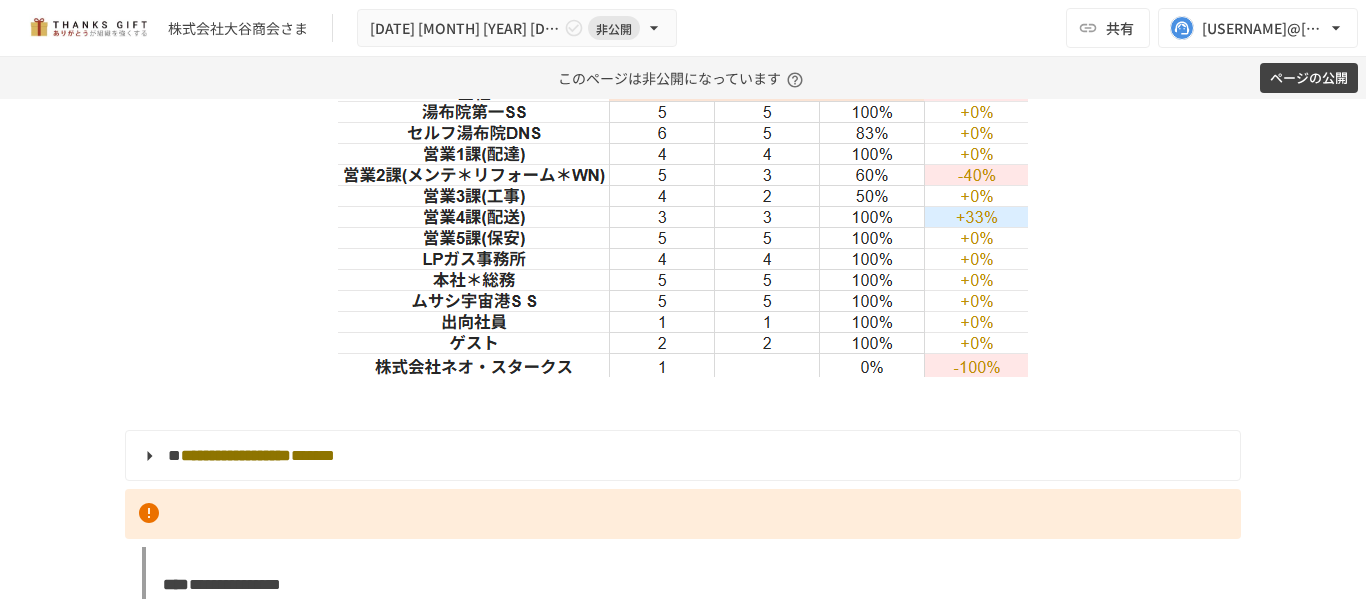 scroll, scrollTop: 1893, scrollLeft: 0, axis: vertical 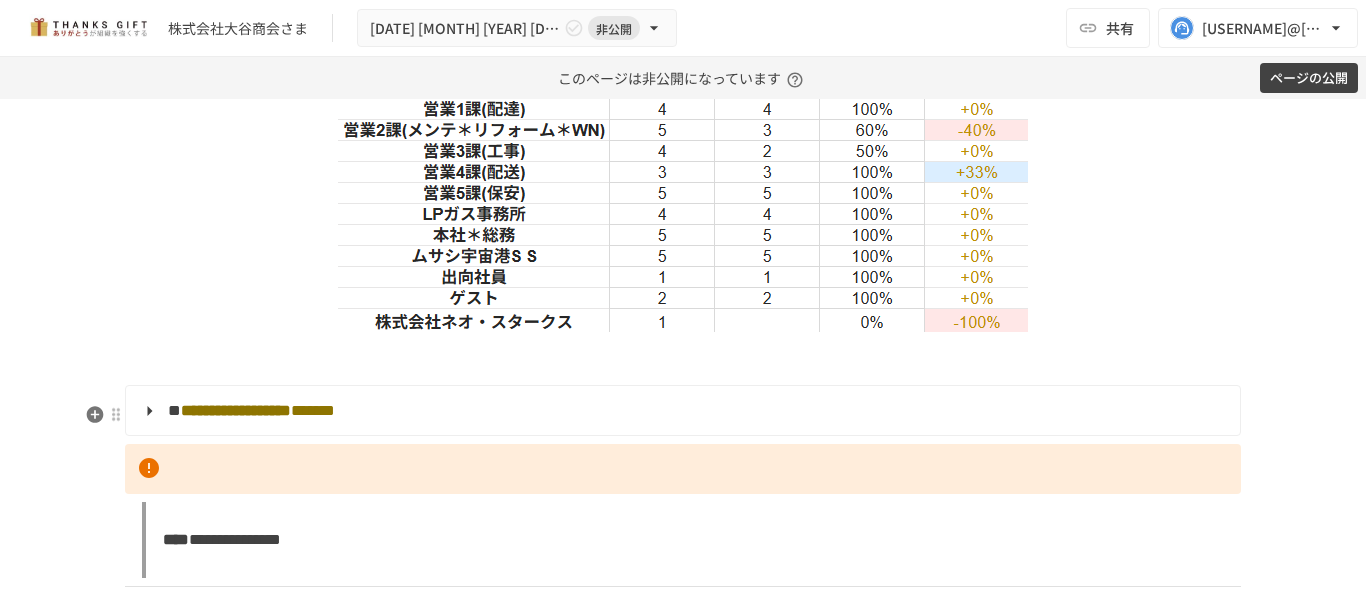 click at bounding box center (683, 376) 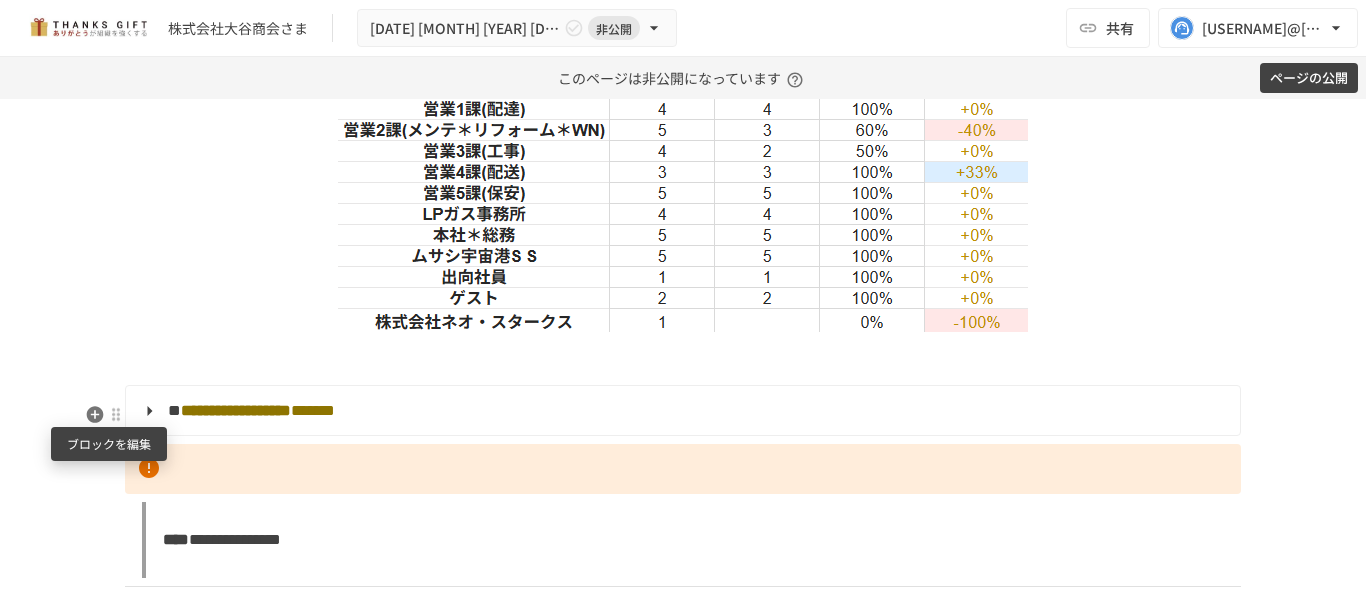 click at bounding box center [116, 415] 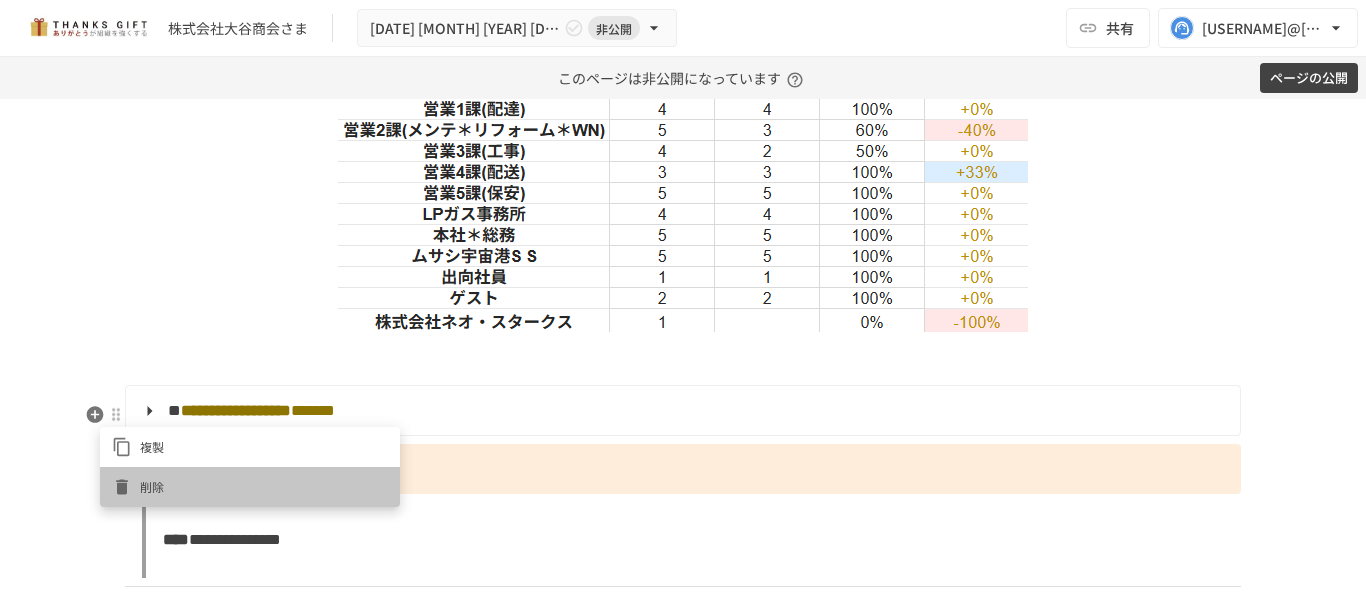 click on "削除" at bounding box center [264, 486] 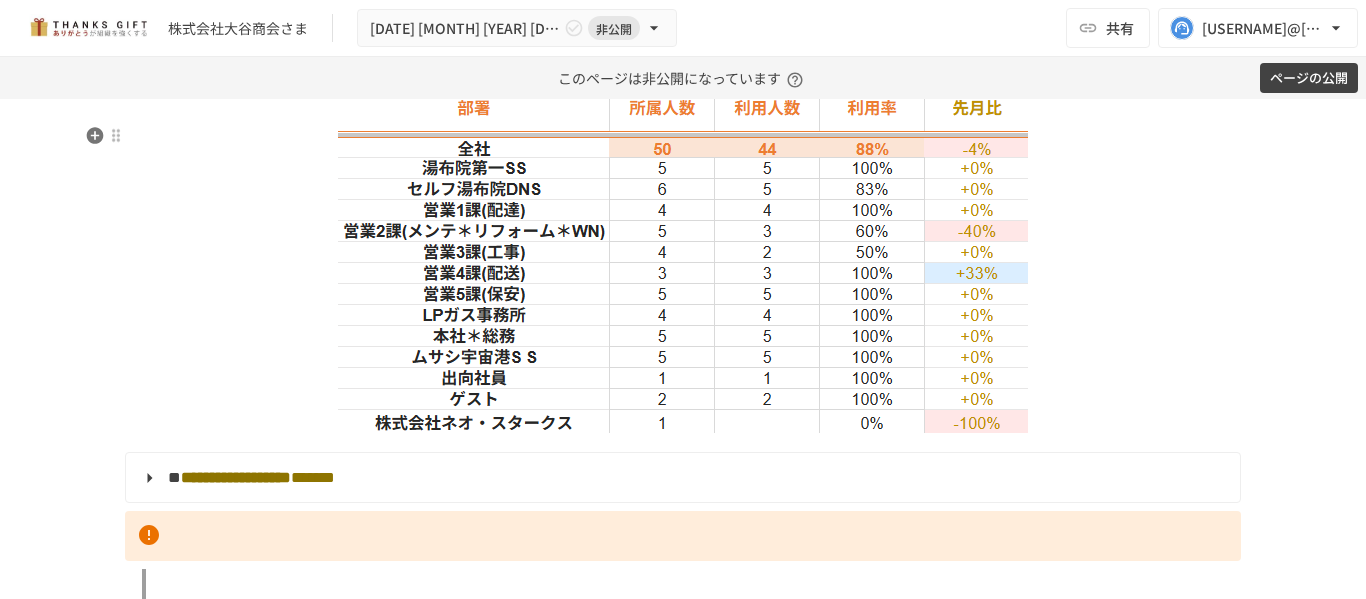 scroll, scrollTop: 1793, scrollLeft: 0, axis: vertical 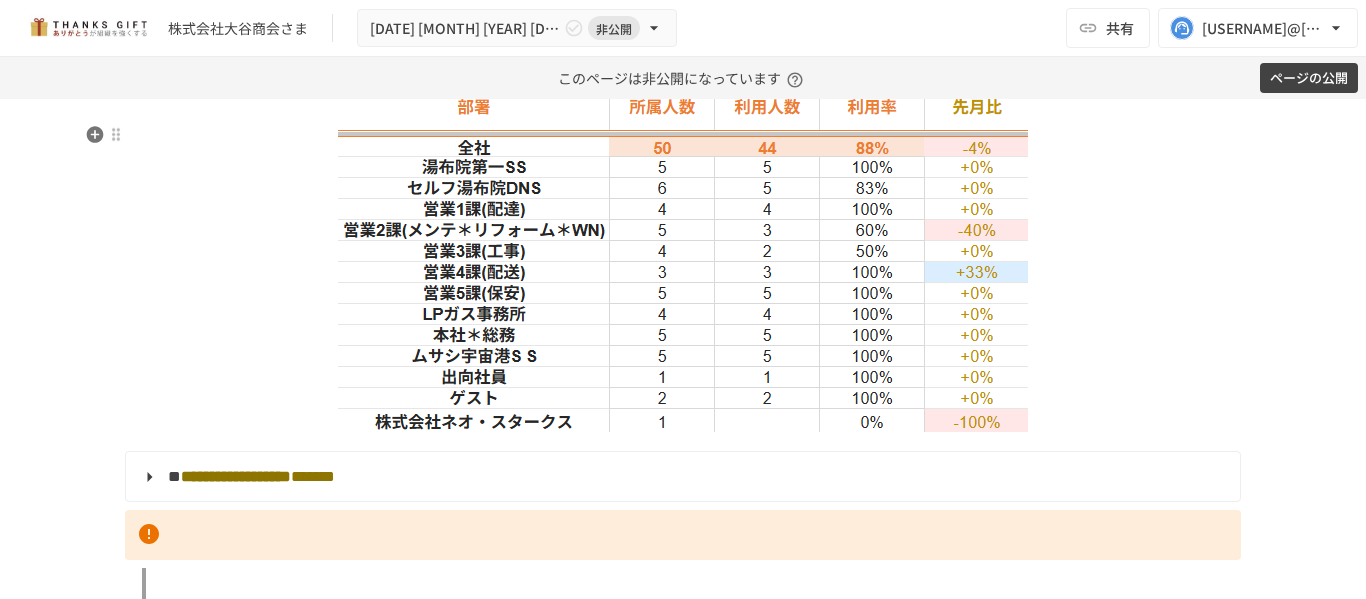 click at bounding box center (683, 247) 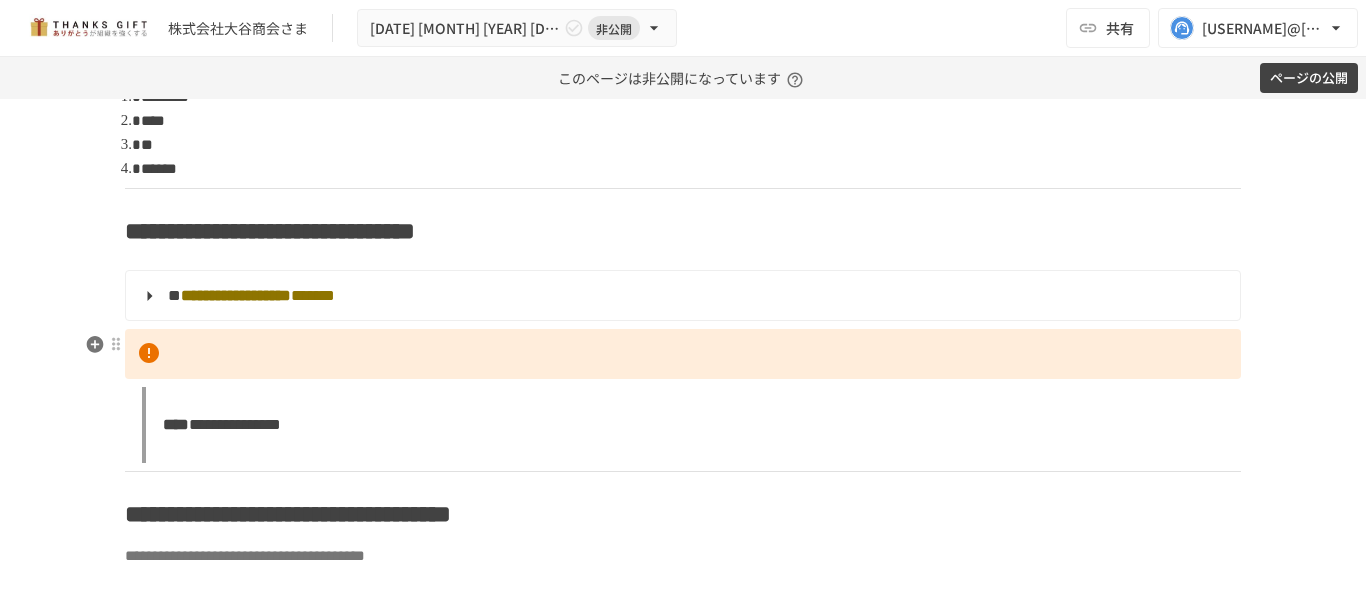 scroll, scrollTop: 1593, scrollLeft: 0, axis: vertical 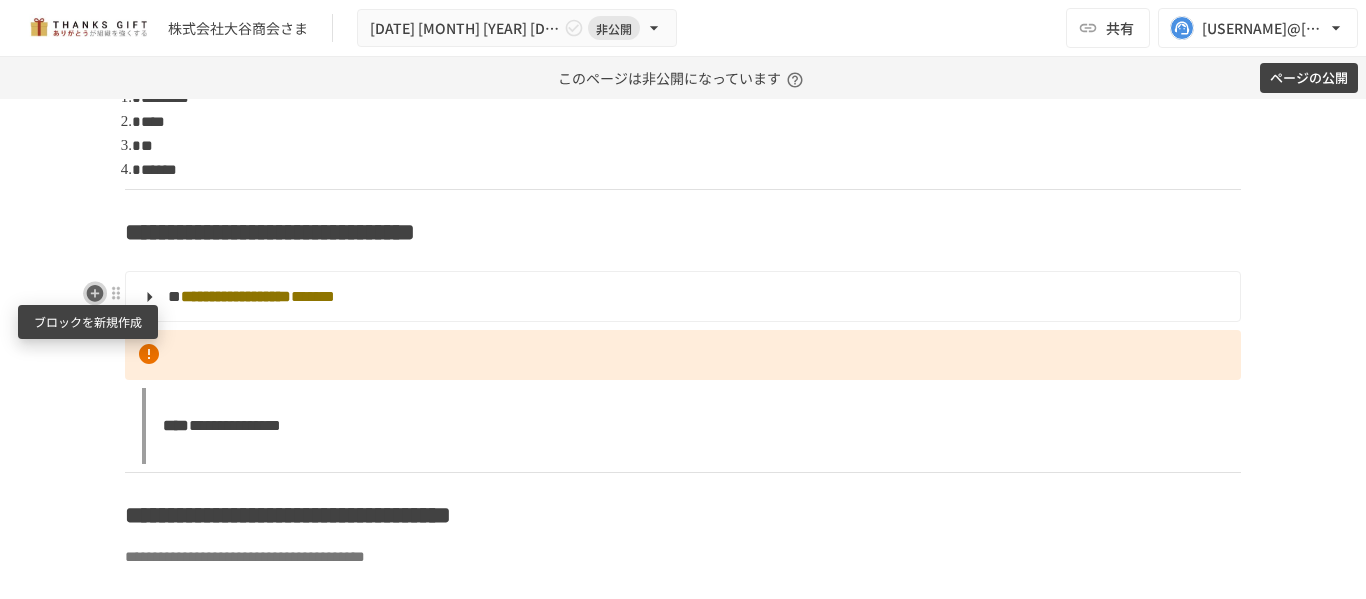 click 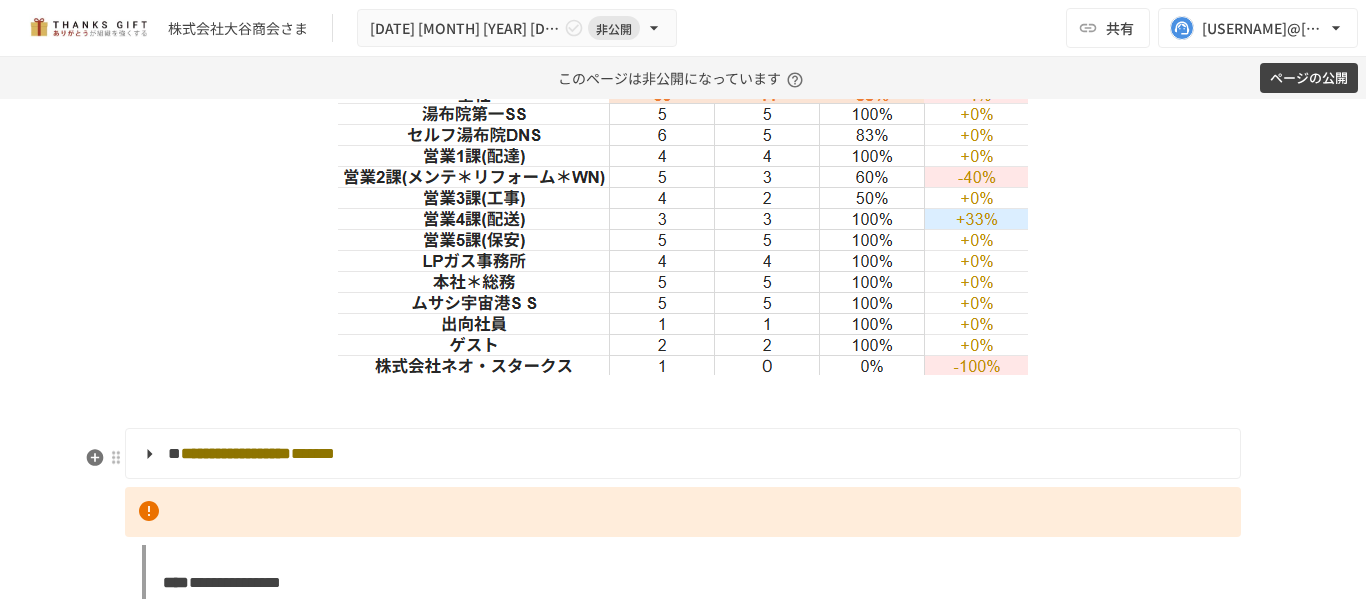 scroll, scrollTop: 1893, scrollLeft: 0, axis: vertical 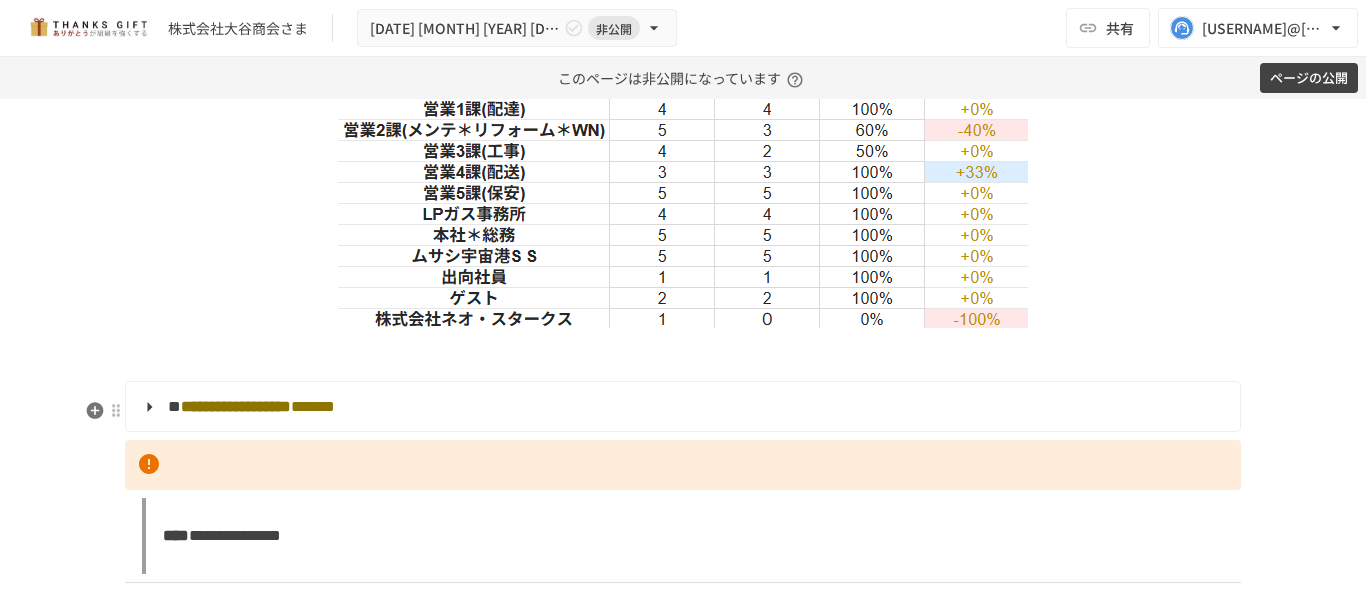 click at bounding box center (683, 350) 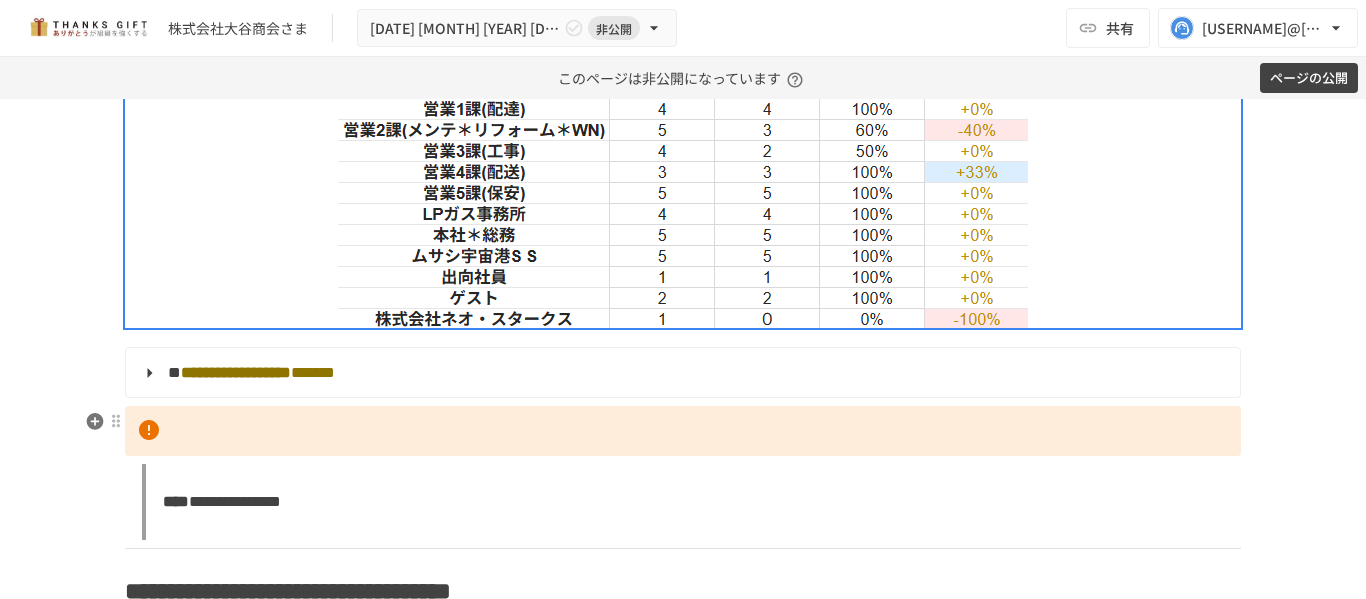 click on "**********" at bounding box center [236, 372] 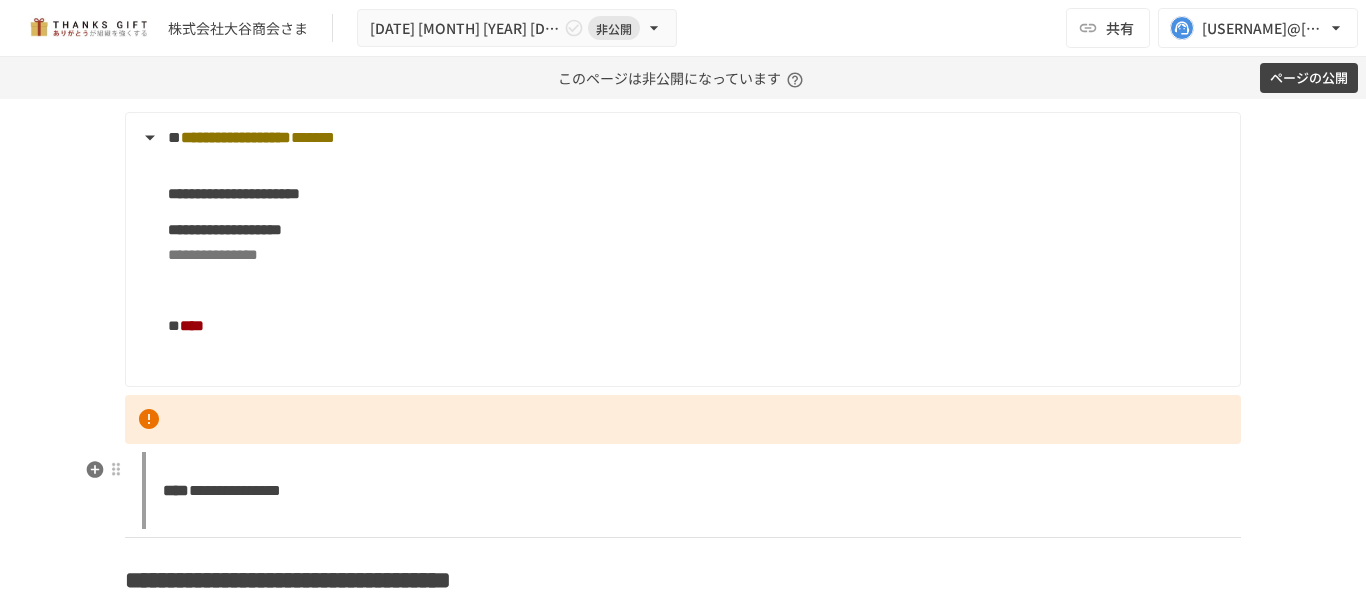 scroll, scrollTop: 2093, scrollLeft: 0, axis: vertical 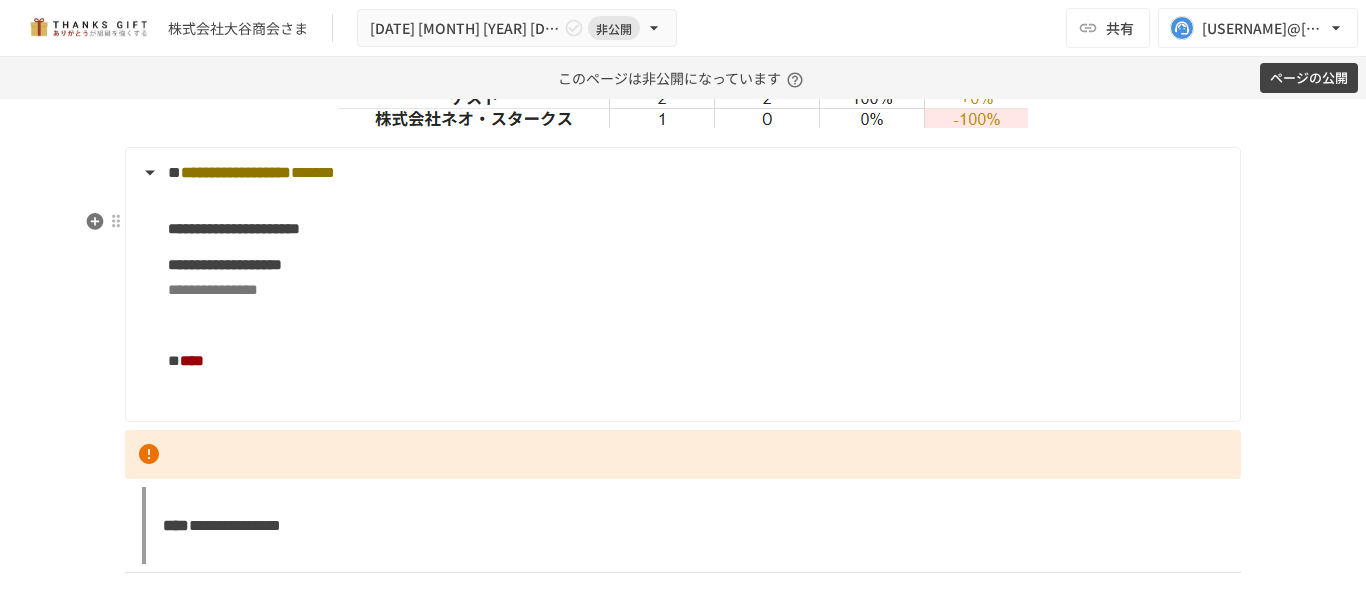 click at bounding box center (696, 326) 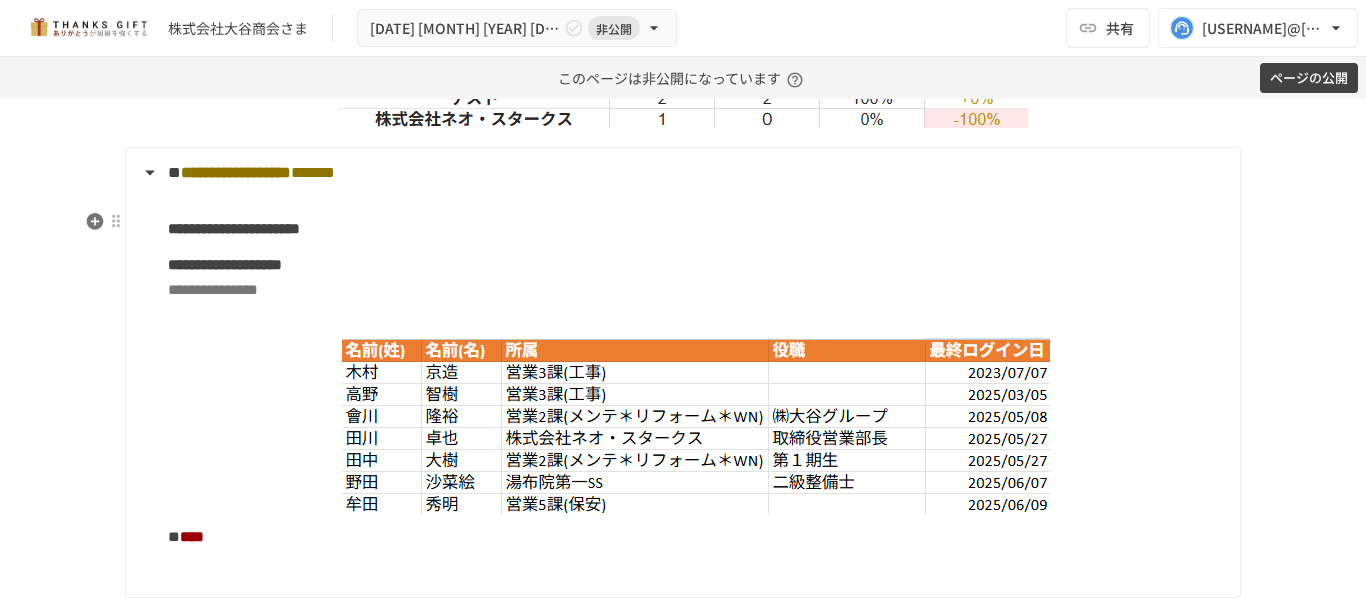 click on "**********" at bounding box center (696, 290) 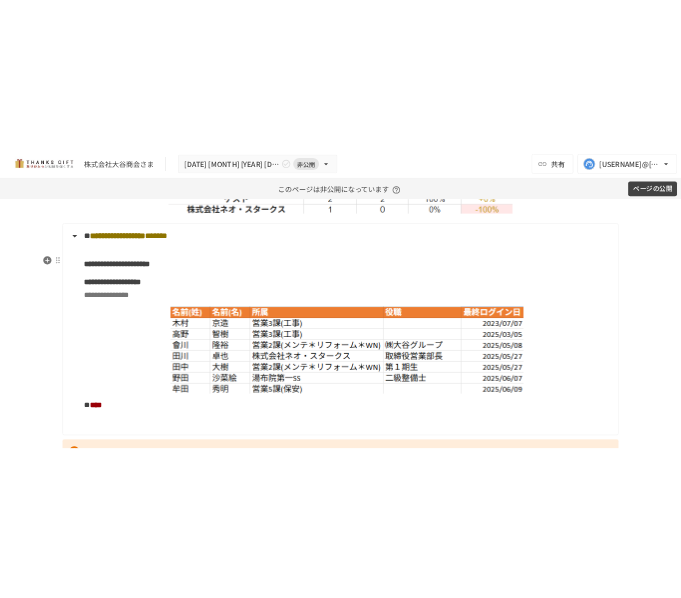 scroll, scrollTop: 2193, scrollLeft: 0, axis: vertical 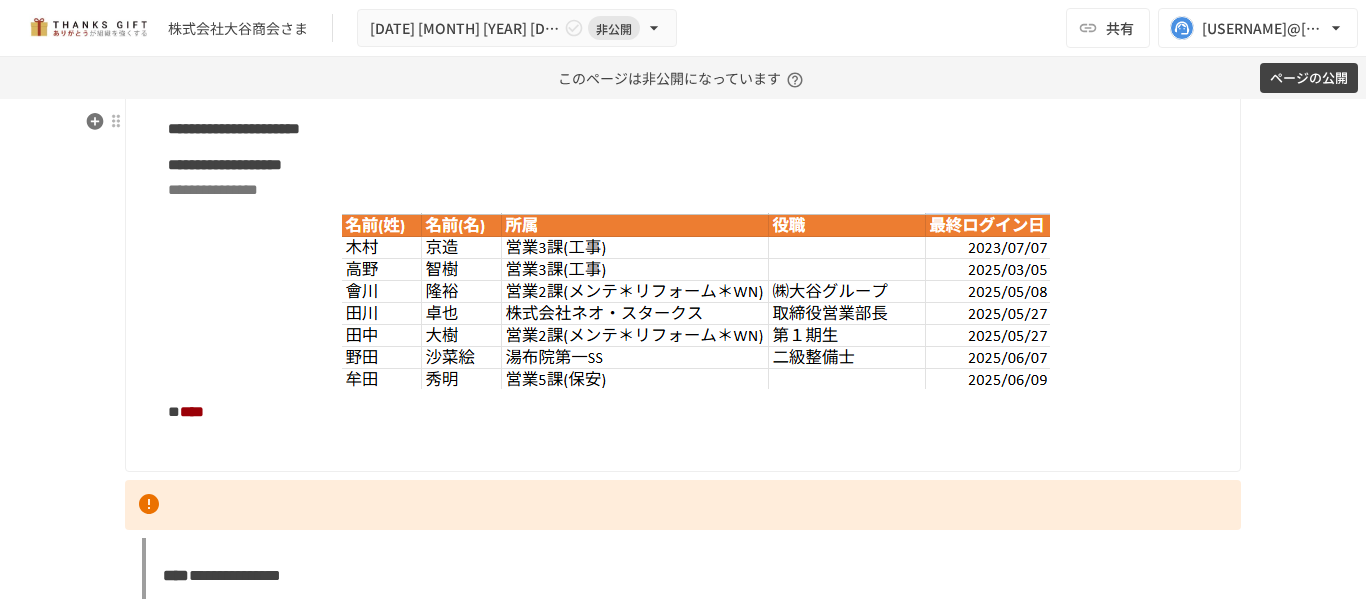 click on "**********" at bounding box center [225, 164] 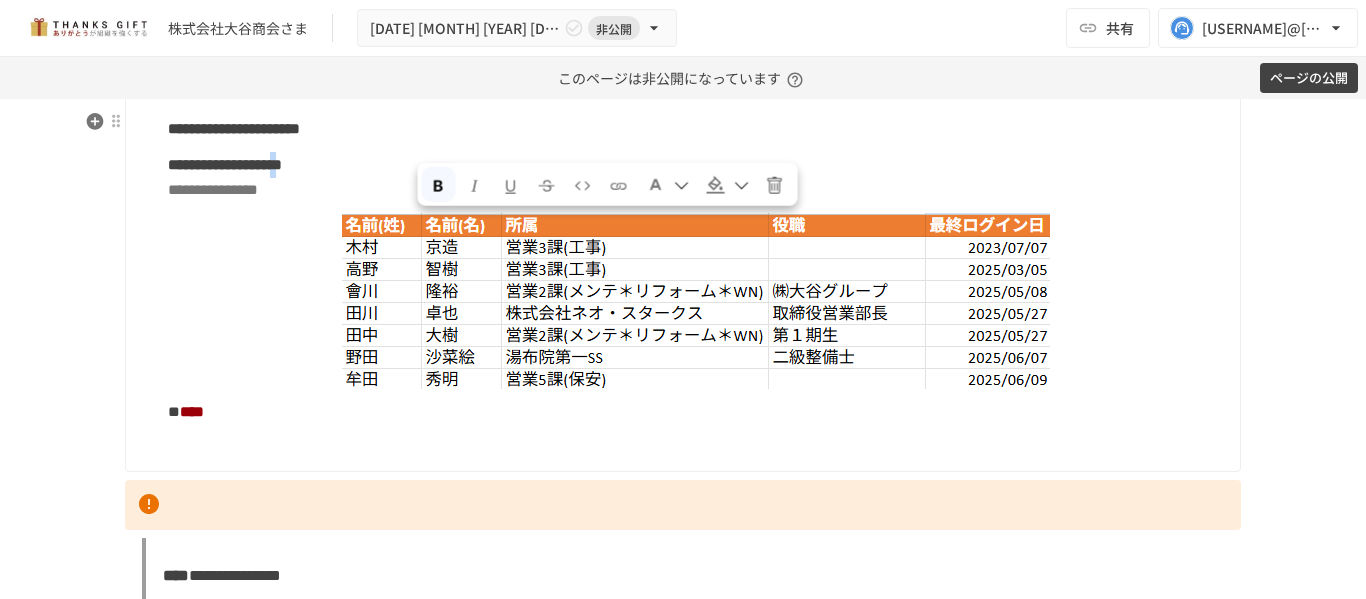 click on "**********" at bounding box center (225, 164) 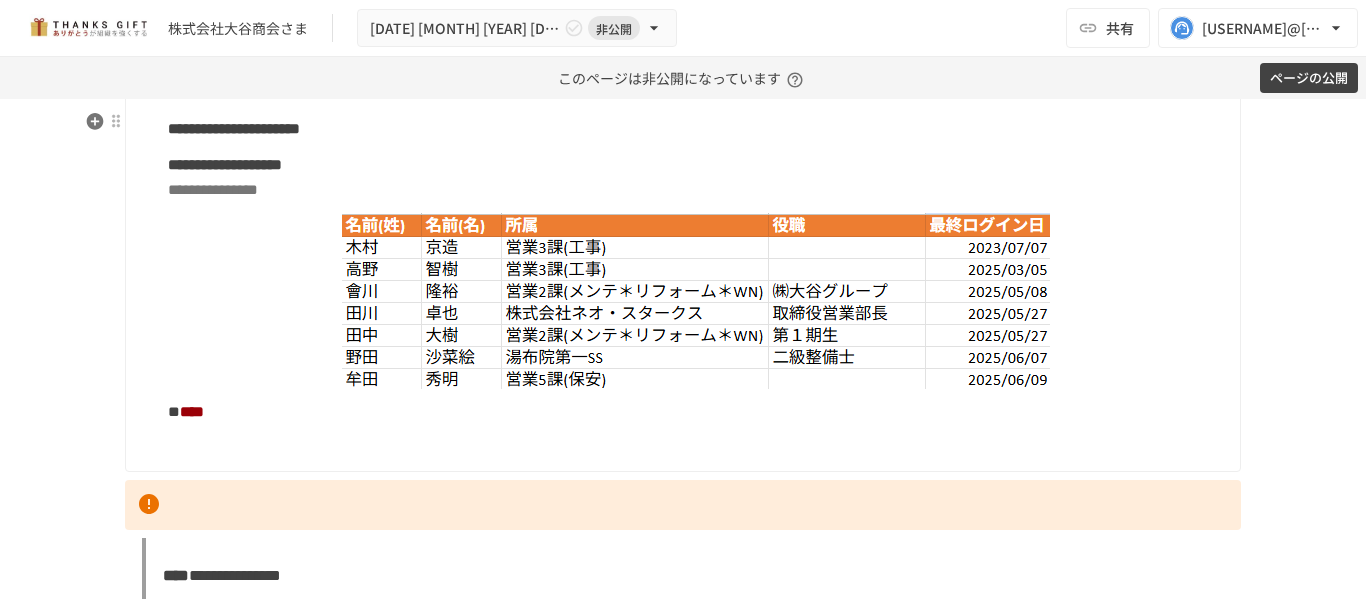 type 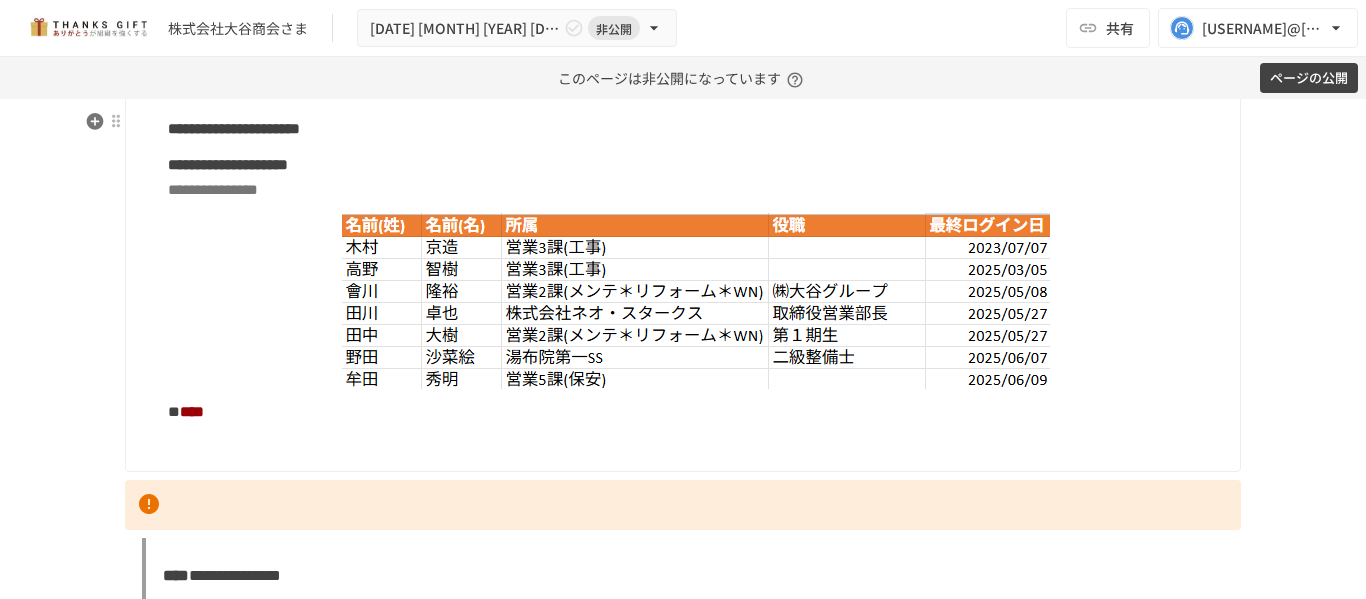 click on "**********" at bounding box center [696, 177] 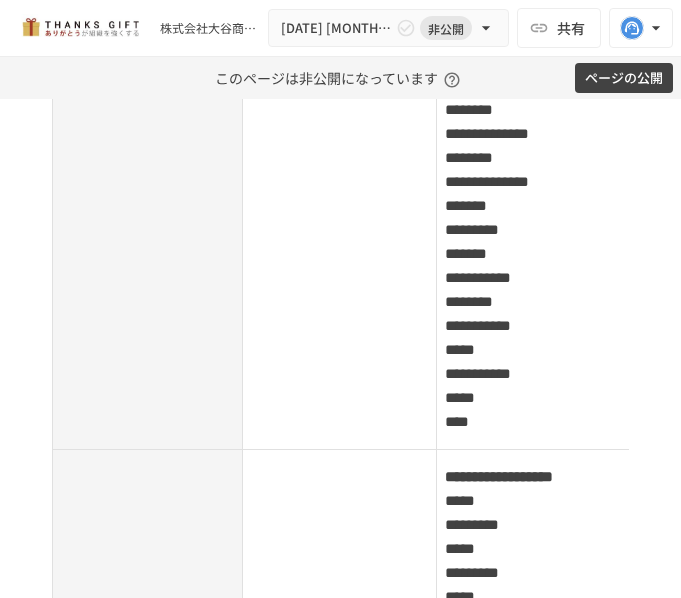 scroll, scrollTop: 0, scrollLeft: 54, axis: horizontal 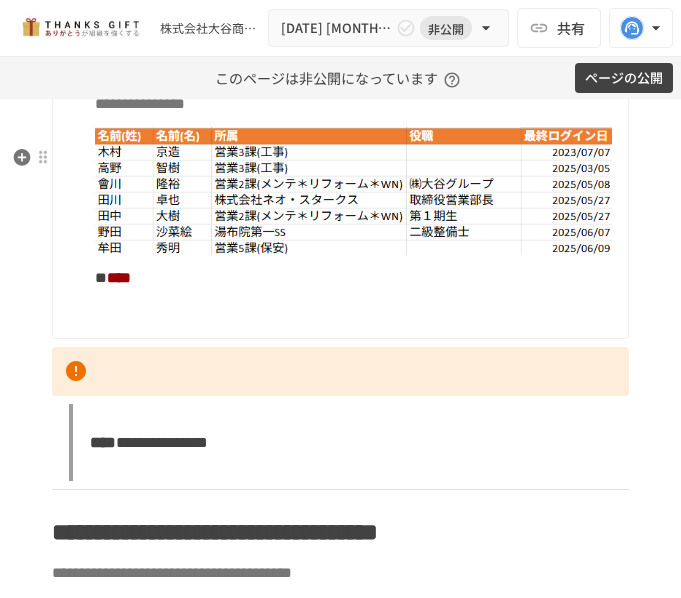 click on "** ****" at bounding box center (353, 290) 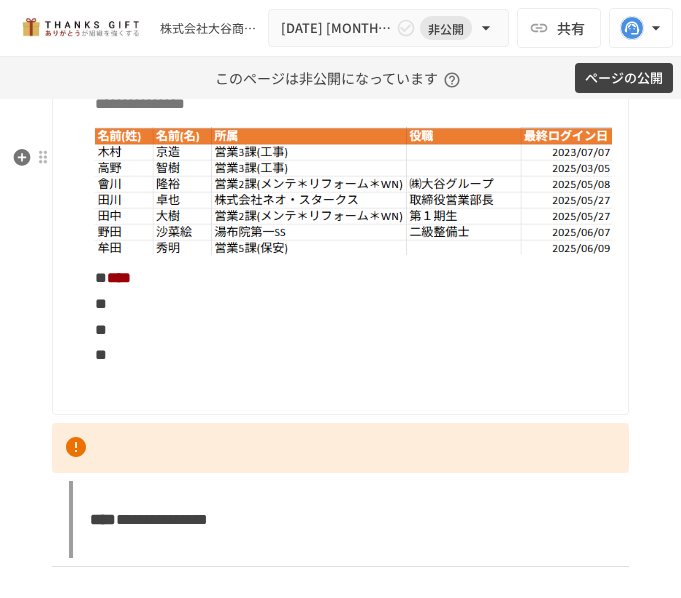click on "** **** ** ** **" at bounding box center (353, 329) 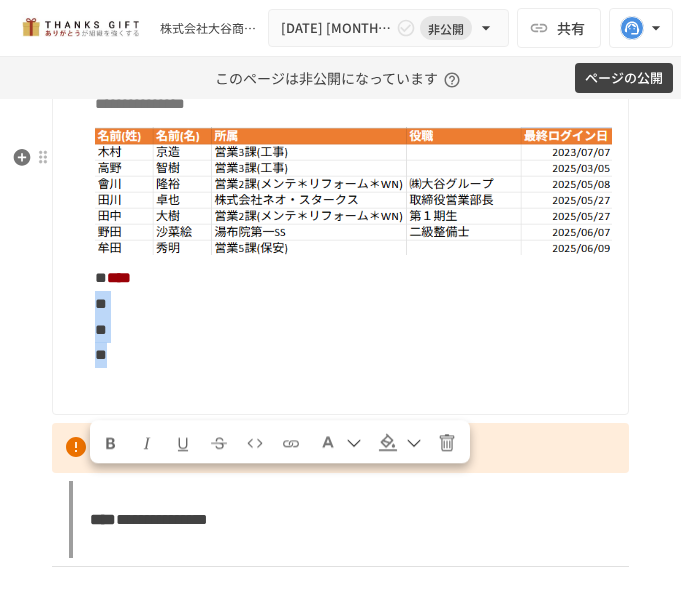 drag, startPoint x: 128, startPoint y: 536, endPoint x: 94, endPoint y: 481, distance: 64.66065 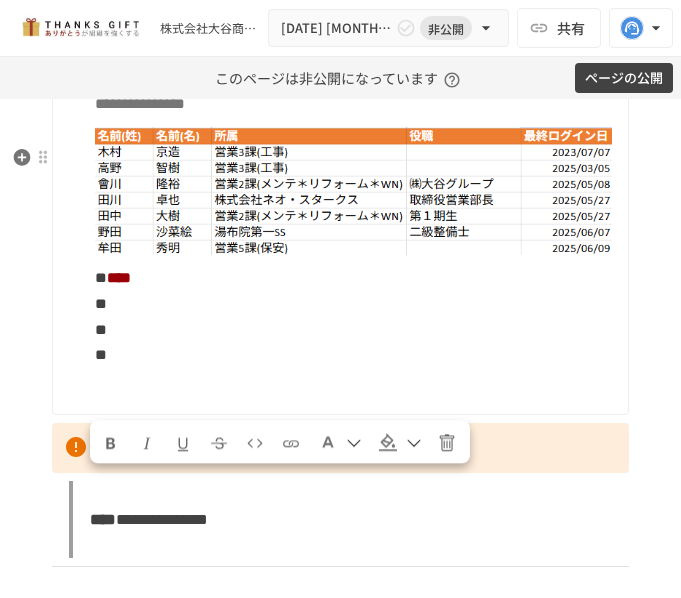 scroll, scrollTop: 3773, scrollLeft: 0, axis: vertical 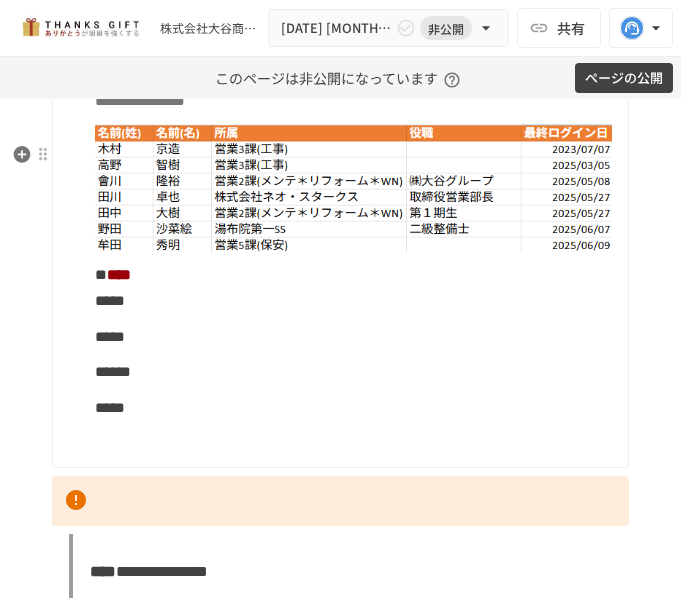 click on "*****" at bounding box center (110, 336) 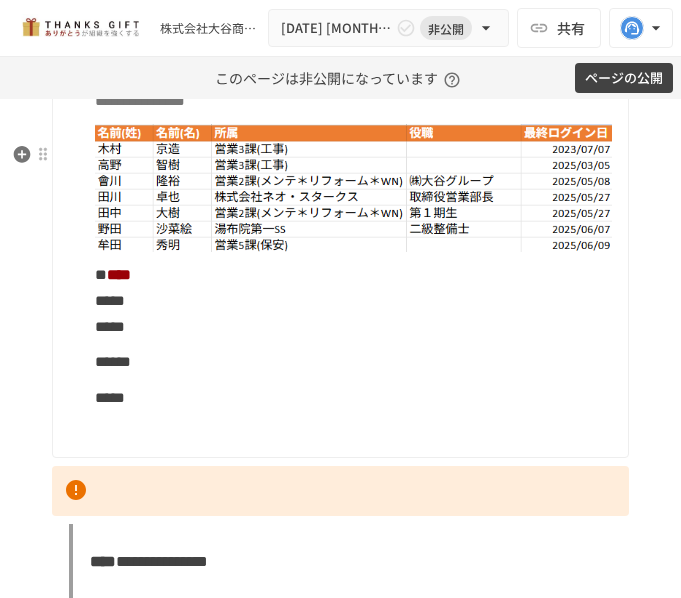click on "******" at bounding box center (113, 361) 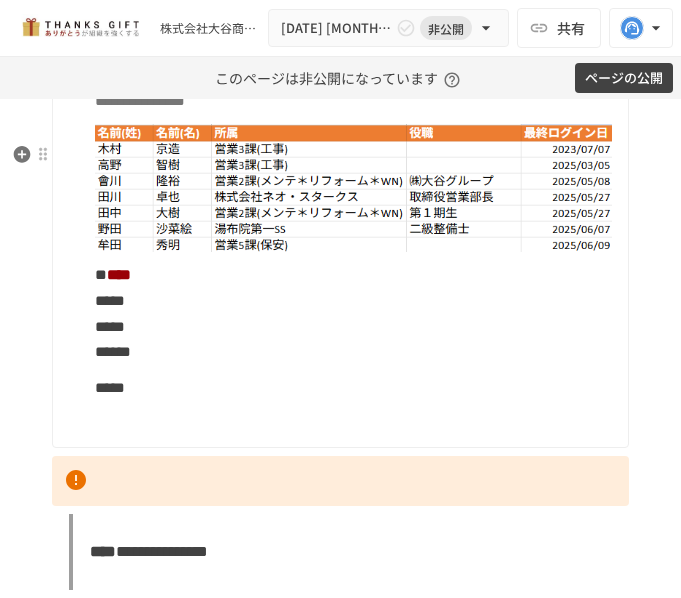 click on "*****" at bounding box center [110, 387] 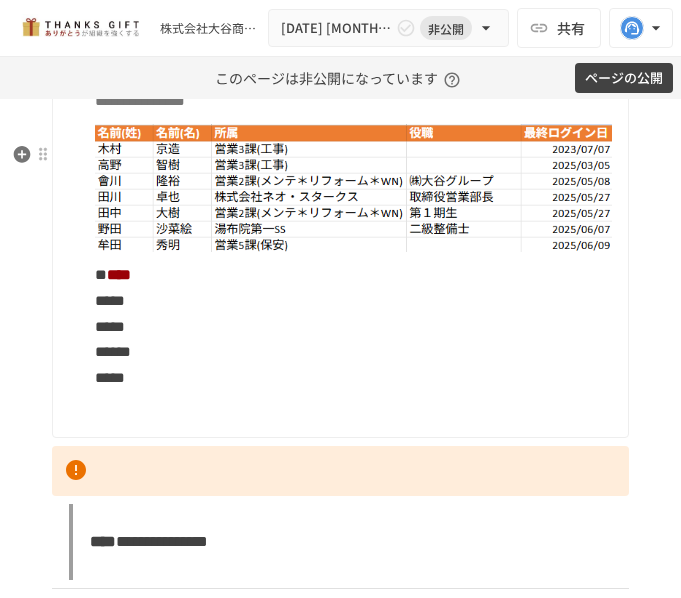 scroll, scrollTop: 3873, scrollLeft: 0, axis: vertical 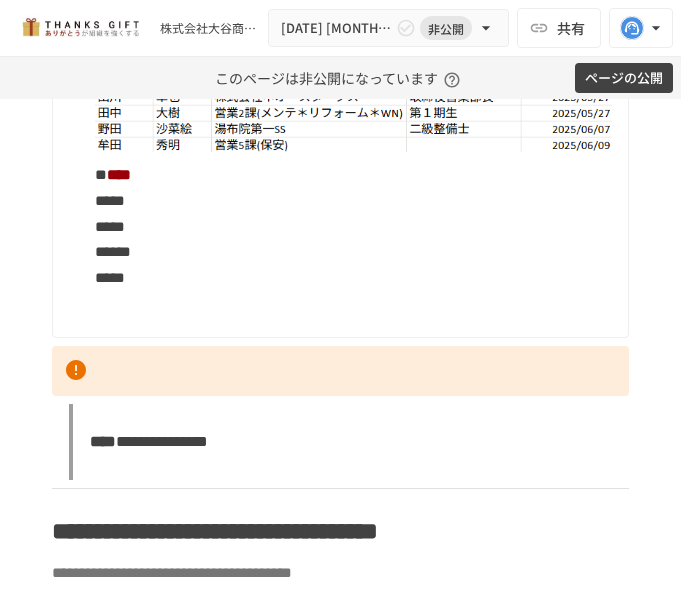click on "** **** ***** ***** ****** *****" at bounding box center [353, 239] 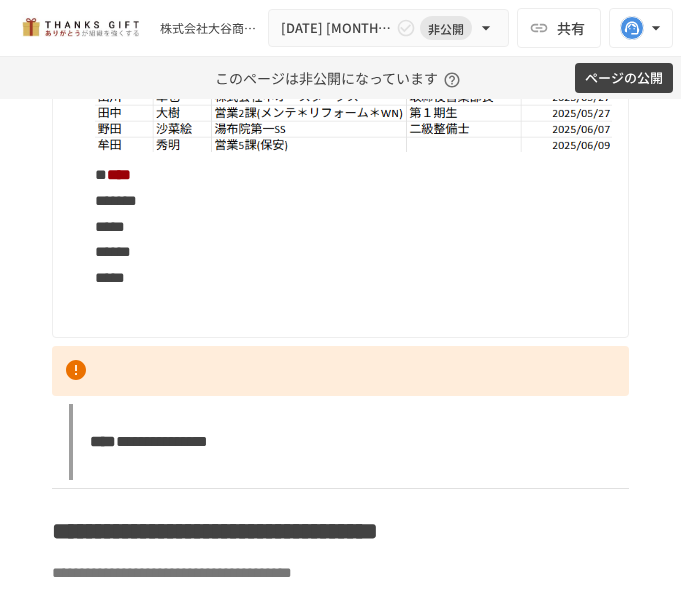 click on "** **** ******* ***** ****** *****" at bounding box center (353, 239) 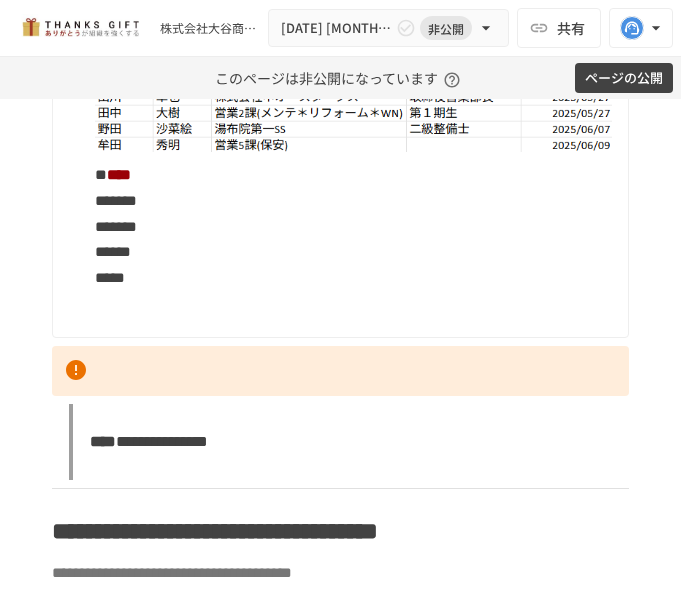 click on "** **** ******* ******* ****** *****" at bounding box center (353, 239) 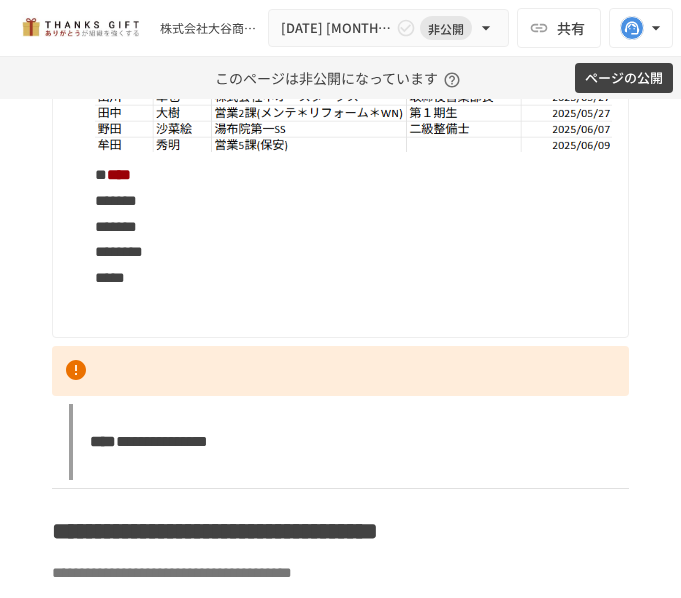 click on "** **** ******* ******* ******** *****" at bounding box center [353, 239] 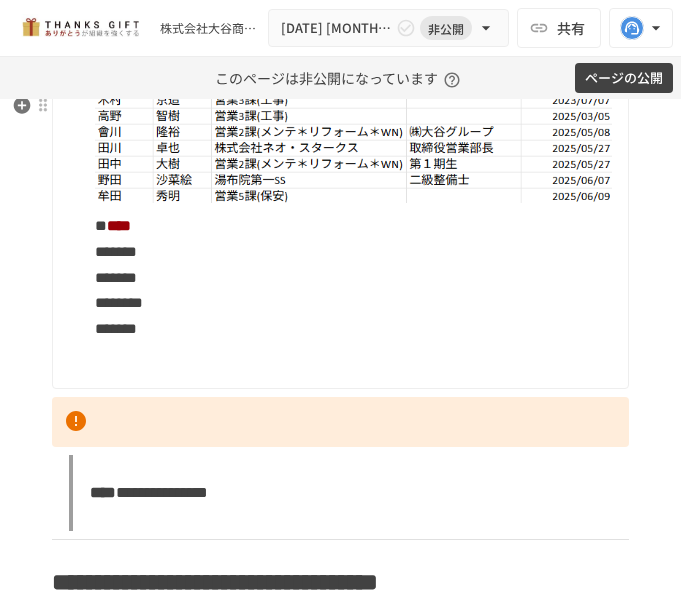 scroll, scrollTop: 3821, scrollLeft: 0, axis: vertical 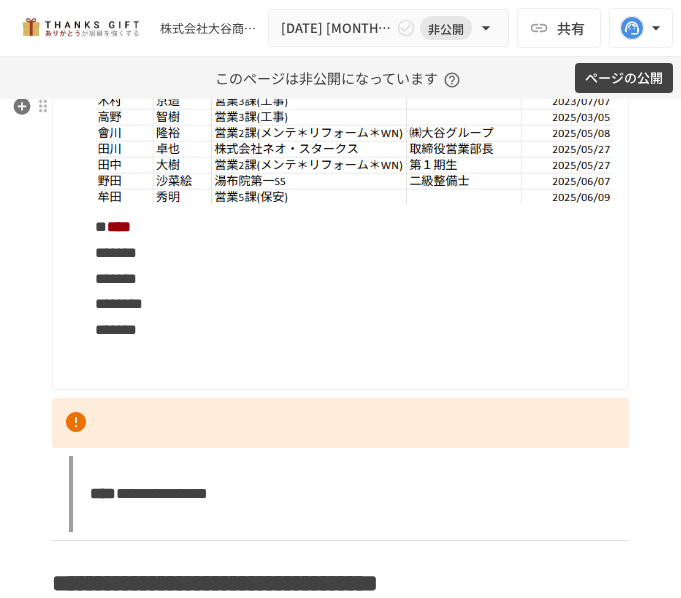 click on "**********" at bounding box center (353, 40) 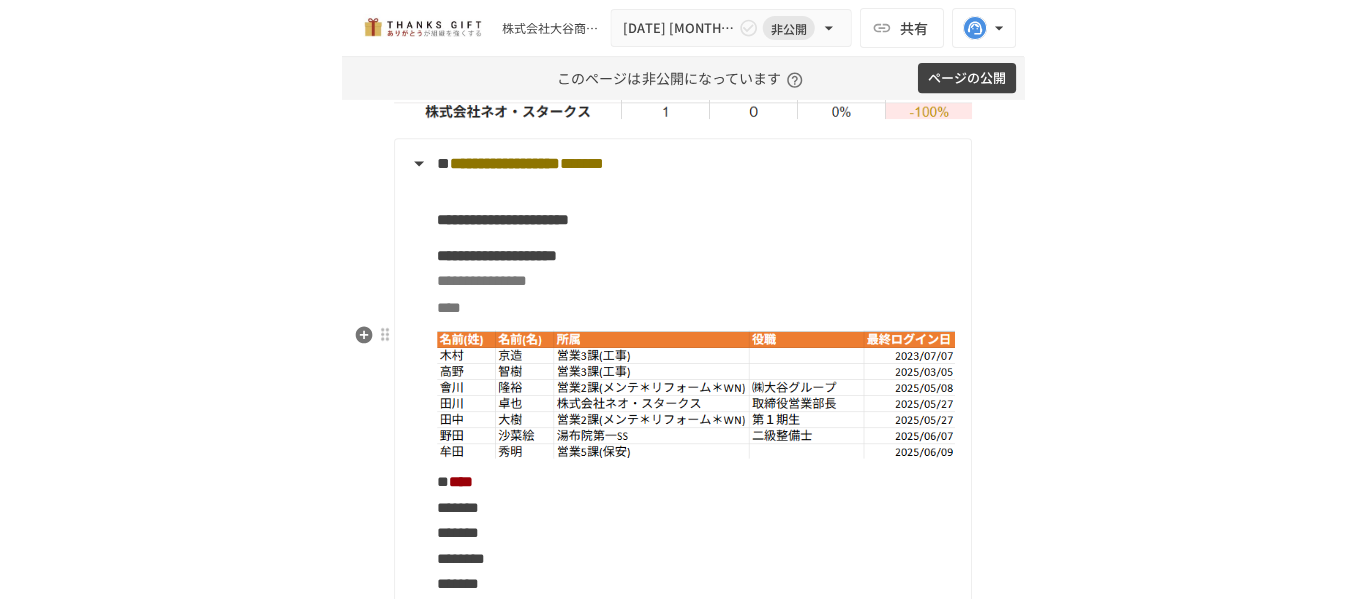 scroll, scrollTop: 3592, scrollLeft: 0, axis: vertical 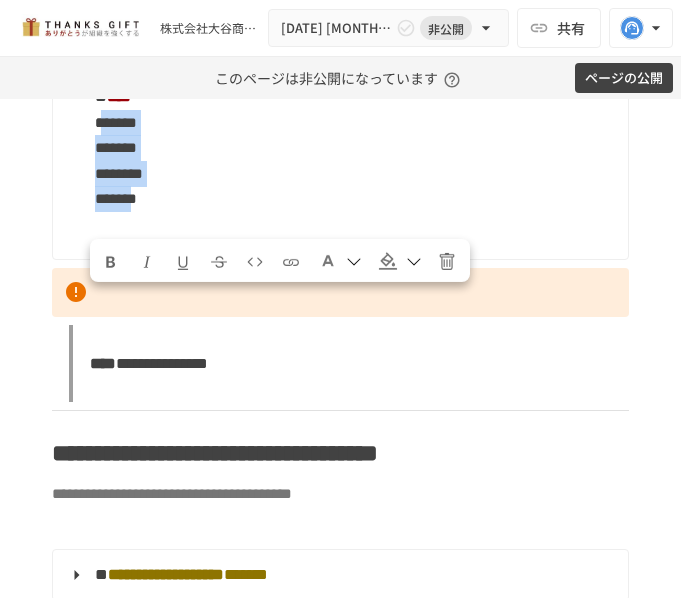 drag, startPoint x: 103, startPoint y: 301, endPoint x: 170, endPoint y: 375, distance: 99.824844 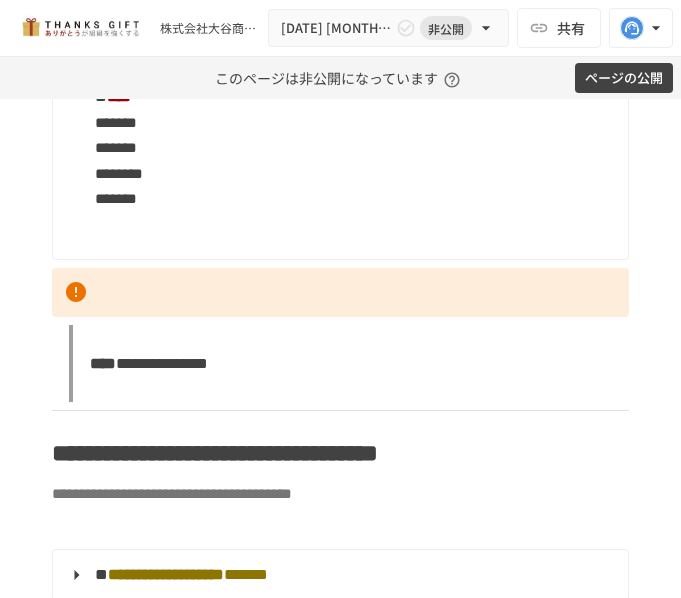 click on "** **** ******* ******* ******** *******" at bounding box center (353, 161) 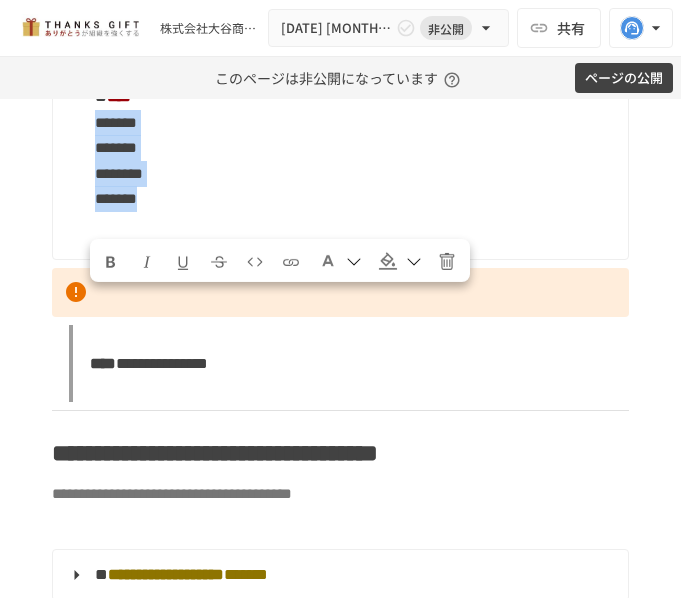 drag, startPoint x: 190, startPoint y: 381, endPoint x: 95, endPoint y: 292, distance: 130.1768 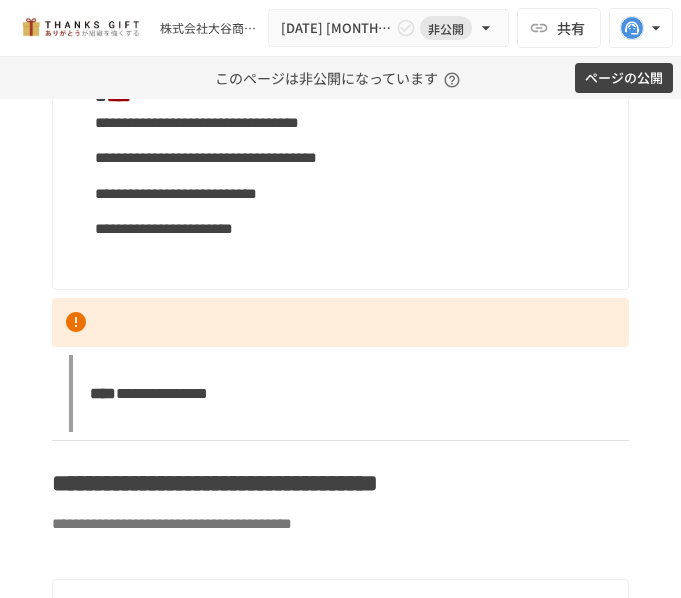 click on "**********" at bounding box center (353, 109) 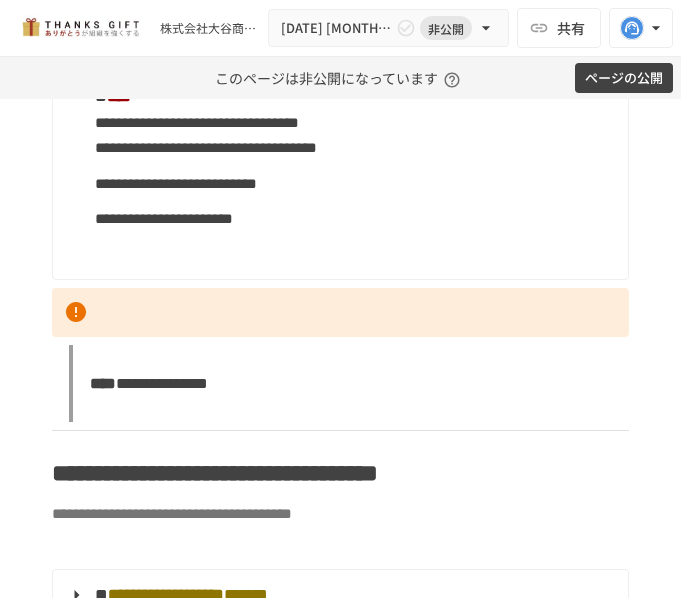click on "**********" at bounding box center [353, 122] 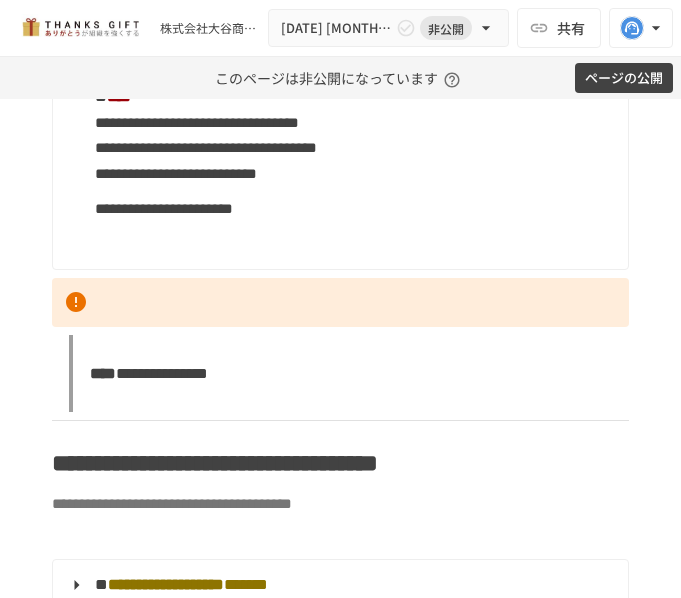 click on "**********" at bounding box center [353, 135] 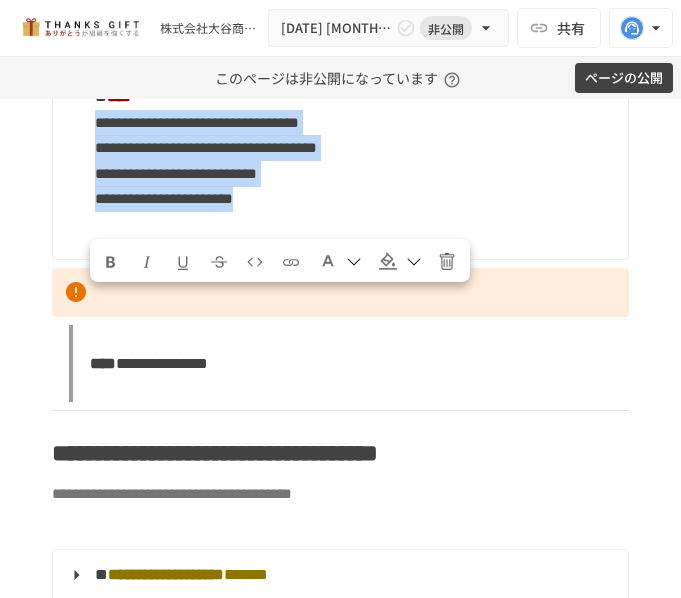 drag, startPoint x: 372, startPoint y: 390, endPoint x: 91, endPoint y: 303, distance: 294.15982 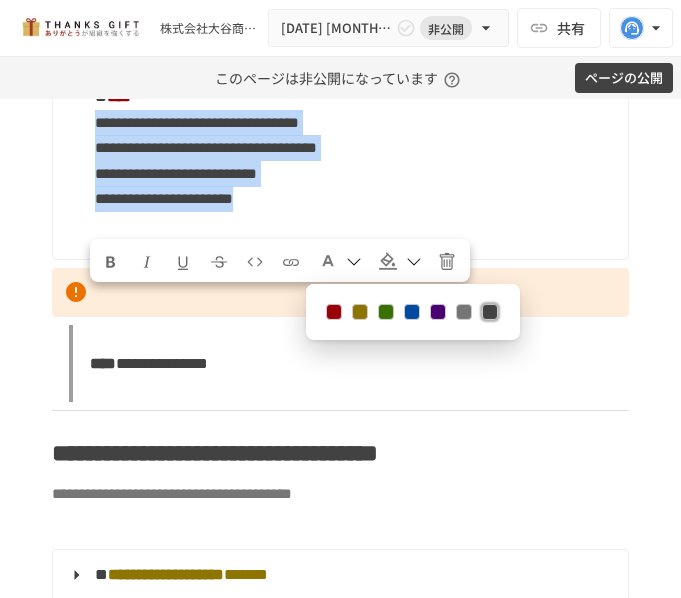 click at bounding box center [334, 312] 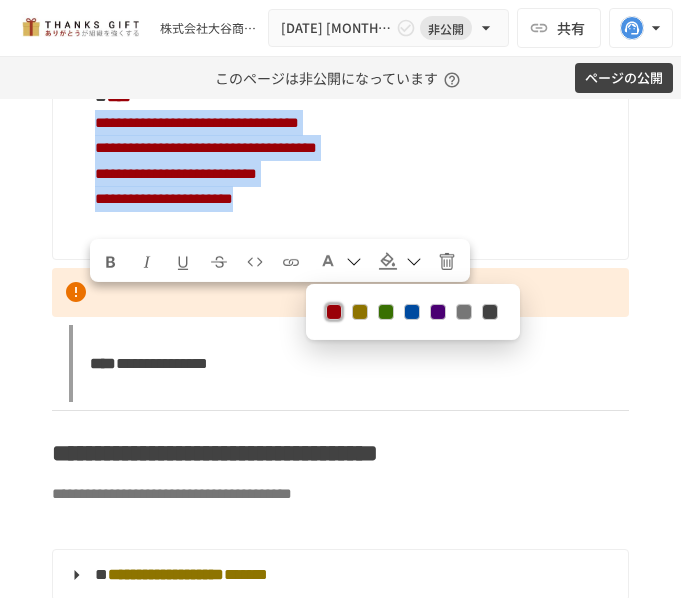 click on "**********" at bounding box center [353, 161] 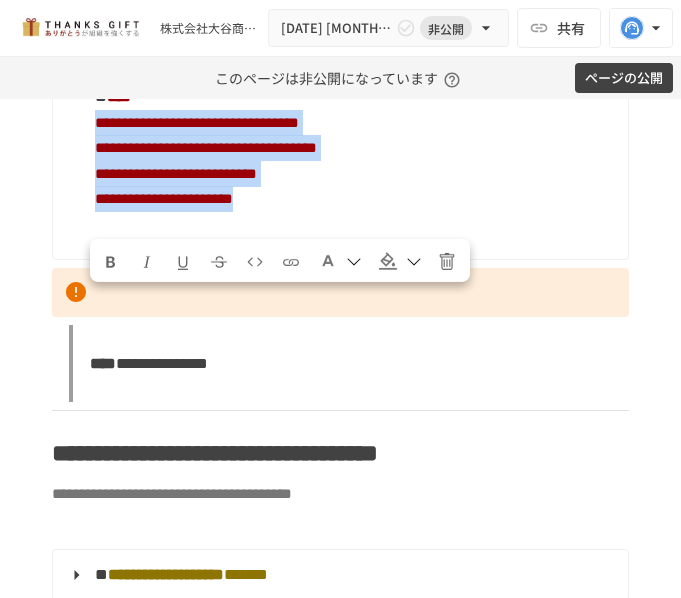 click on "**********" at bounding box center (353, 161) 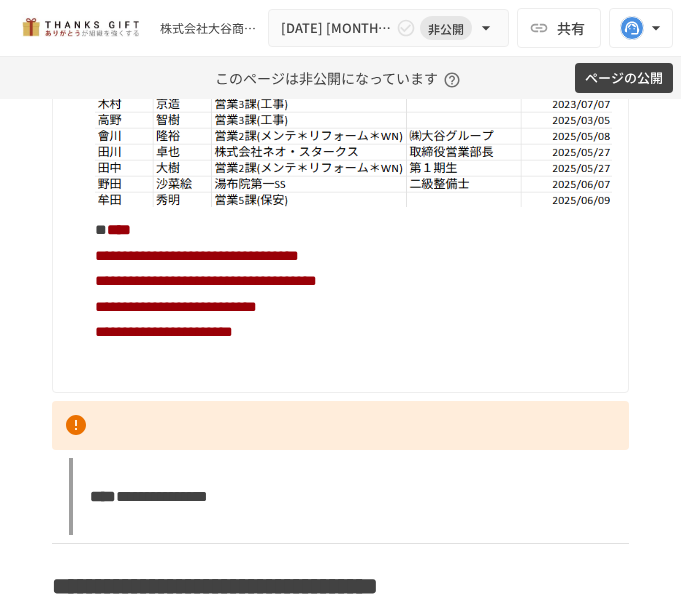 scroll, scrollTop: 3877, scrollLeft: 0, axis: vertical 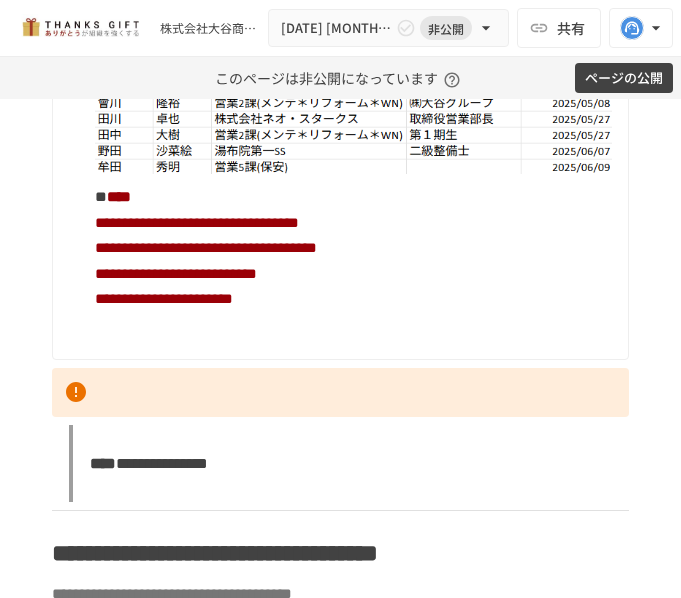 click on "**" at bounding box center [101, 196] 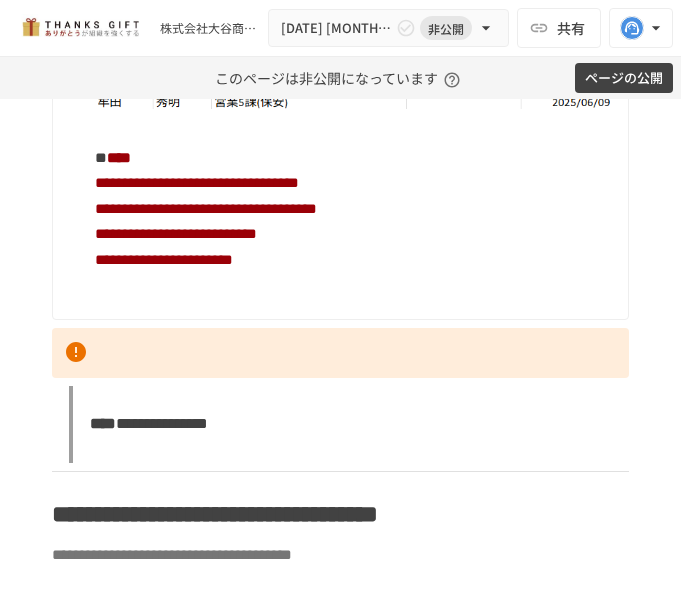 scroll, scrollTop: 3977, scrollLeft: 0, axis: vertical 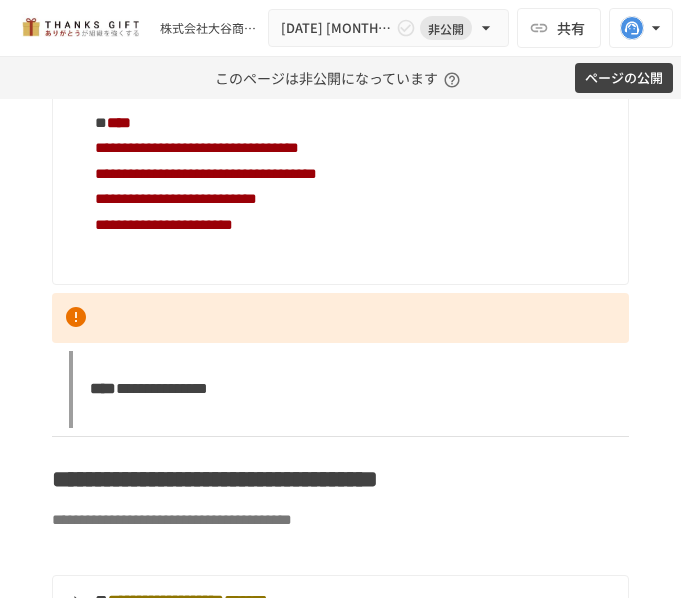 click on "**********" at bounding box center [353, 173] 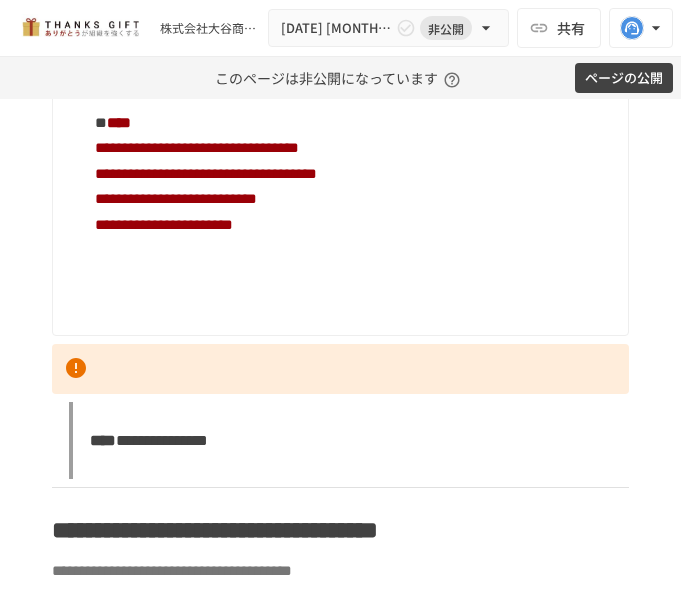 click on "**********" at bounding box center [353, 199] 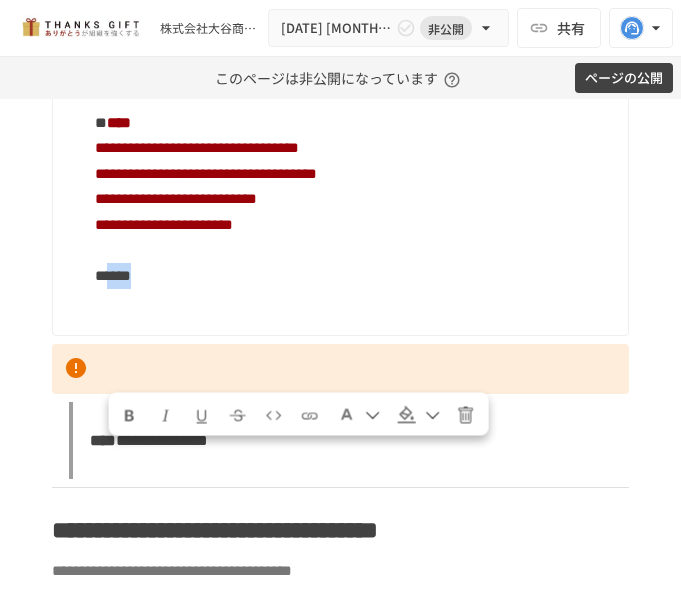 drag, startPoint x: 168, startPoint y: 463, endPoint x: 115, endPoint y: 451, distance: 54.34151 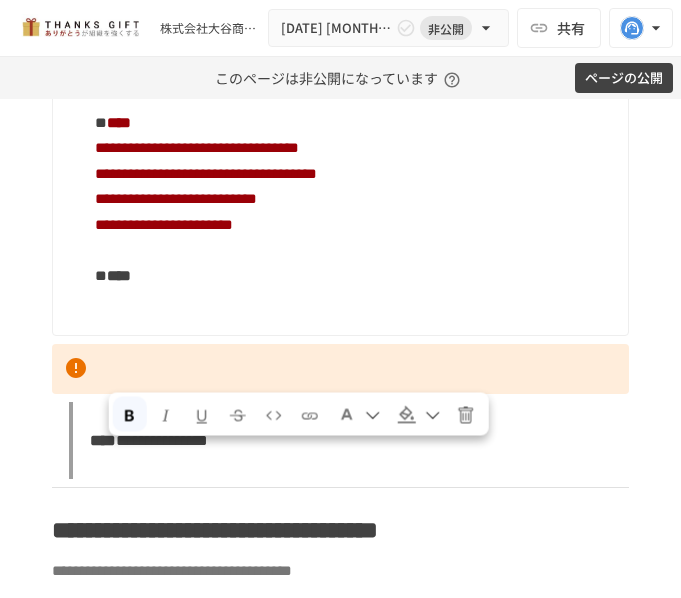 click at bounding box center (347, 414) 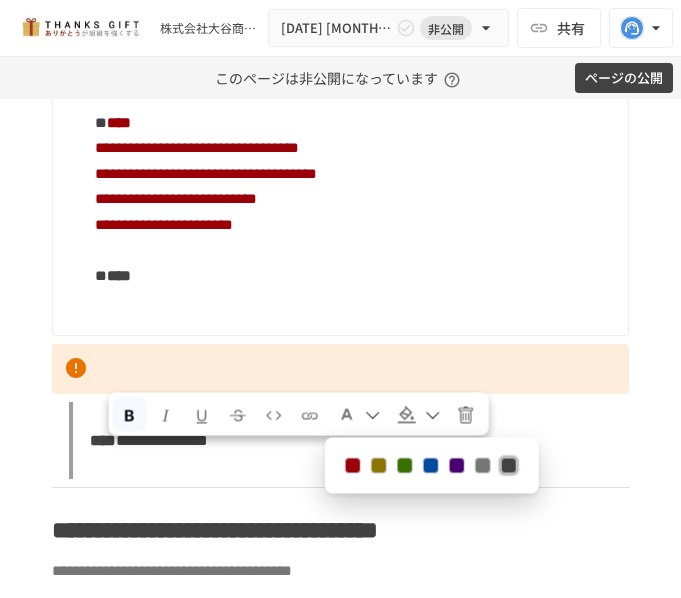 click at bounding box center (431, 465) 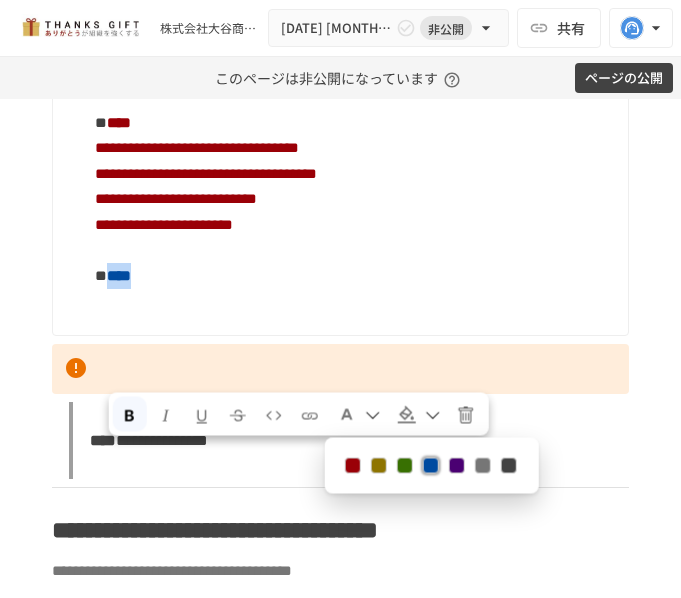 click on "**********" at bounding box center [353, 199] 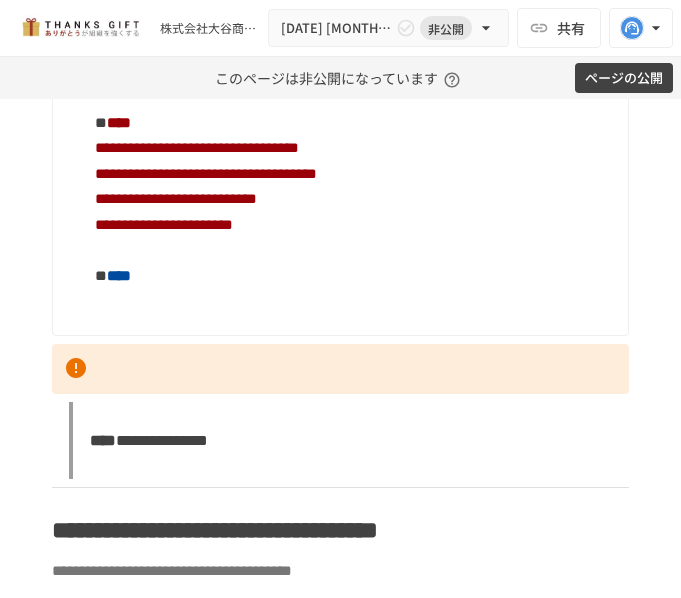 click on "**********" at bounding box center (353, 199) 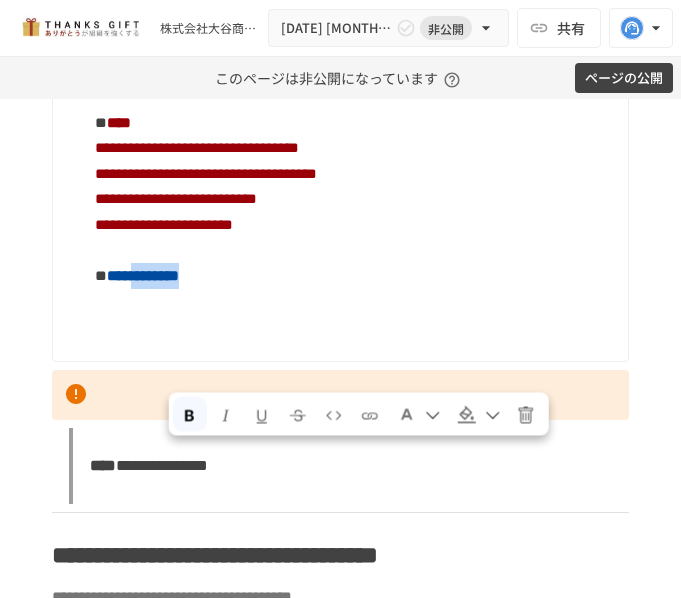 drag, startPoint x: 298, startPoint y: 453, endPoint x: 175, endPoint y: 448, distance: 123.101585 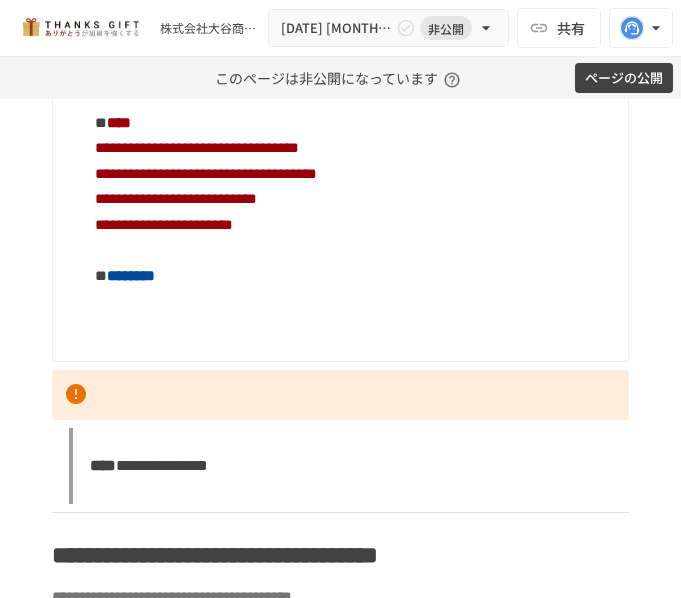click on "**********" at bounding box center (353, 212) 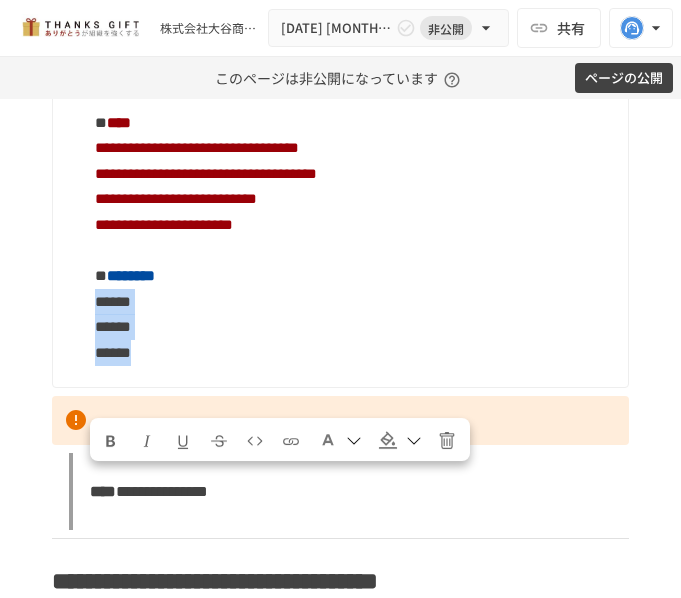 drag, startPoint x: 190, startPoint y: 529, endPoint x: 80, endPoint y: 488, distance: 117.3925 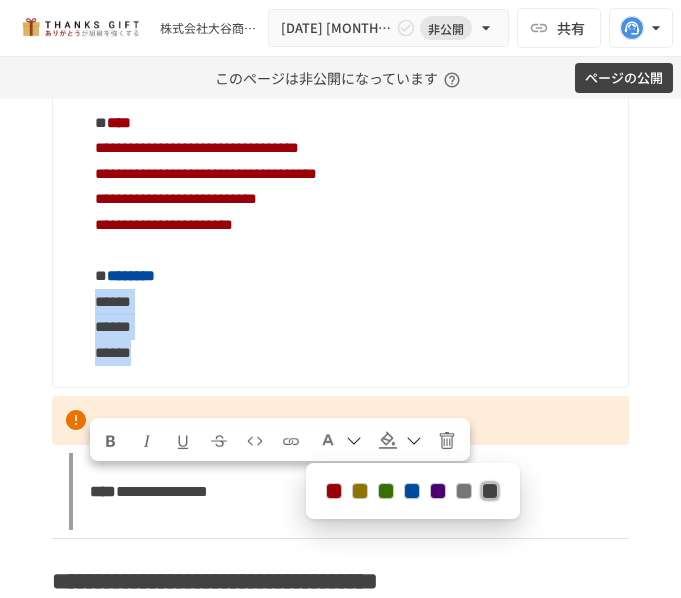 click at bounding box center (412, 491) 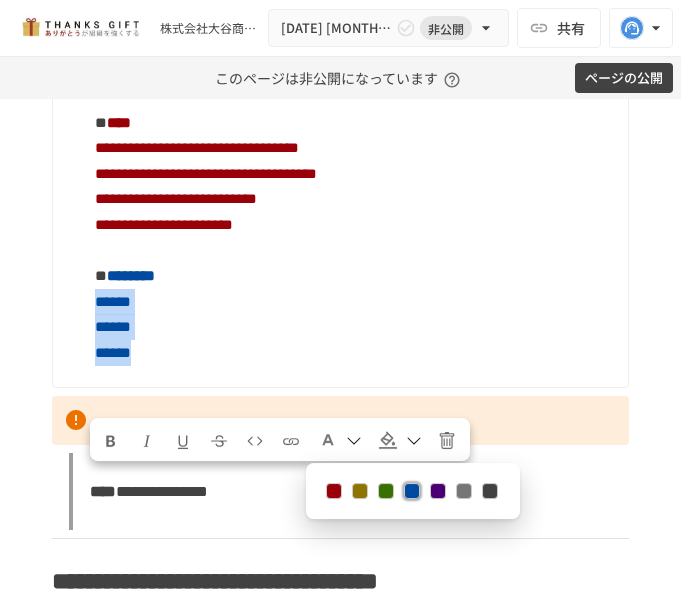 click on "**********" at bounding box center (353, 225) 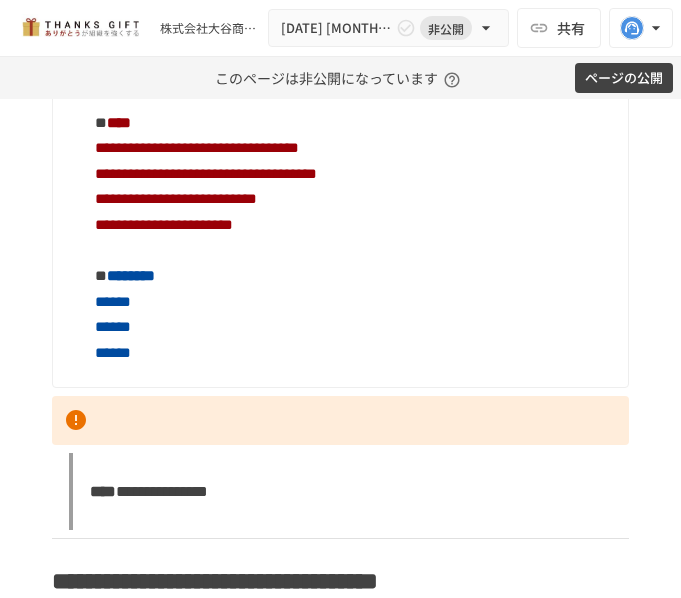 click on "**********" at bounding box center (353, 225) 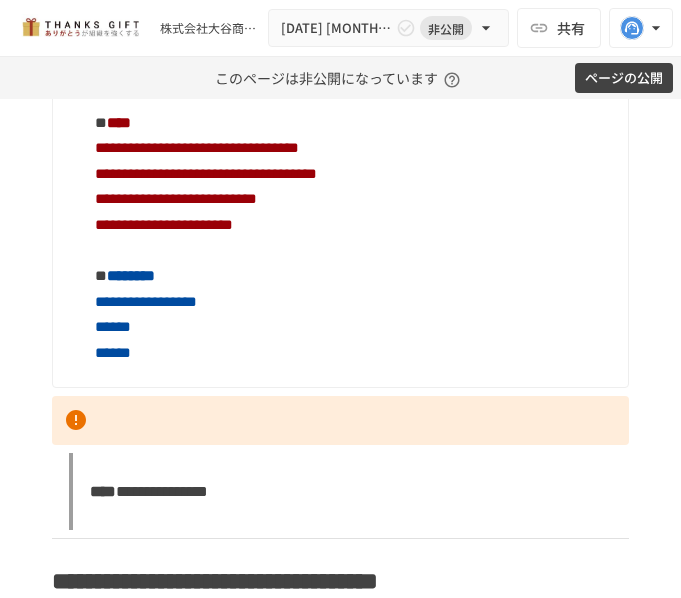 click on "**********" at bounding box center [353, 225] 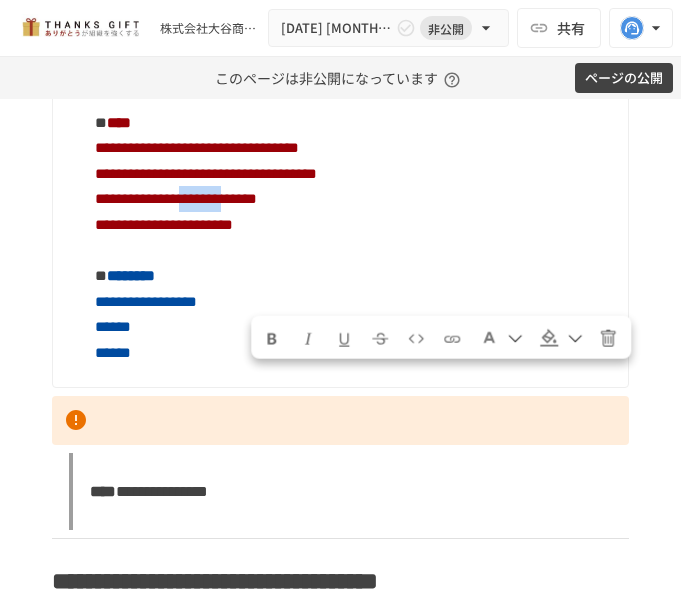 drag, startPoint x: 259, startPoint y: 382, endPoint x: 346, endPoint y: 375, distance: 87.28116 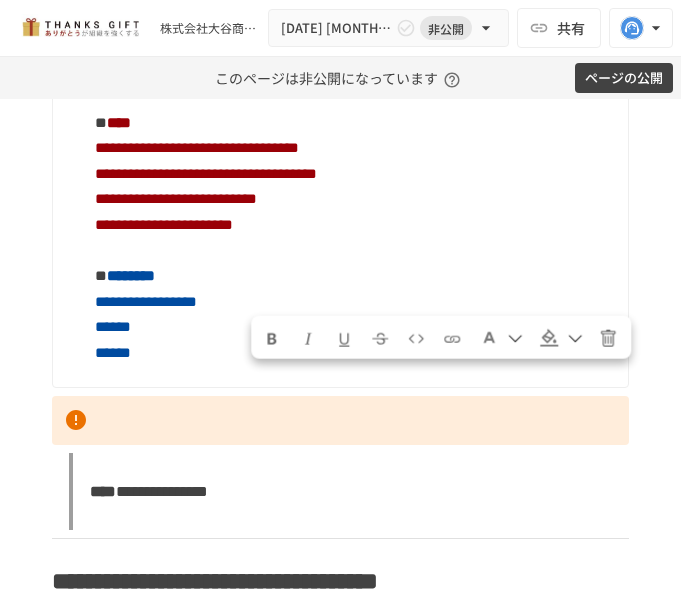 click on "**********" at bounding box center [353, 225] 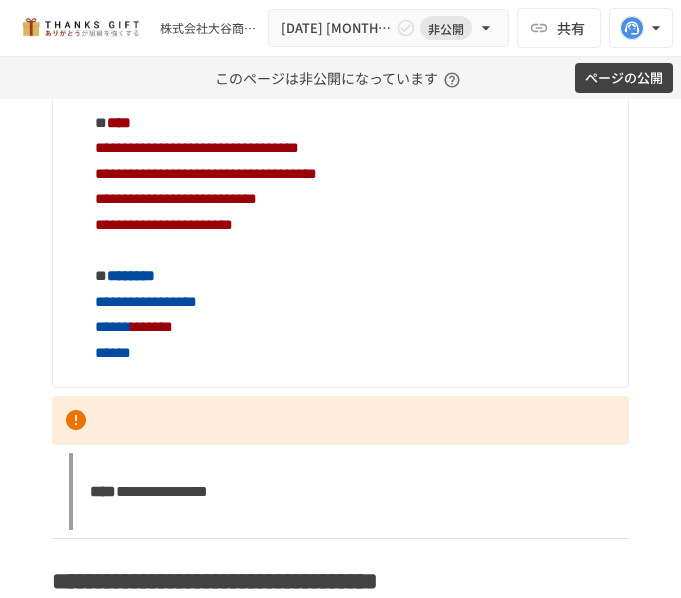 click on "**********" at bounding box center (197, 147) 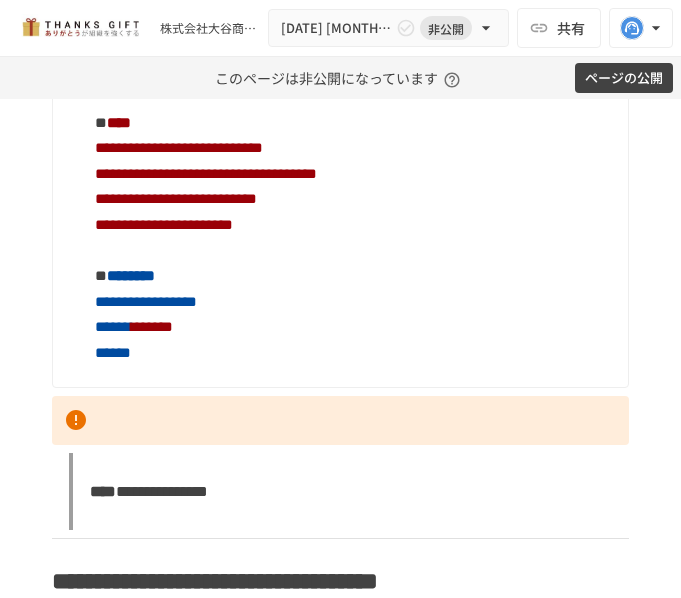 click on "**********" at bounding box center [206, 173] 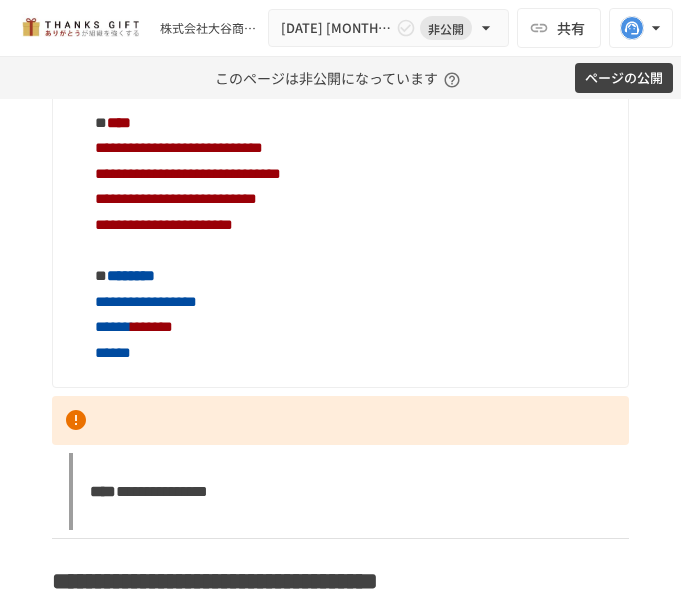 click on "**********" at bounding box center (176, 198) 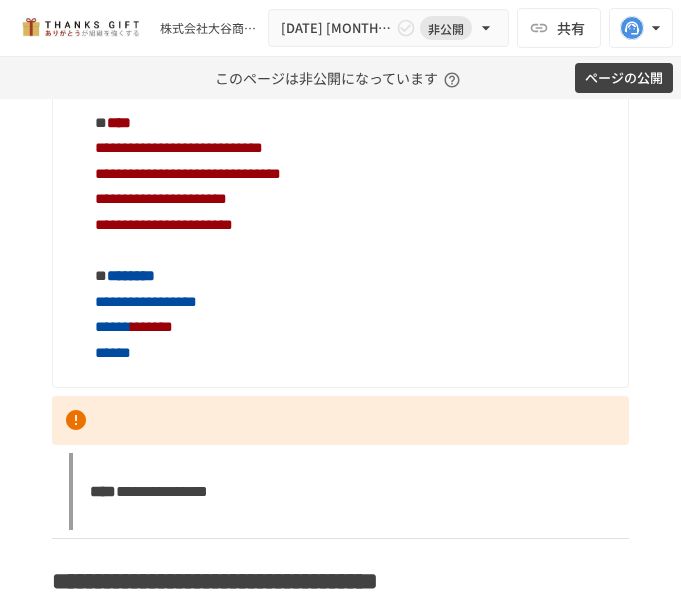 click on "**********" at bounding box center [164, 224] 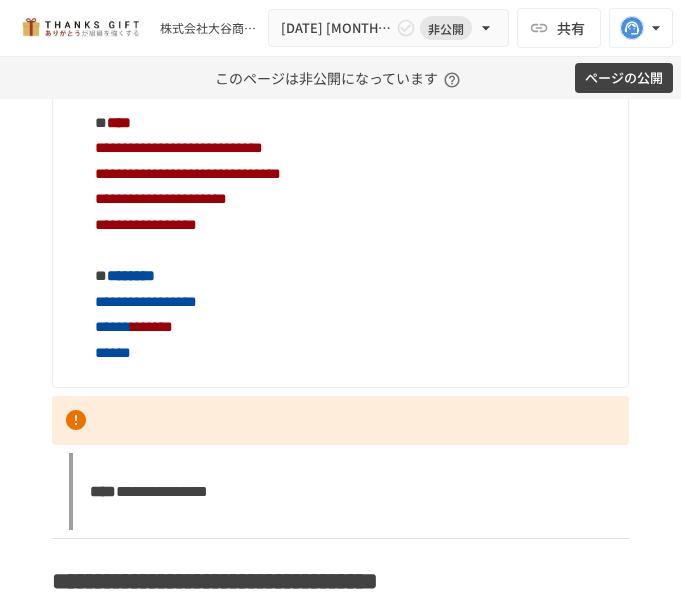 click on "**********" at bounding box center (353, 225) 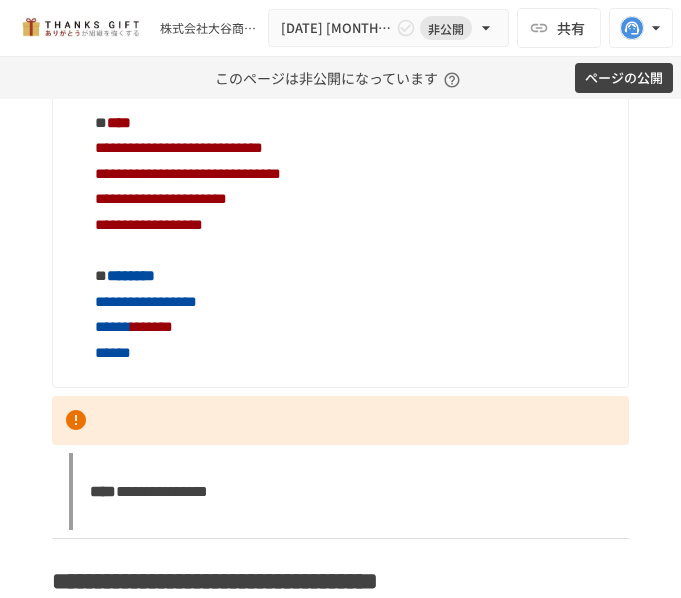 click on "**********" at bounding box center (353, 225) 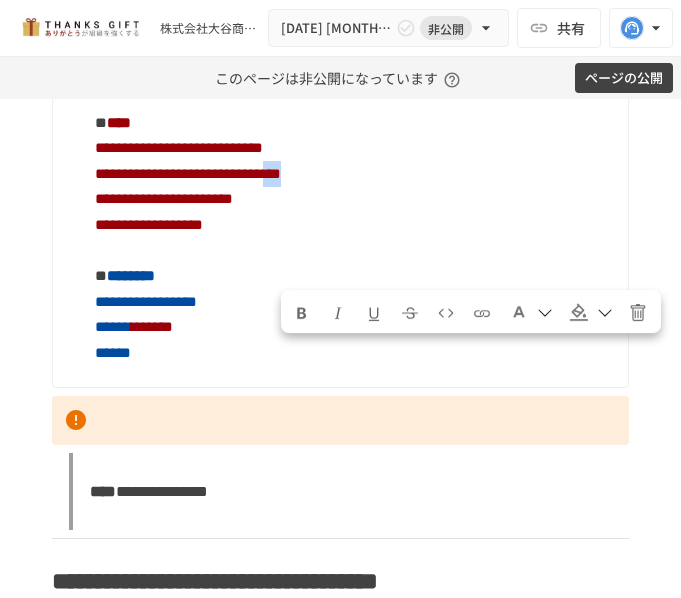 drag, startPoint x: 478, startPoint y: 352, endPoint x: 434, endPoint y: 358, distance: 44.407207 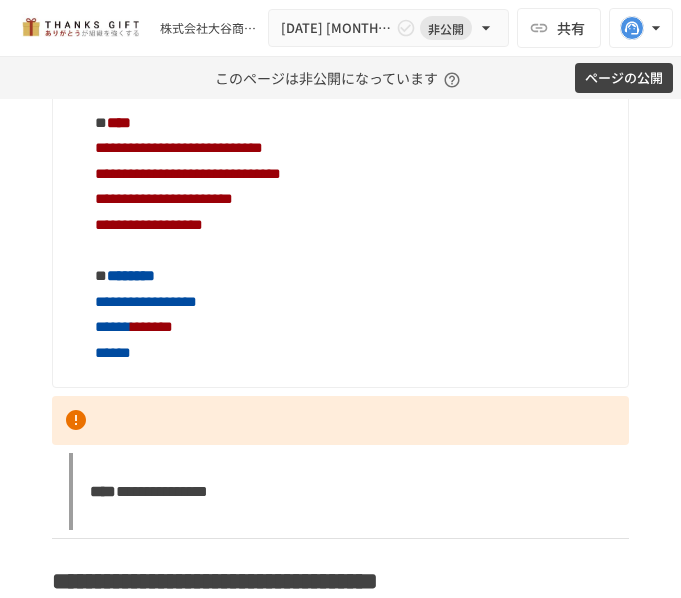 click on "**********" at bounding box center (353, 225) 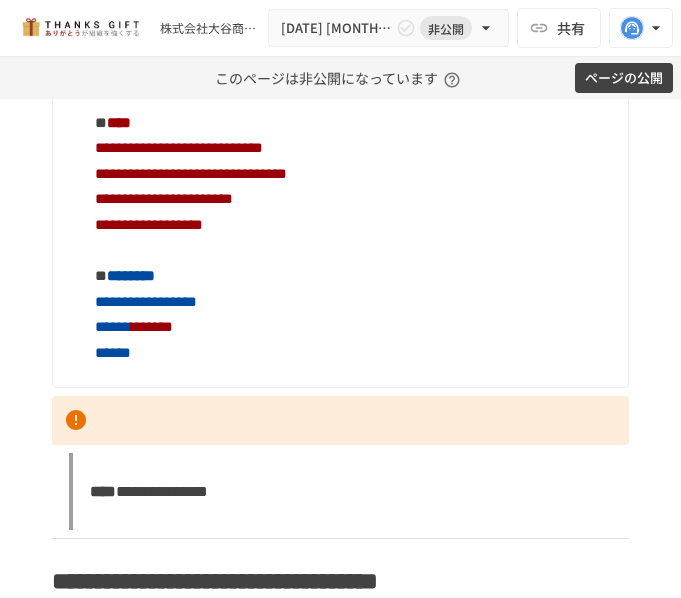 click on "**********" at bounding box center (353, 225) 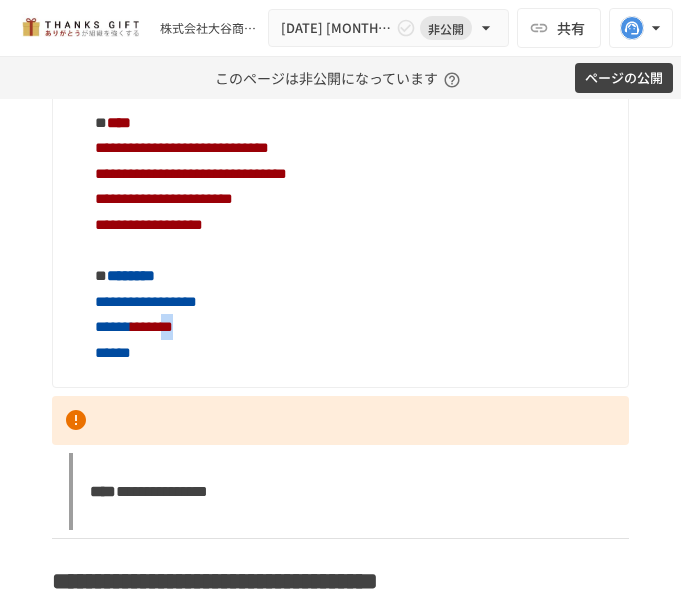drag, startPoint x: 305, startPoint y: 505, endPoint x: 261, endPoint y: 504, distance: 44.011364 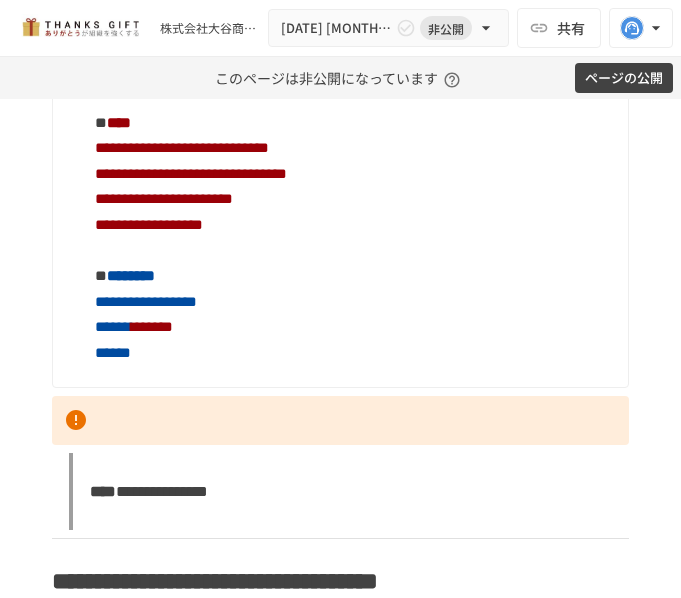 click on "*******" at bounding box center [152, 326] 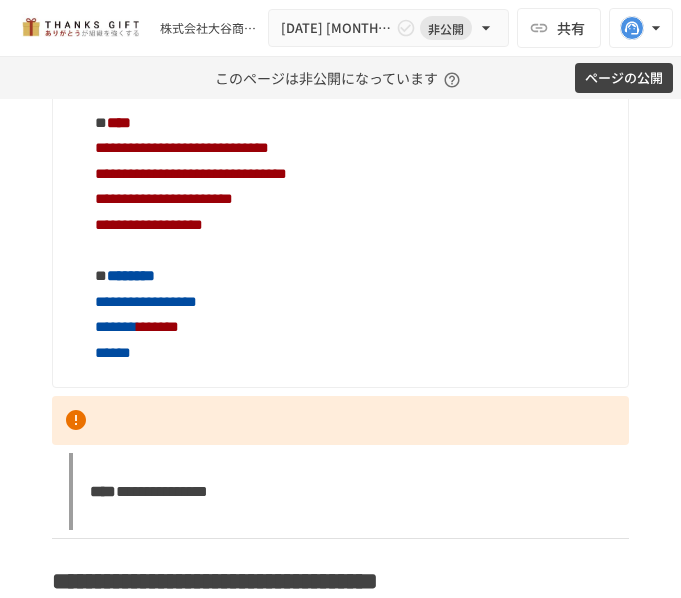 click on "**********" at bounding box center (353, 225) 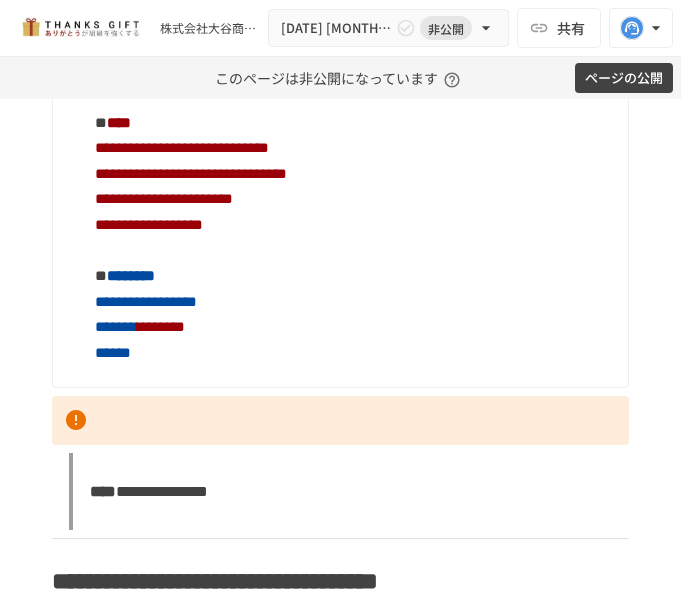 click on "**********" at bounding box center (353, 225) 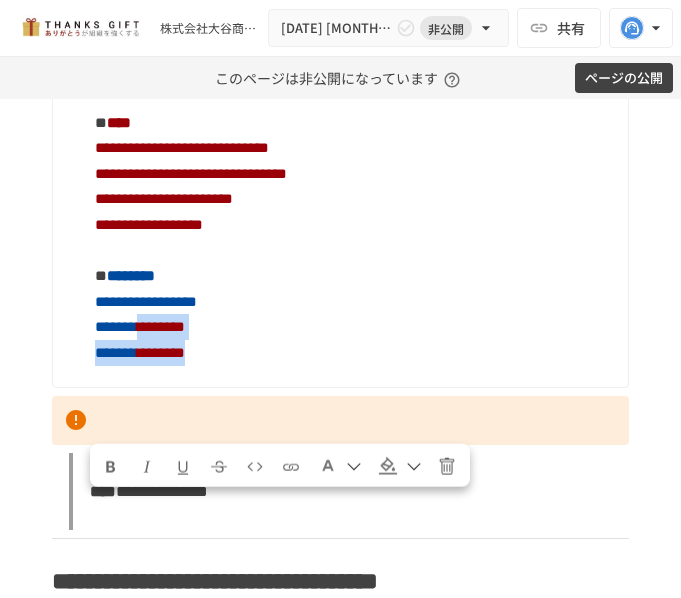 drag, startPoint x: 322, startPoint y: 535, endPoint x: 200, endPoint y: 511, distance: 124.33825 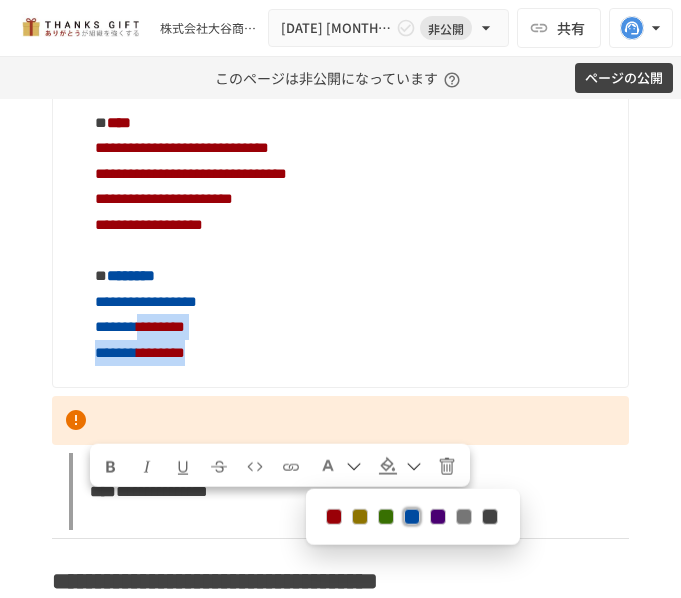 click at bounding box center (412, 517) 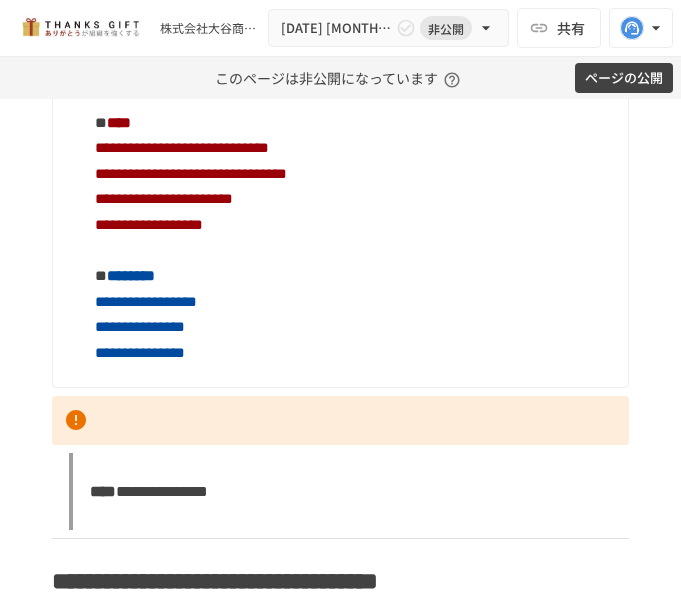 click on "**********" at bounding box center (353, 225) 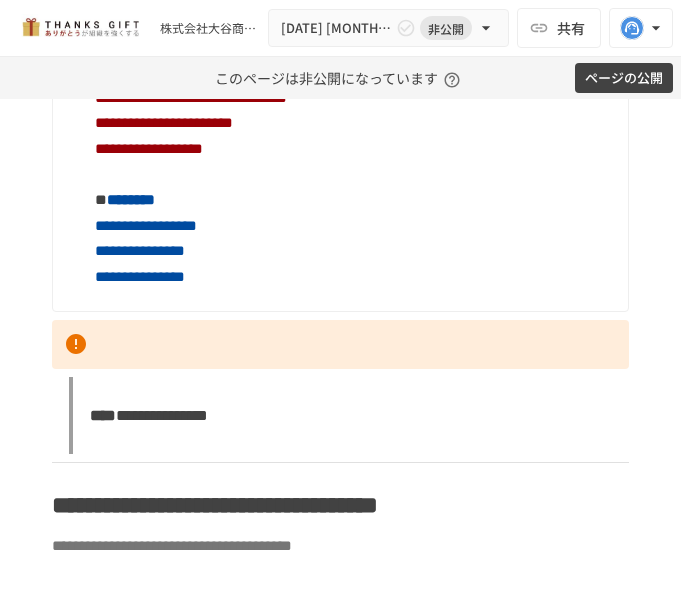 click on "**********" at bounding box center (353, 149) 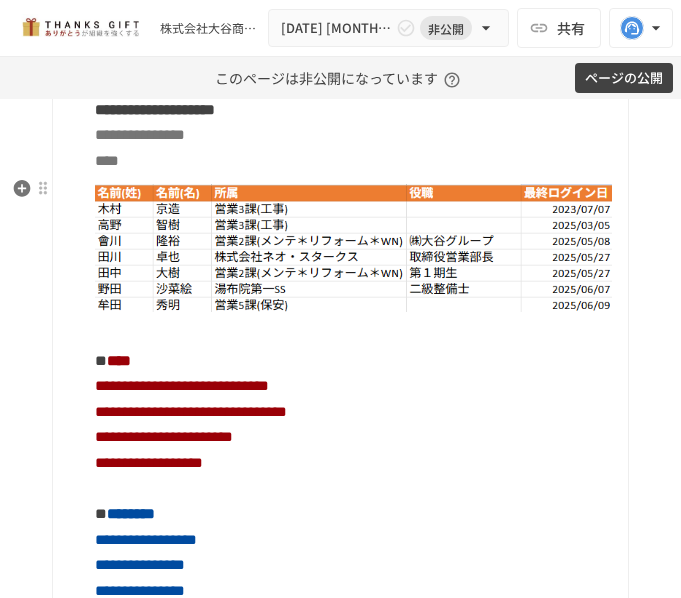 scroll, scrollTop: 3738, scrollLeft: 0, axis: vertical 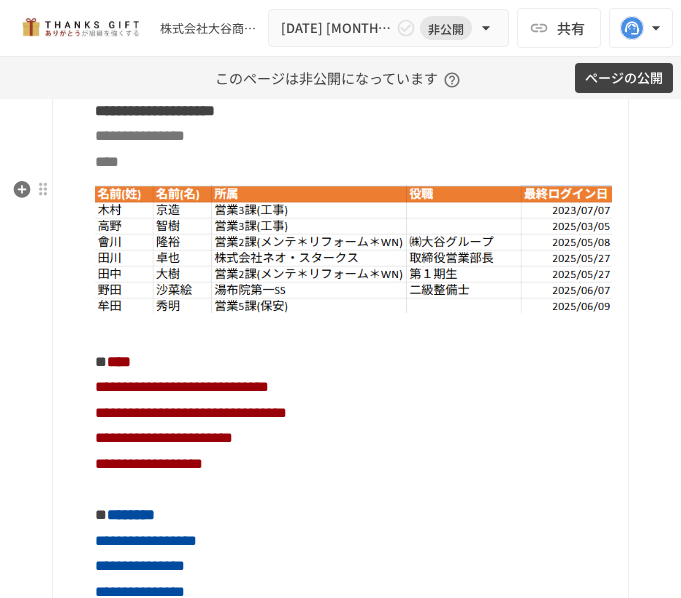 click on "*******" at bounding box center [240, 18] 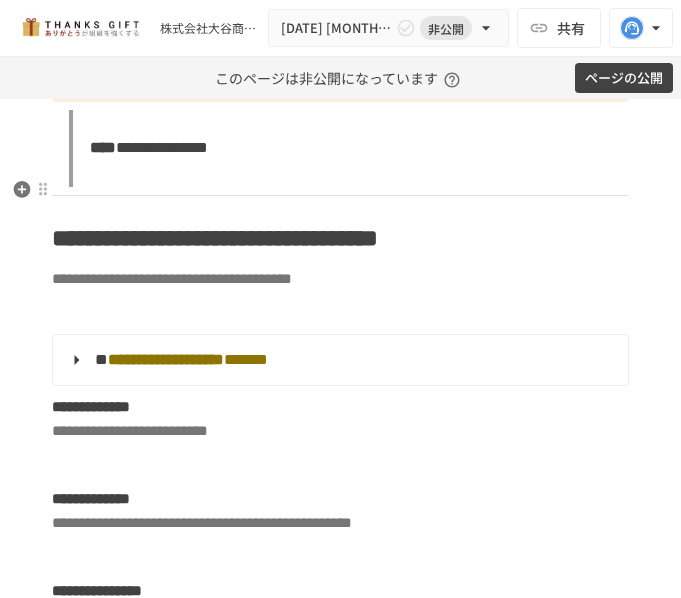 click on "*******" at bounding box center (240, 18) 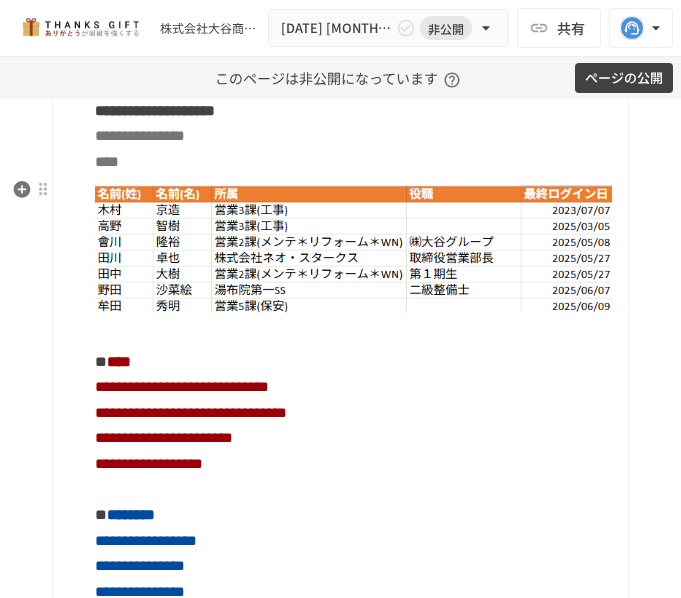 click on "**********" at bounding box center (338, 19) 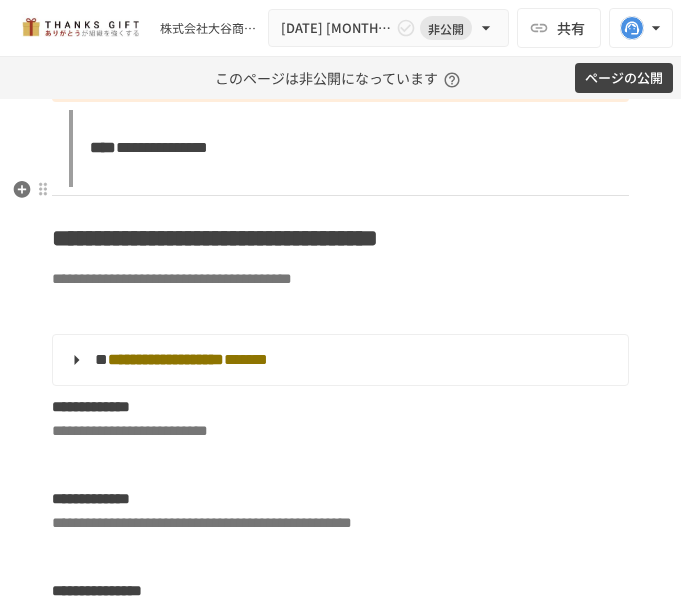 click on "**********" at bounding box center (340, 19) 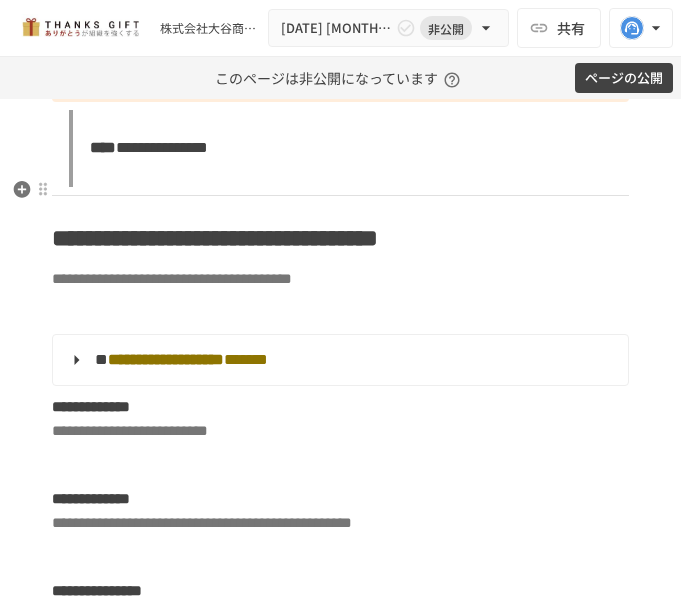 click on "**********" at bounding box center [338, 19] 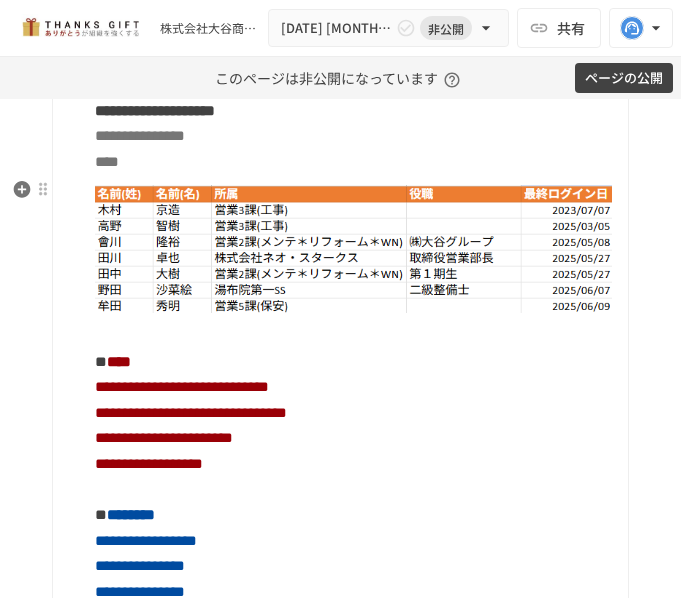 click on "**********" at bounding box center (338, 318) 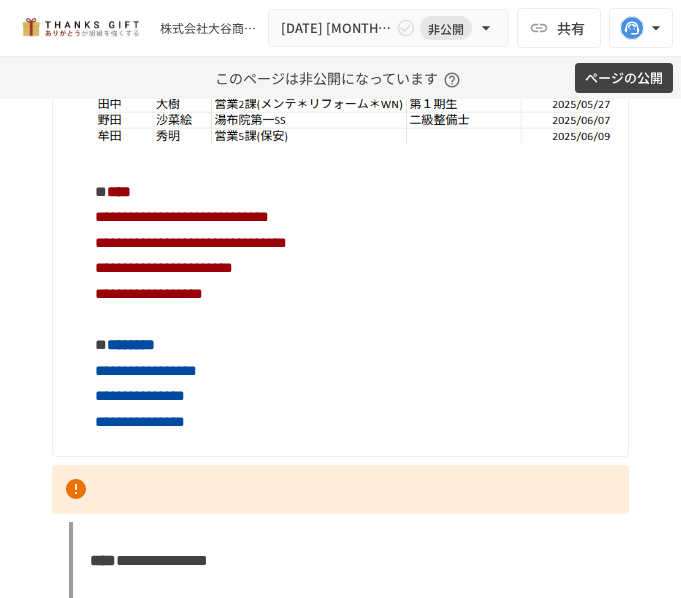 scroll, scrollTop: 4094, scrollLeft: 0, axis: vertical 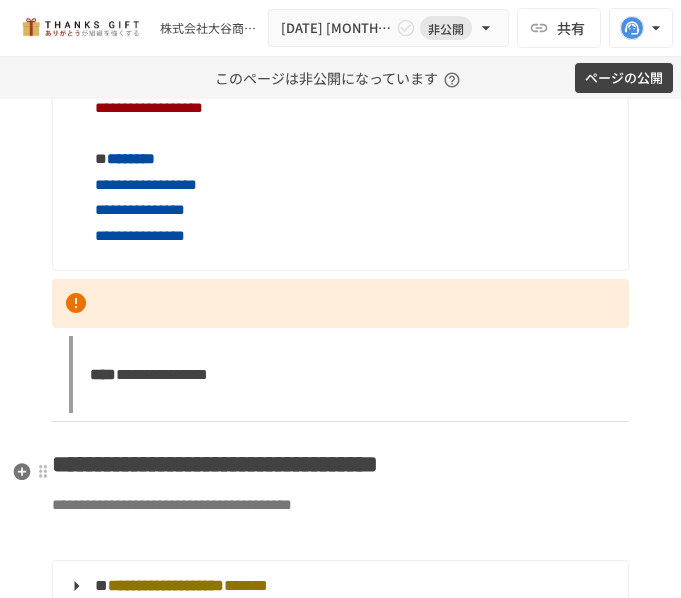 click at bounding box center [340, 304] 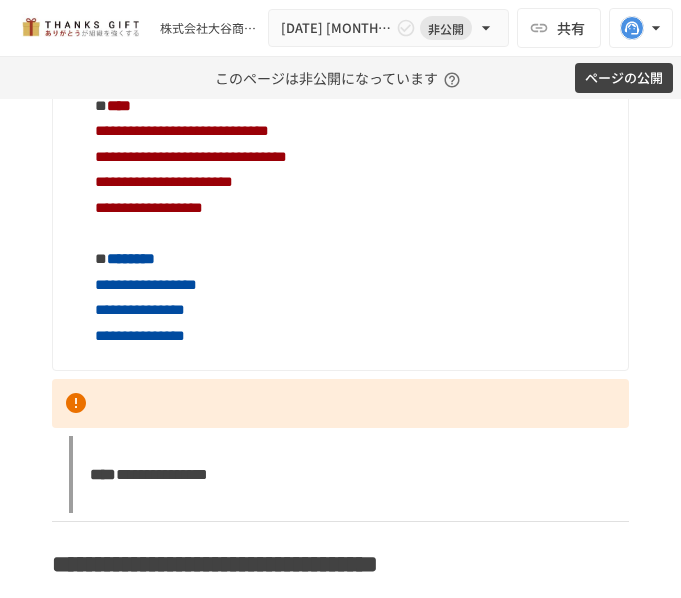 scroll, scrollTop: 4194, scrollLeft: 0, axis: vertical 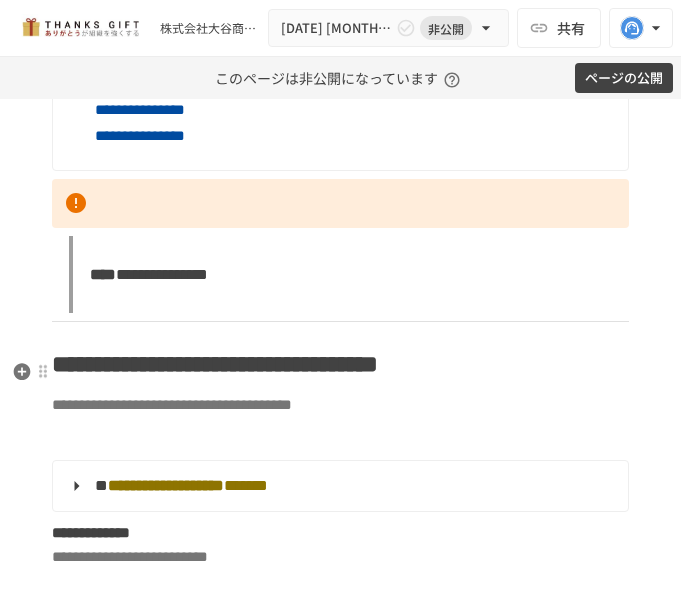 click at bounding box center (340, 204) 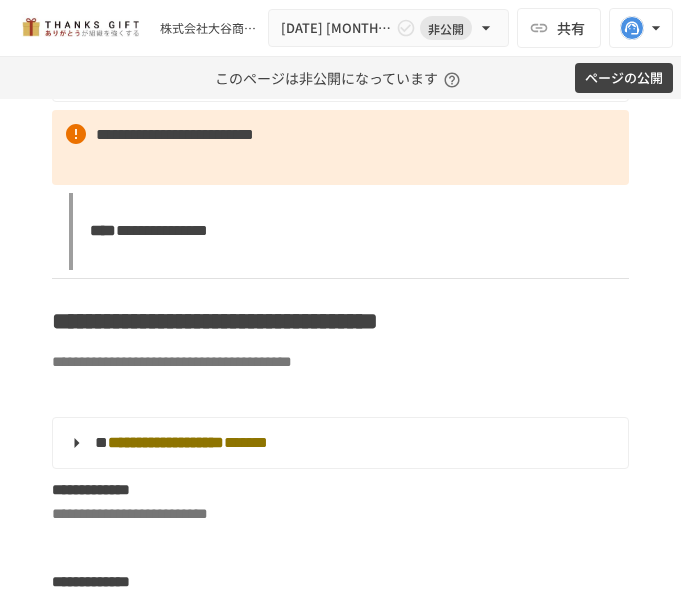 scroll, scrollTop: 4264, scrollLeft: 0, axis: vertical 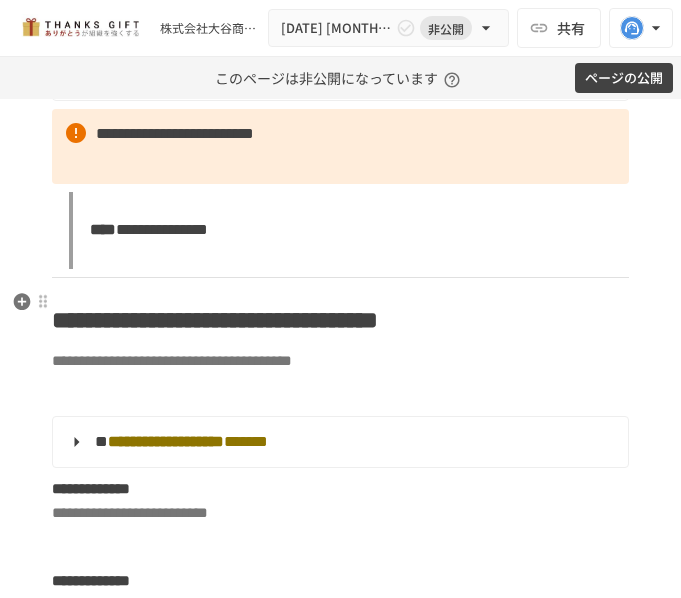 click on "**********" at bounding box center (340, 146) 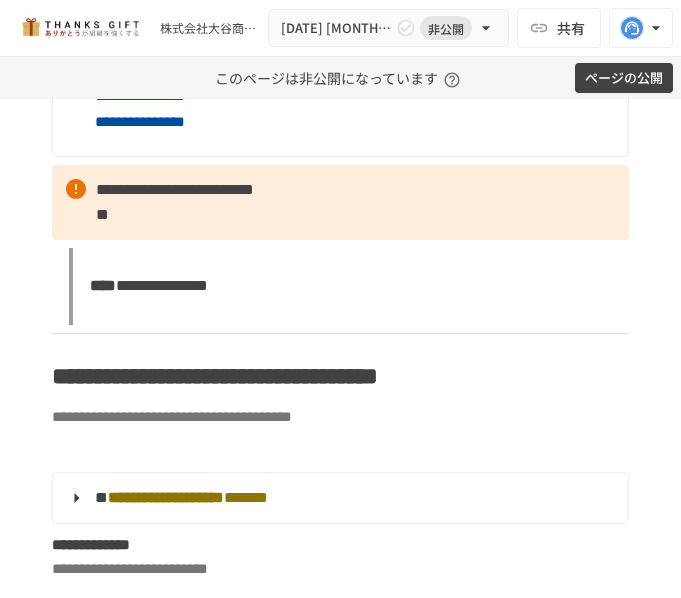 scroll, scrollTop: 4209, scrollLeft: 0, axis: vertical 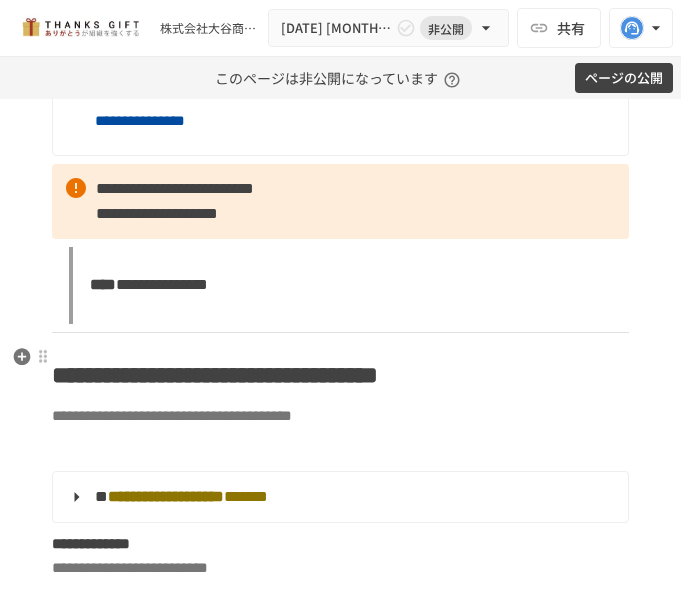 click on "**********" at bounding box center [157, 213] 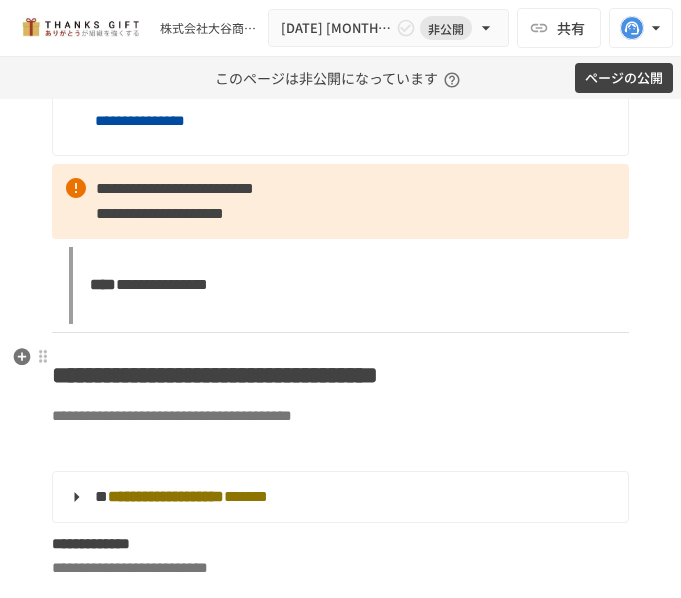 click on "**********" at bounding box center [160, 213] 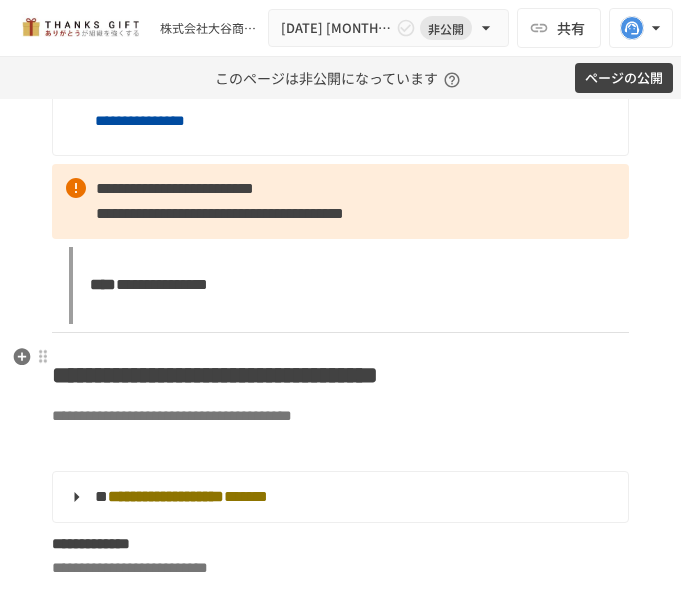 click on "**********" at bounding box center [220, 213] 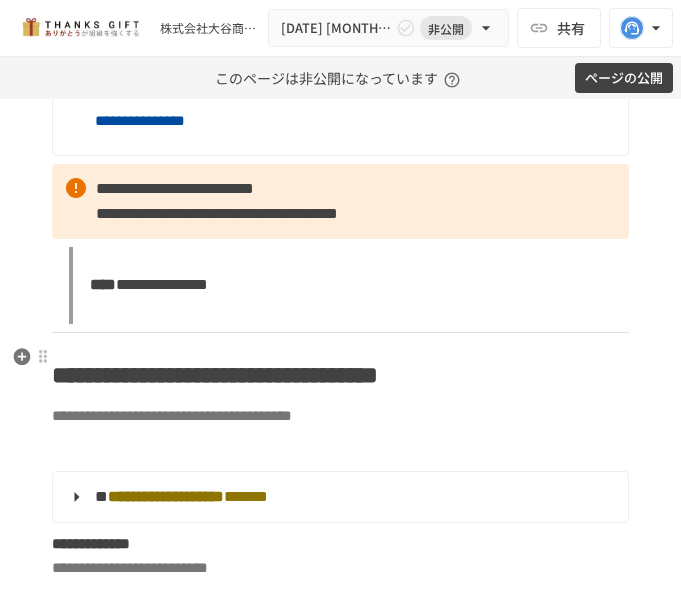 click on "**********" at bounding box center [340, 201] 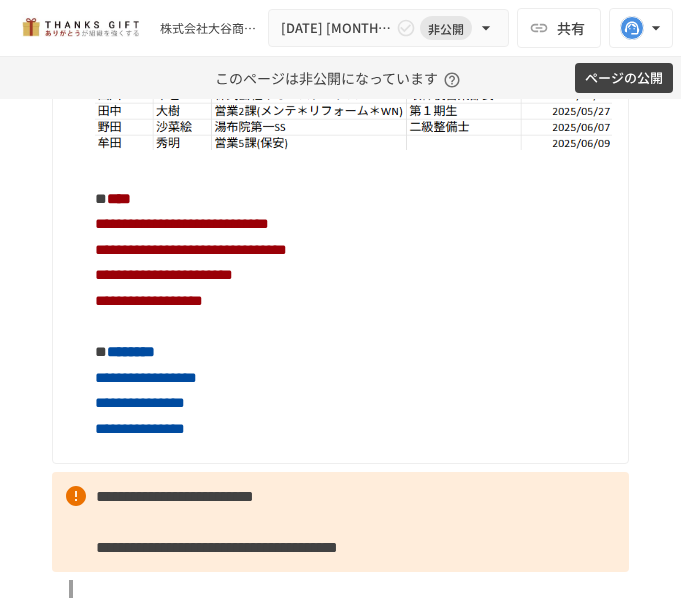 scroll, scrollTop: 4013, scrollLeft: 0, axis: vertical 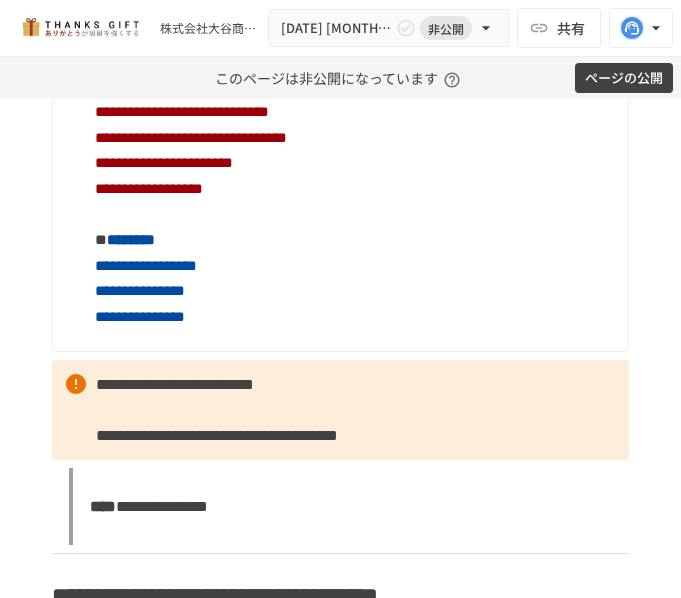 click on "********" at bounding box center (131, 239) 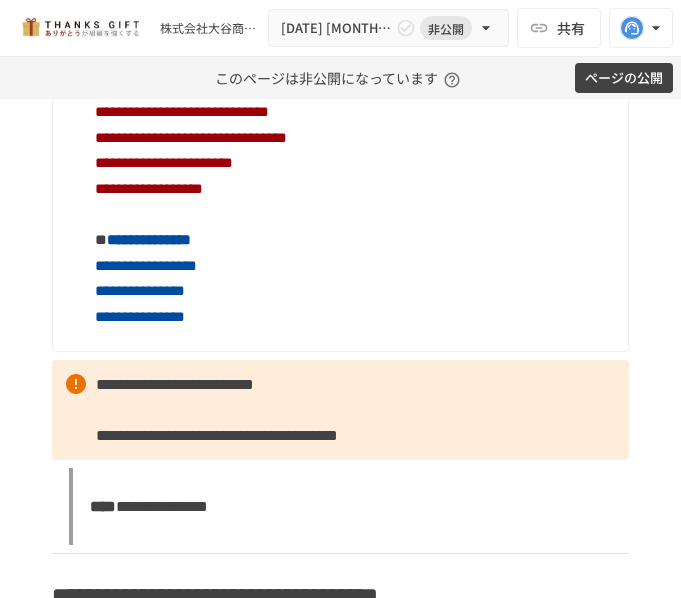 click on "**********" at bounding box center [140, 316] 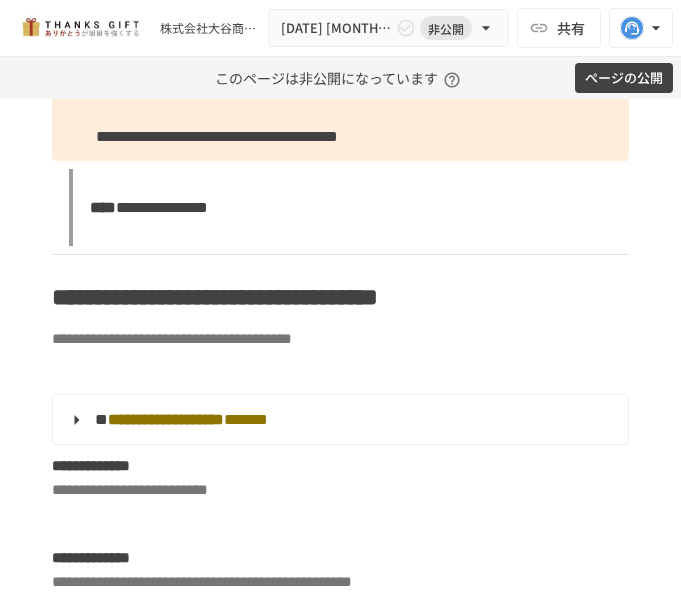scroll, scrollTop: 4313, scrollLeft: 0, axis: vertical 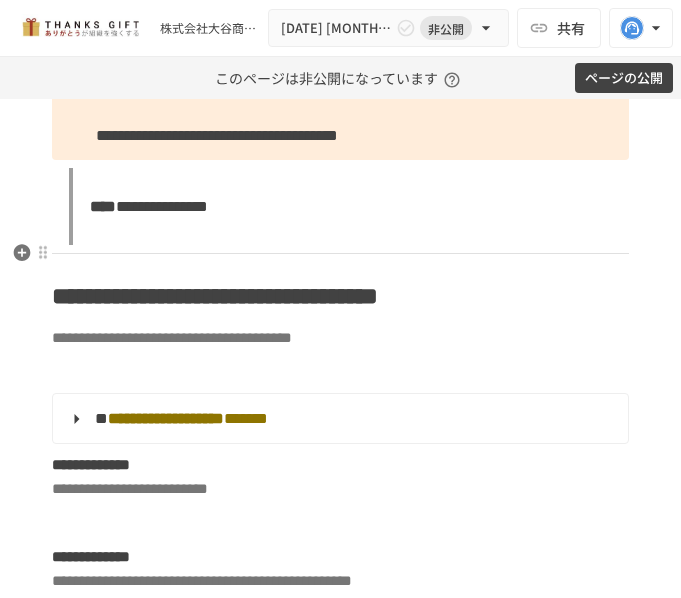 click on "**********" at bounding box center (340, 110) 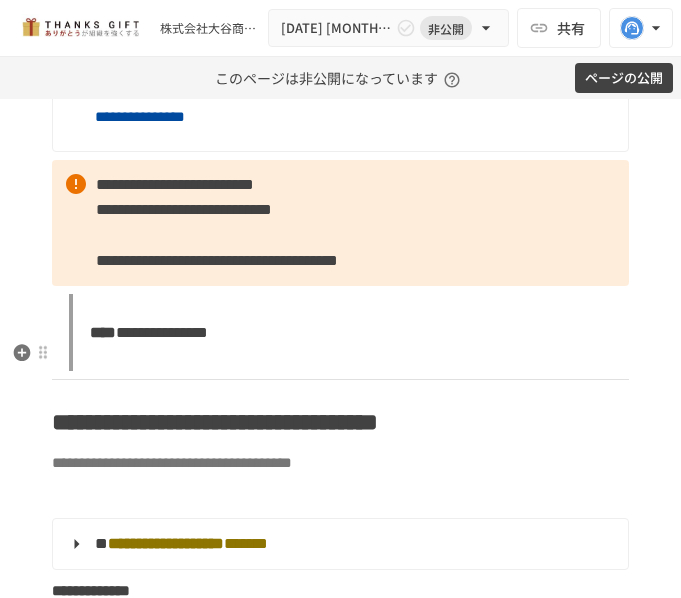 scroll, scrollTop: 4113, scrollLeft: 0, axis: vertical 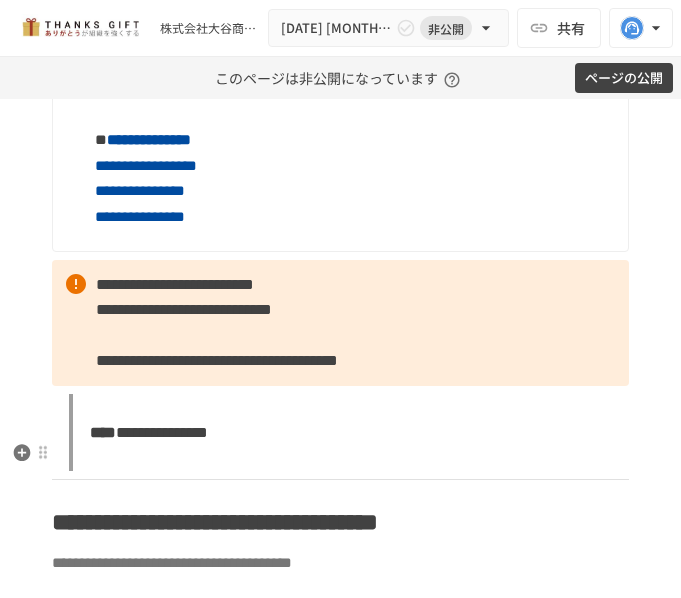 click on "**********" at bounding box center [340, 323] 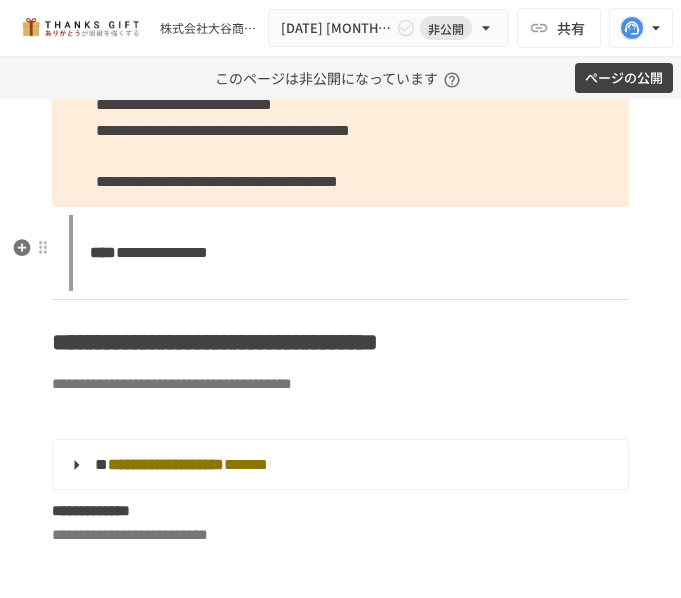 scroll, scrollTop: 4334, scrollLeft: 0, axis: vertical 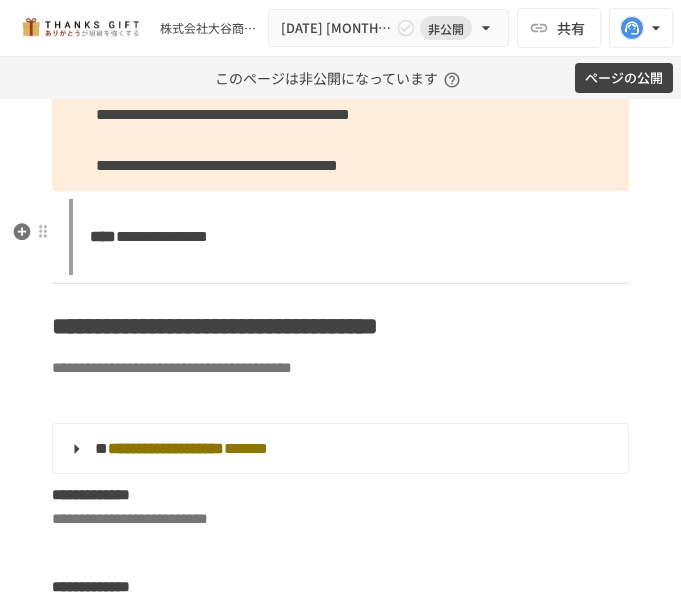 click on "**********" at bounding box center [340, 115] 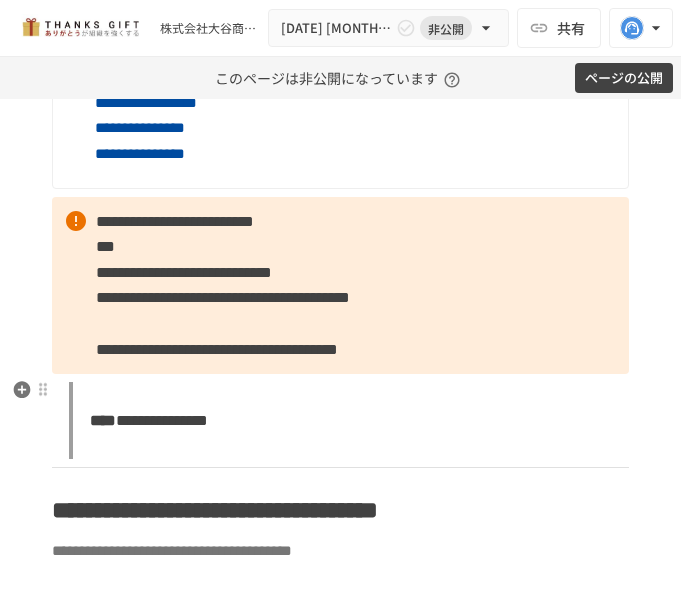 scroll, scrollTop: 4176, scrollLeft: 0, axis: vertical 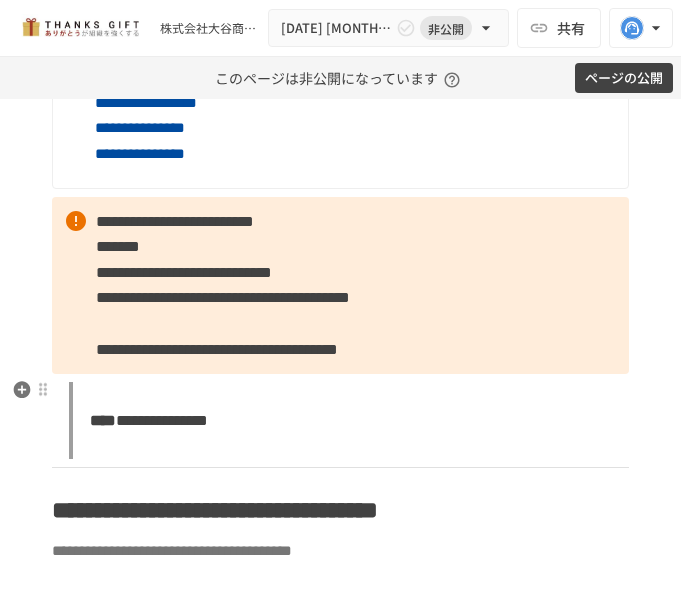 click on "*******" at bounding box center [118, 246] 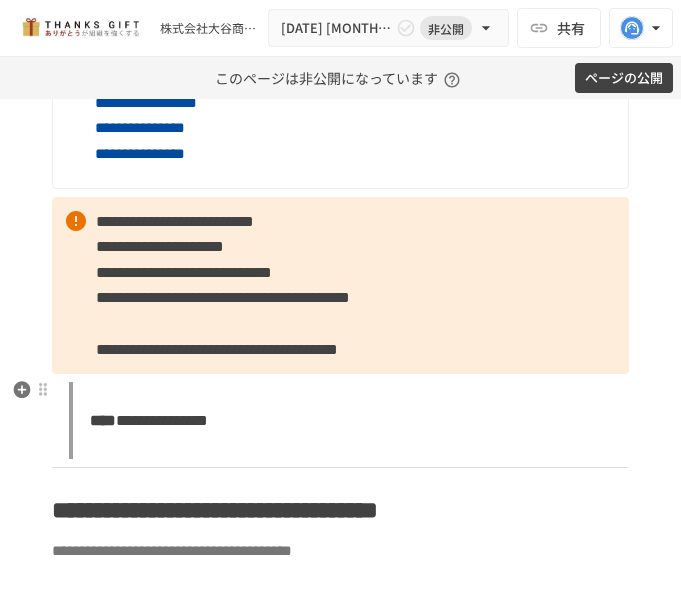 click on "**********" at bounding box center (160, 246) 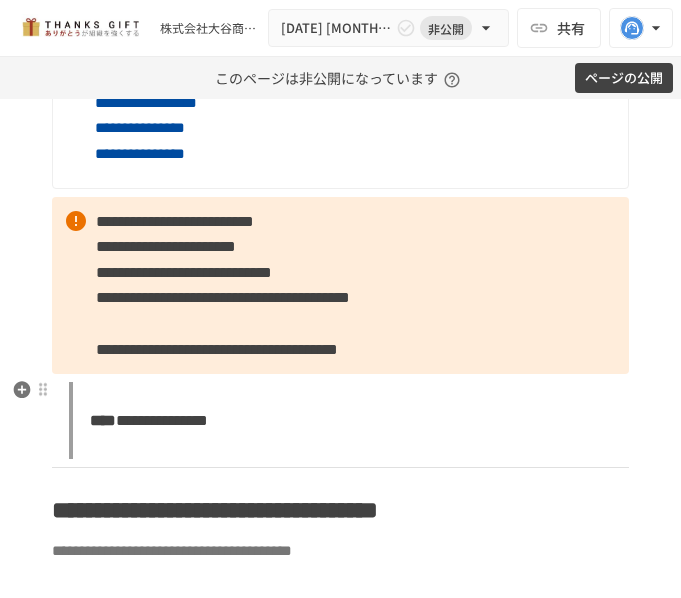 click on "**********" at bounding box center [340, 286] 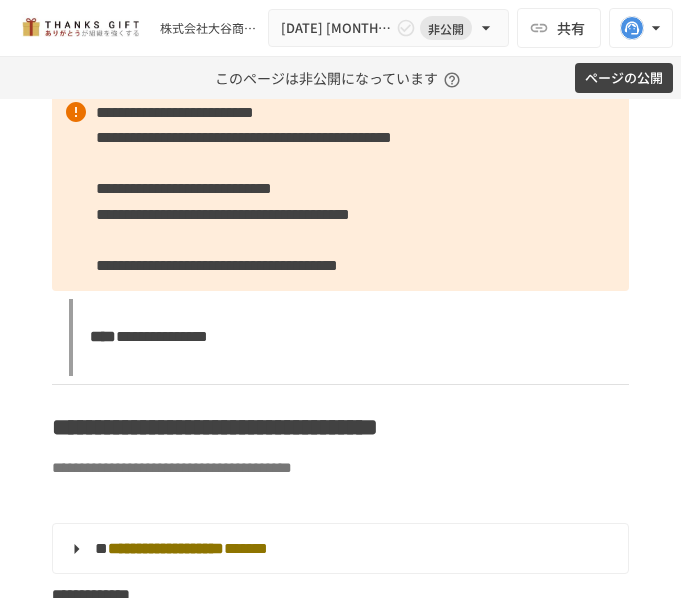 scroll, scrollTop: 4286, scrollLeft: 0, axis: vertical 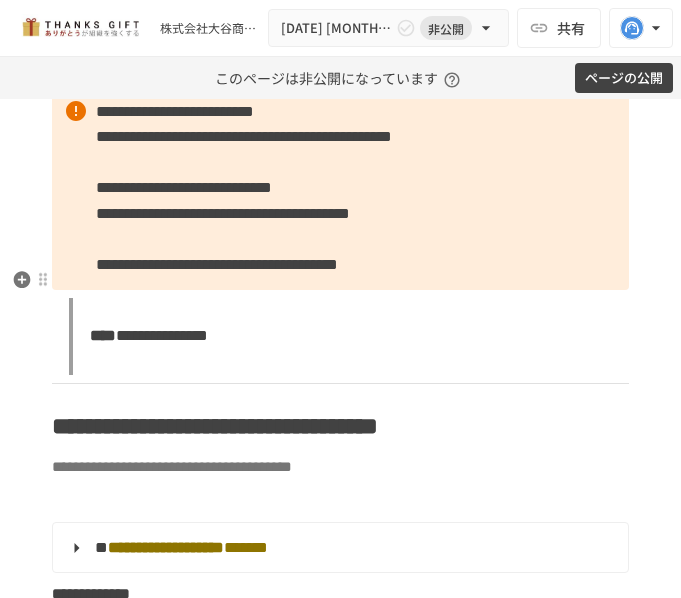 click on "**********" at bounding box center [184, 187] 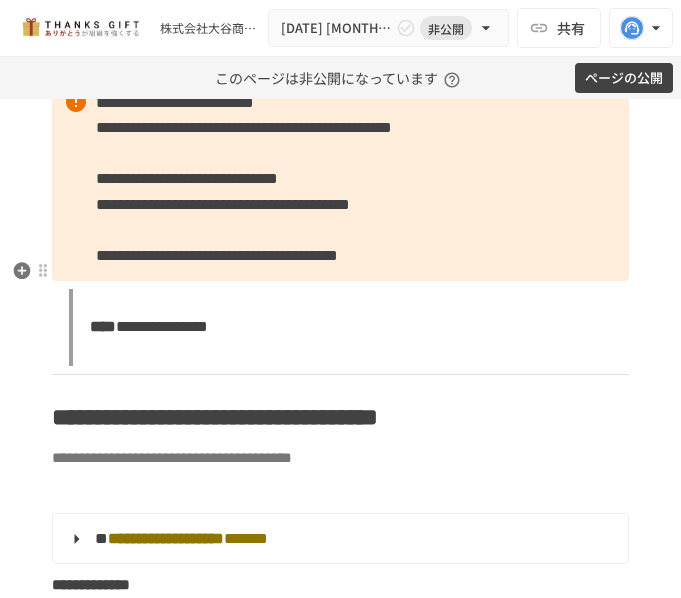 scroll, scrollTop: 4296, scrollLeft: 0, axis: vertical 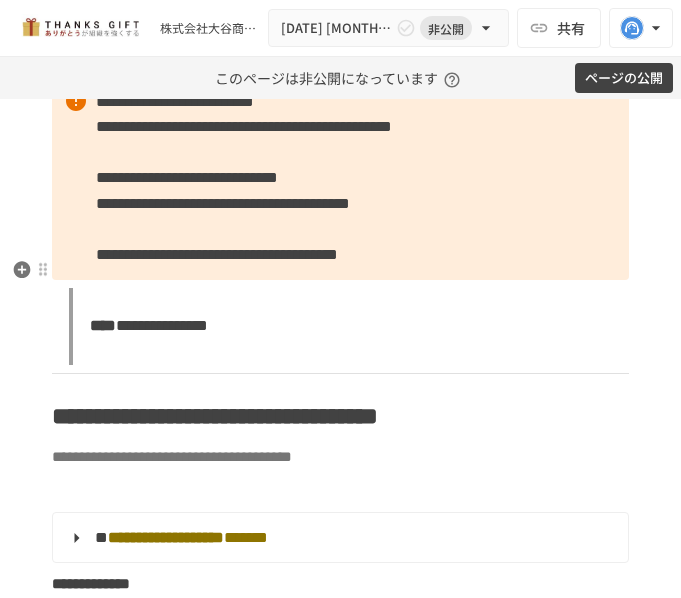 click on "**********" at bounding box center [340, 178] 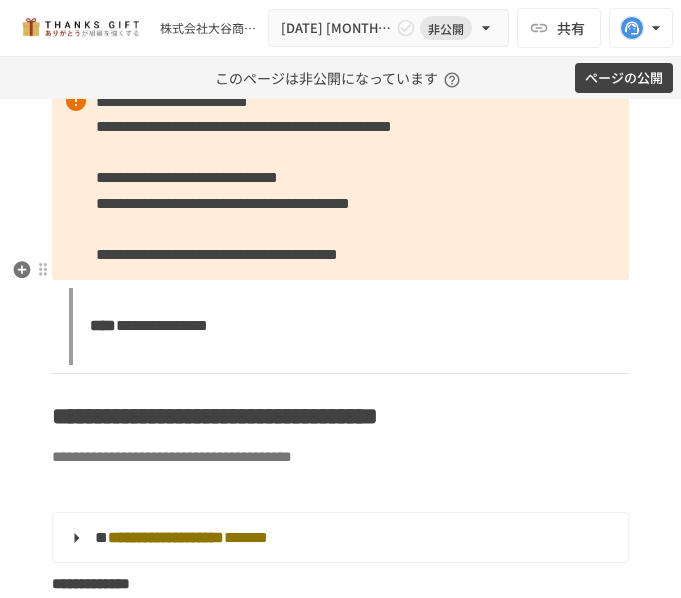 click on "**********" at bounding box center (172, 101) 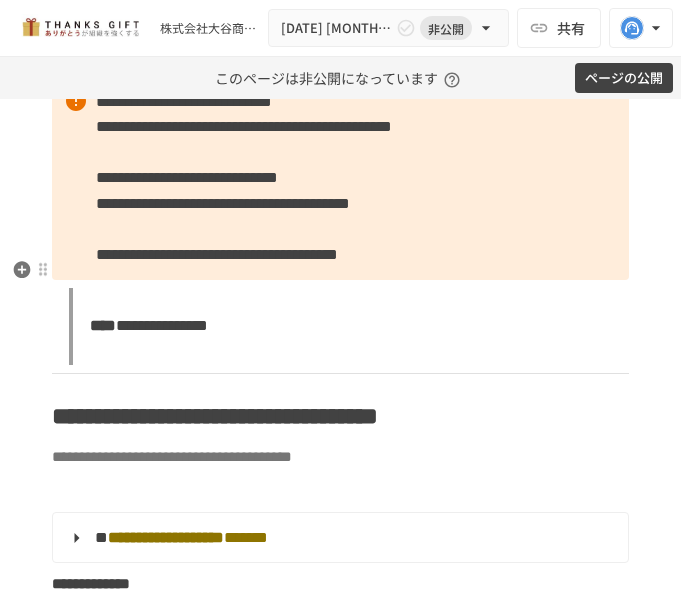 click on "**********" at bounding box center (184, 101) 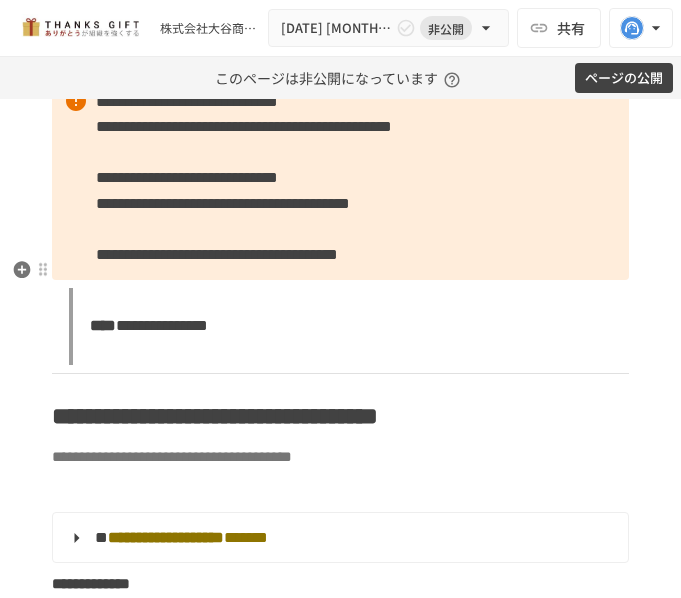 click on "**********" at bounding box center [187, 101] 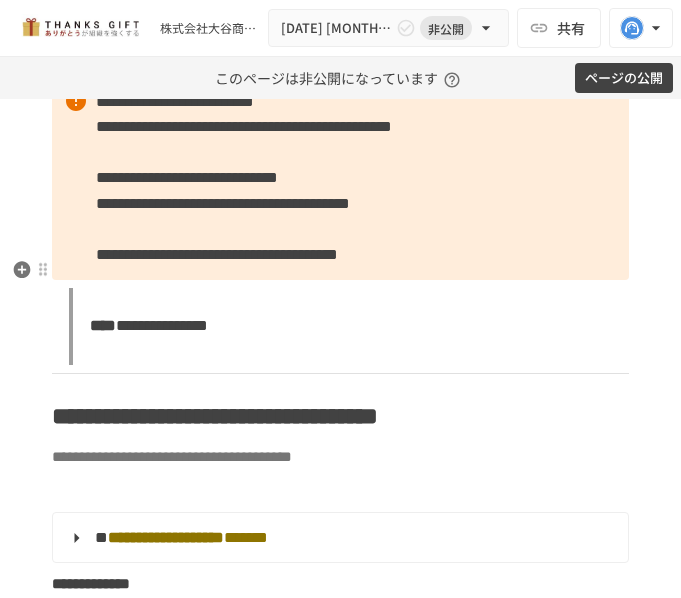 click on "**********" at bounding box center (340, 178) 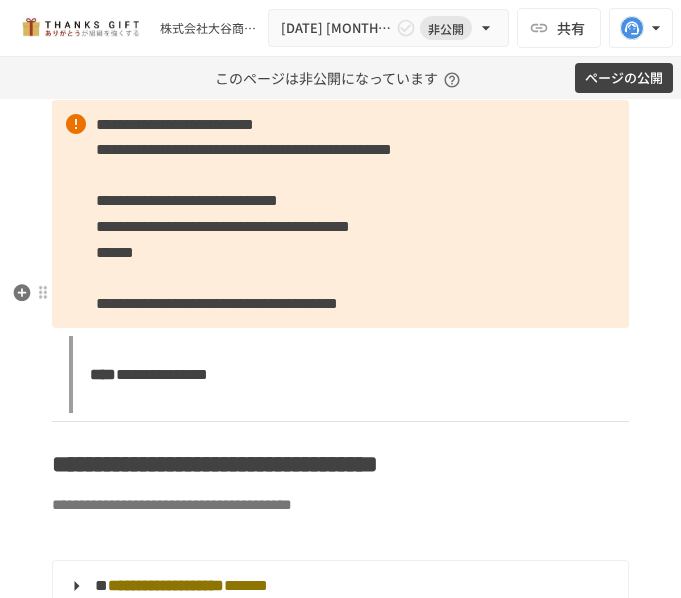 scroll, scrollTop: 4273, scrollLeft: 0, axis: vertical 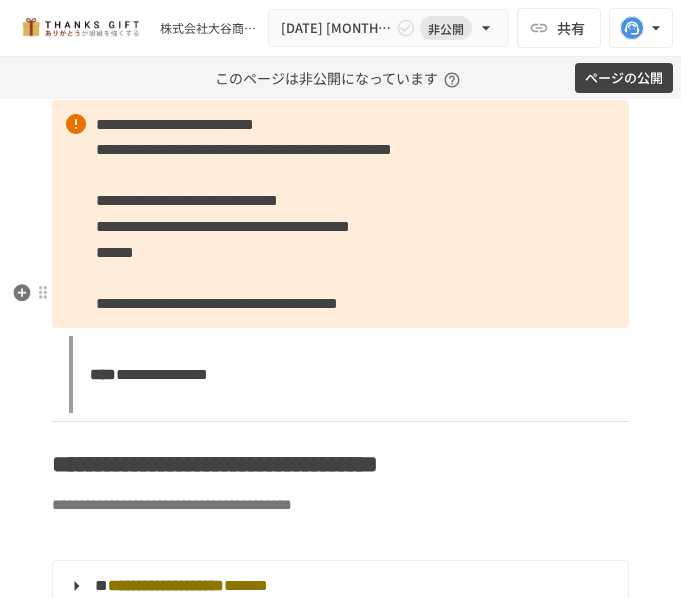 click on "**********" at bounding box center [340, 214] 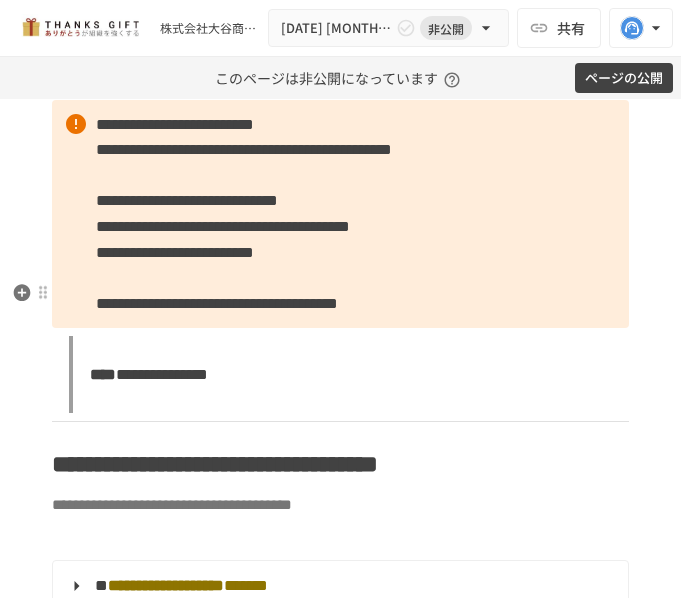 click on "**********" at bounding box center [175, 252] 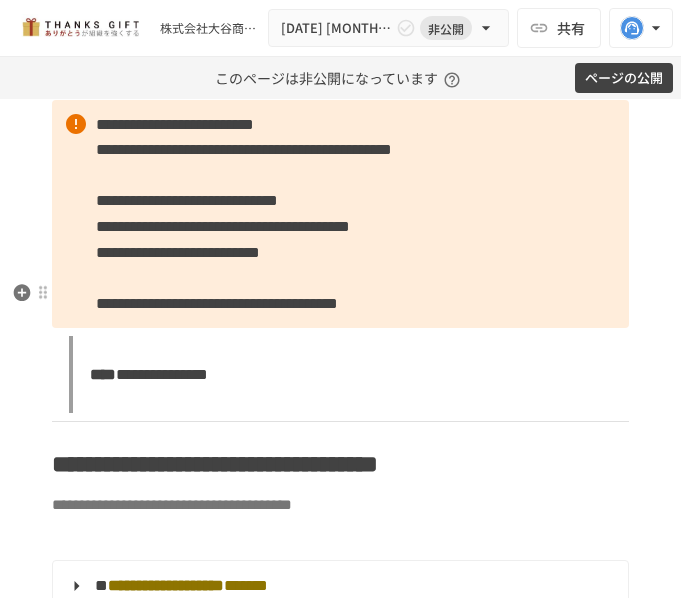 click on "**********" at bounding box center [340, 214] 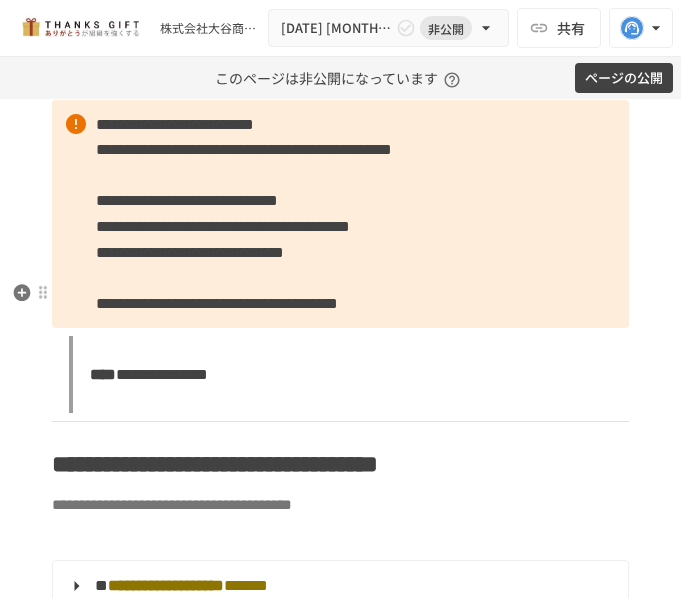 click on "**********" at bounding box center (340, 214) 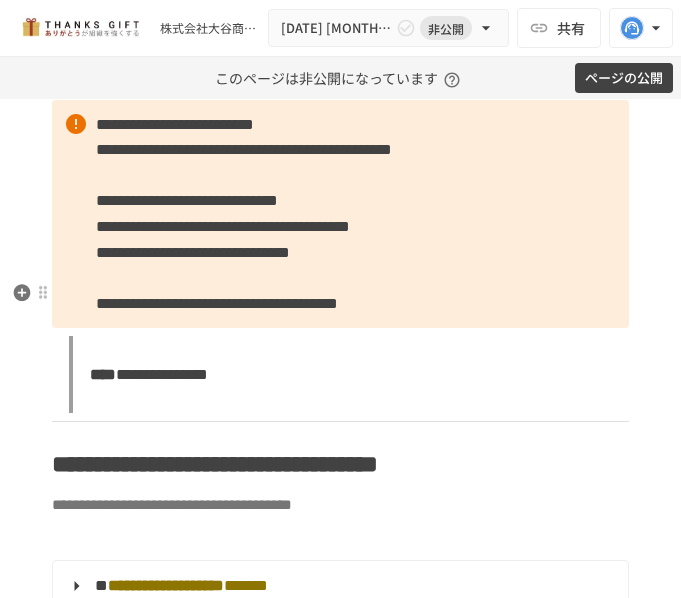 click on "**********" at bounding box center [193, 252] 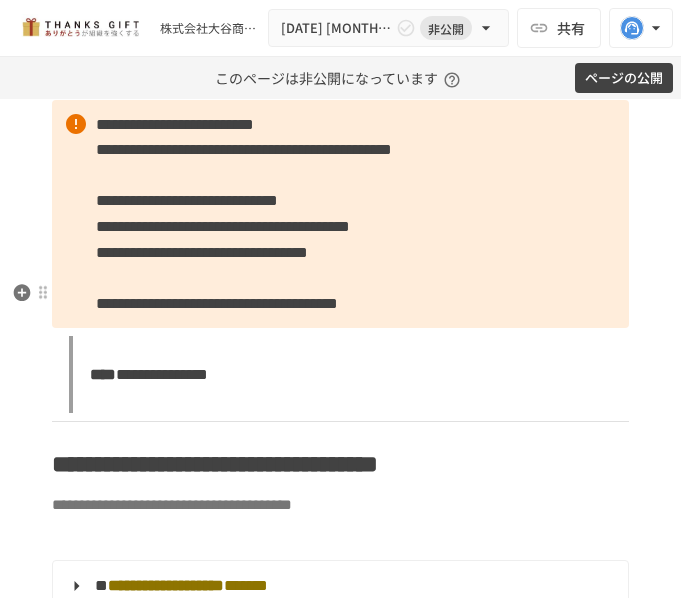 click on "**********" at bounding box center [202, 252] 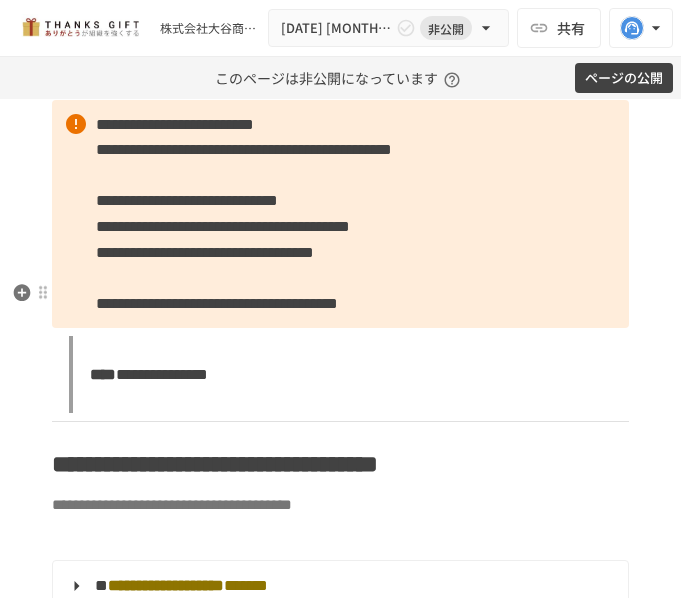 click on "**********" at bounding box center [205, 252] 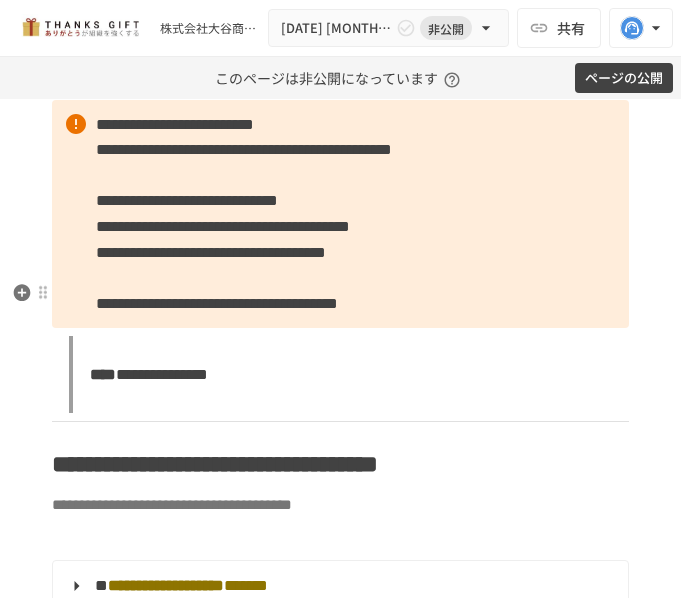 click on "**********" at bounding box center (211, 252) 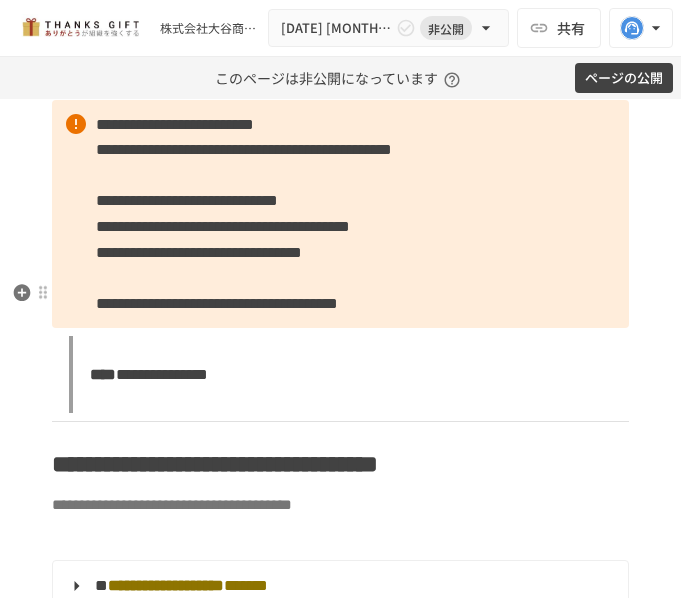 click on "**********" at bounding box center [199, 252] 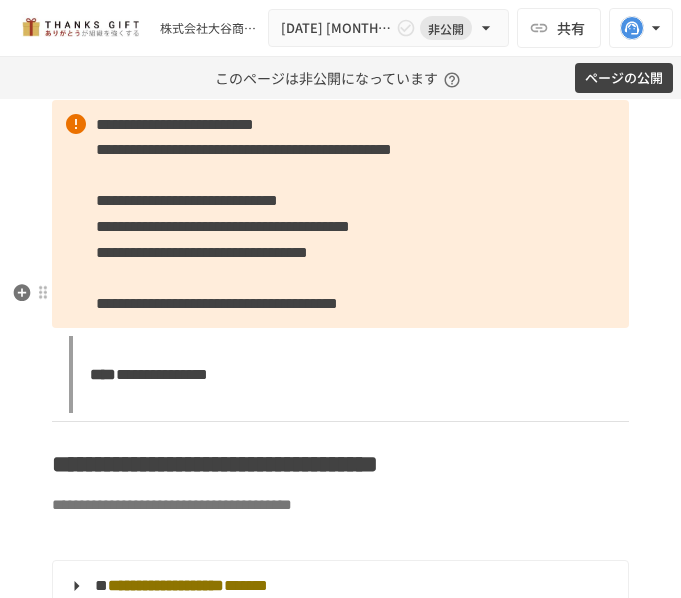 click on "**********" at bounding box center (340, 214) 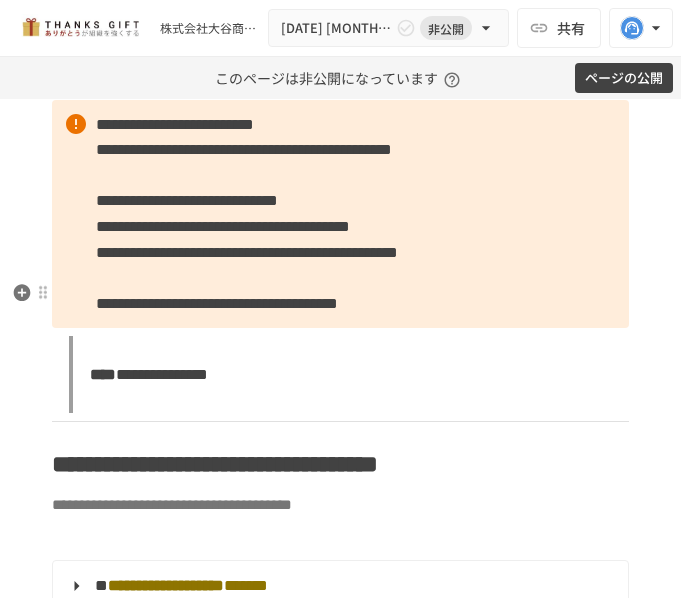 click on "**********" at bounding box center [340, 214] 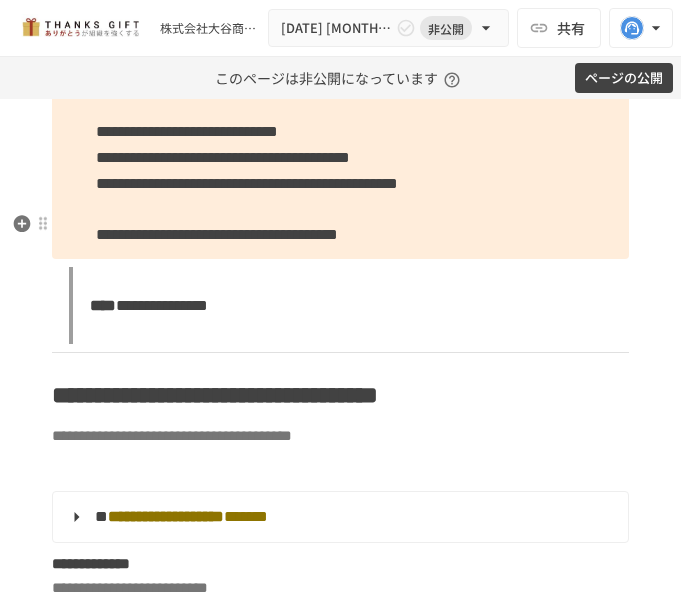 scroll, scrollTop: 4343, scrollLeft: 0, axis: vertical 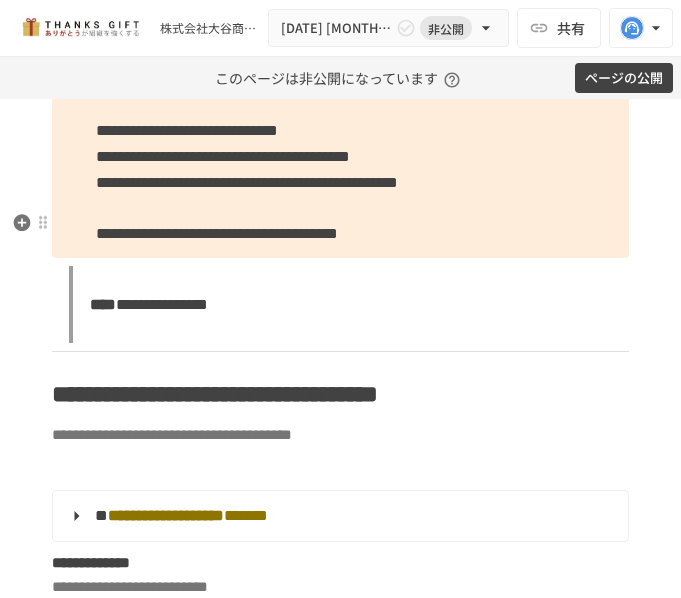 click on "**********" at bounding box center (340, 144) 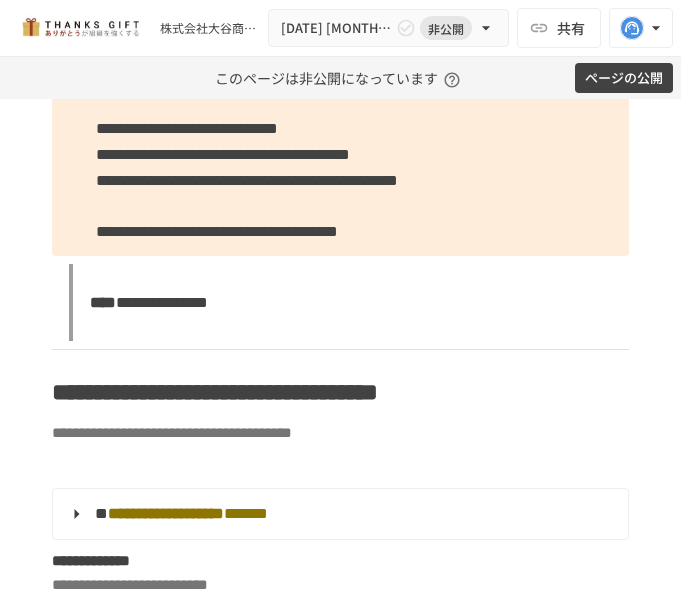 scroll, scrollTop: 4361, scrollLeft: 0, axis: vertical 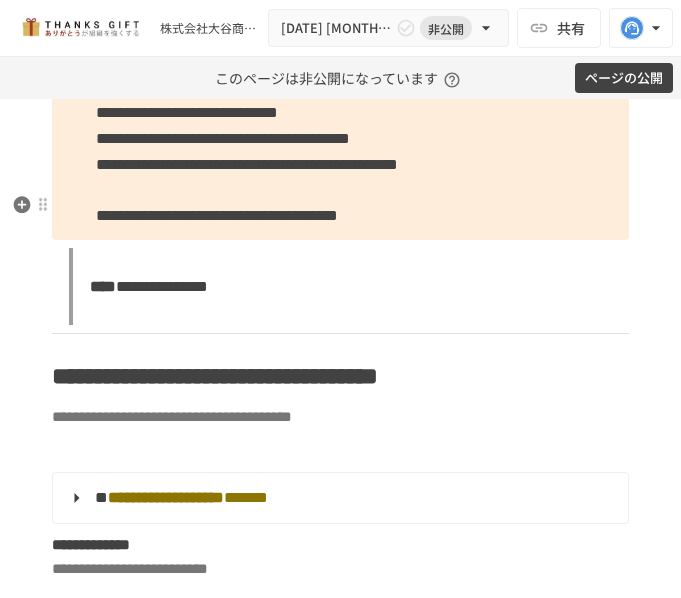 click on "**********" at bounding box center (247, 164) 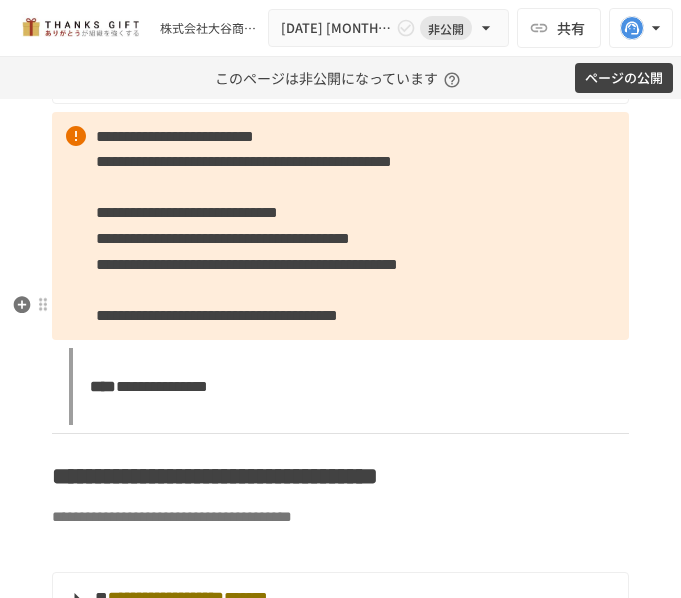 scroll, scrollTop: 4361, scrollLeft: 0, axis: vertical 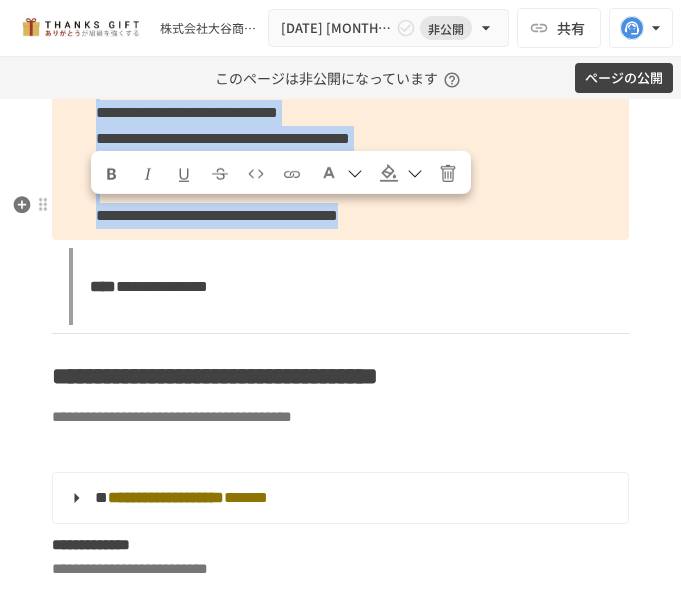 drag, startPoint x: 267, startPoint y: 493, endPoint x: 100, endPoint y: 215, distance: 324.30386 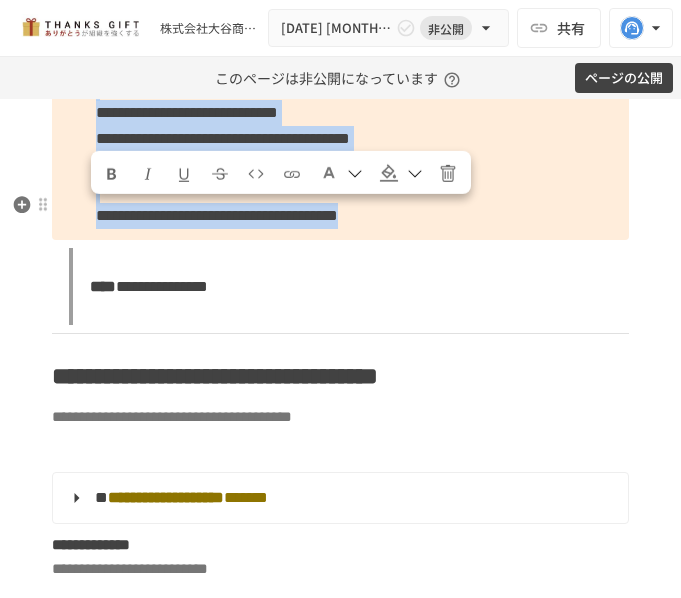 click on "**********" at bounding box center [340, 126] 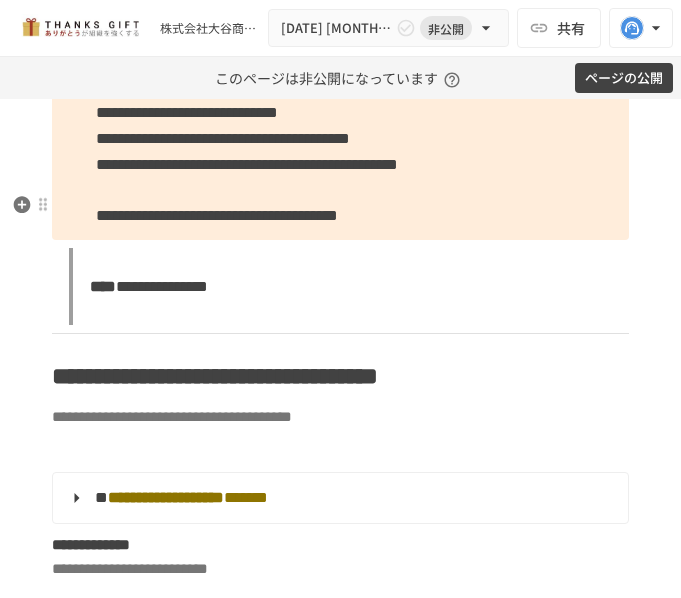 click on "**********" at bounding box center [175, 36] 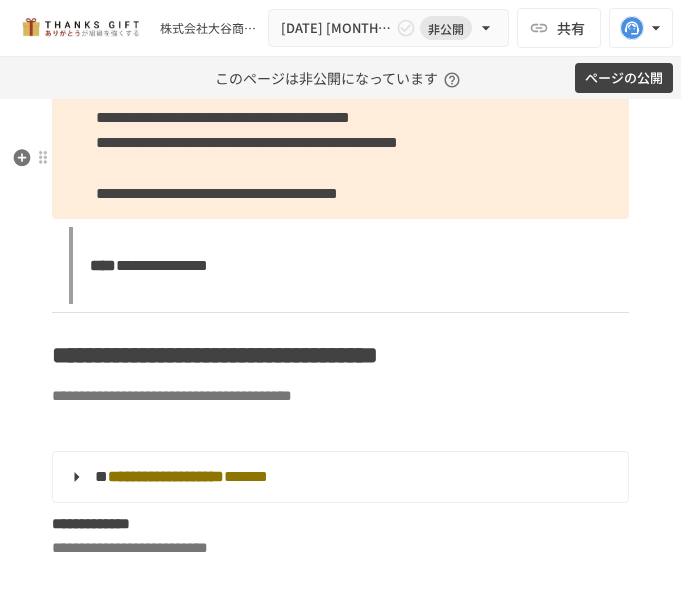scroll, scrollTop: 4407, scrollLeft: 0, axis: vertical 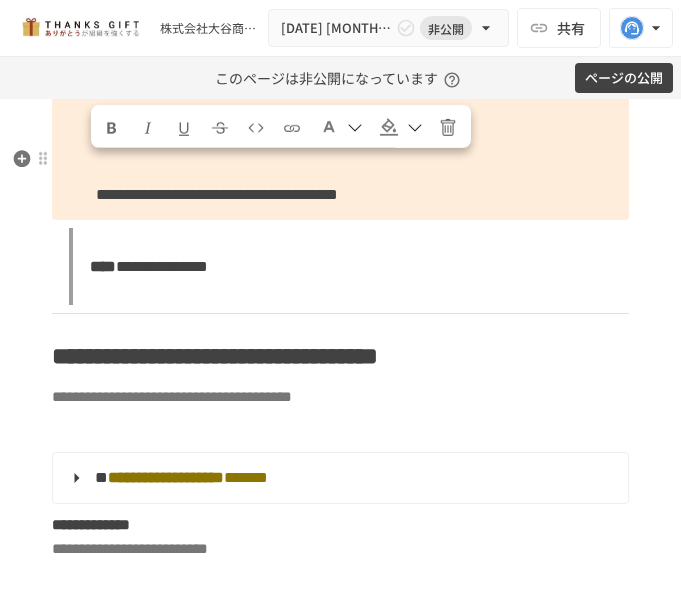 drag, startPoint x: 97, startPoint y: 173, endPoint x: 407, endPoint y: 270, distance: 324.8215 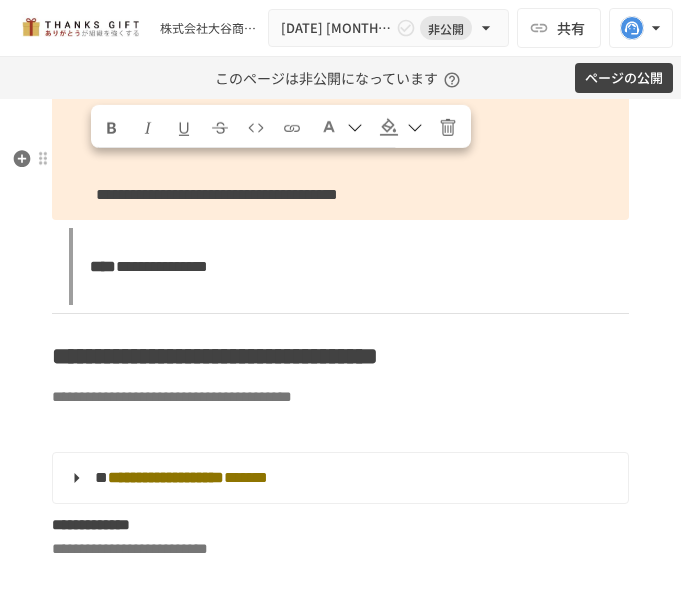 click on "**********" at bounding box center (340, 93) 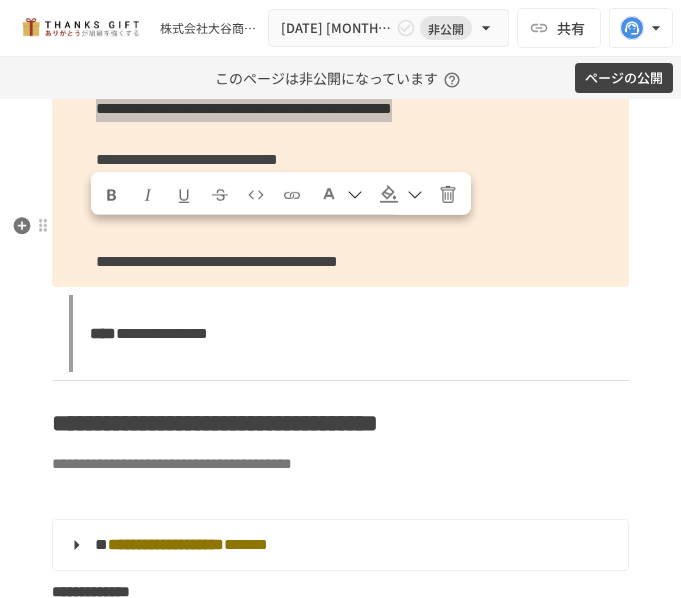 scroll, scrollTop: 4307, scrollLeft: 0, axis: vertical 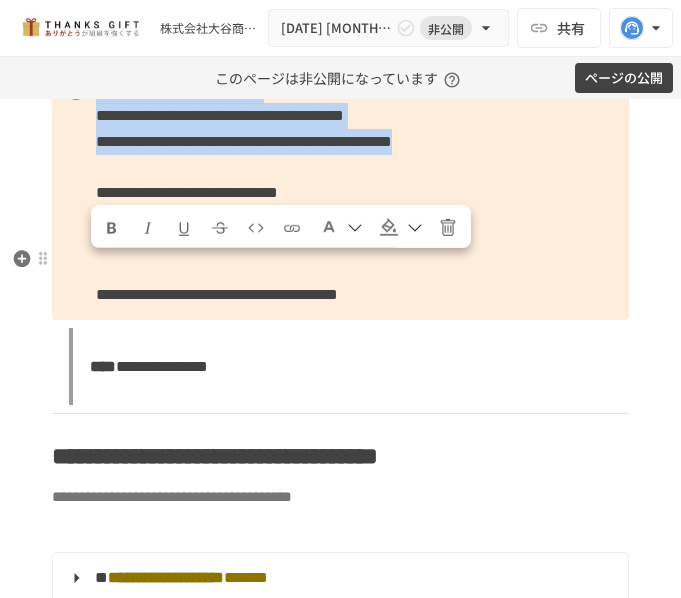 click on "**********" at bounding box center [340, 193] 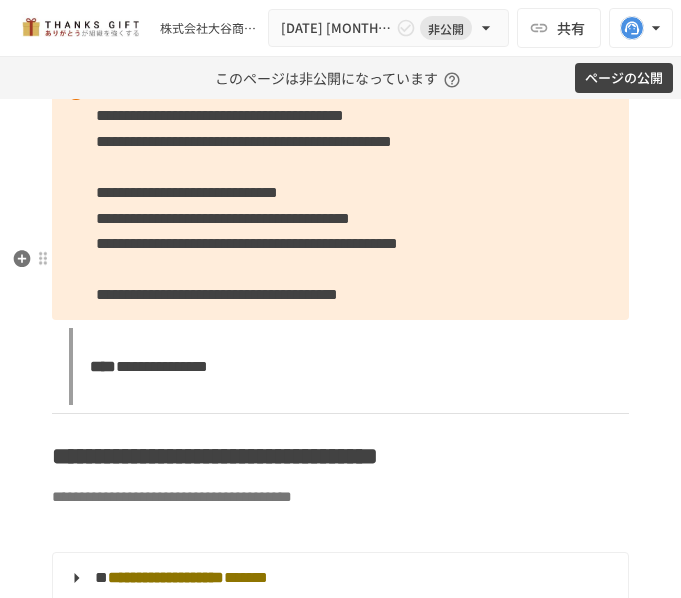 click on "**********" at bounding box center (220, 115) 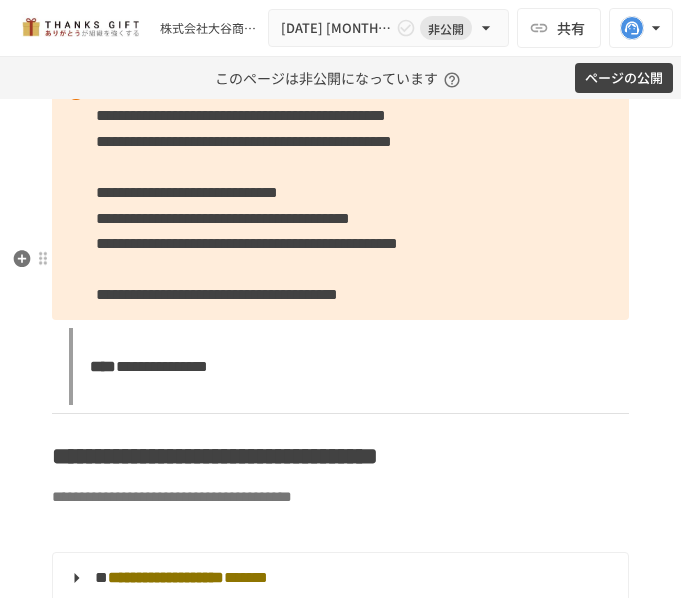 click on "**********" at bounding box center [241, 115] 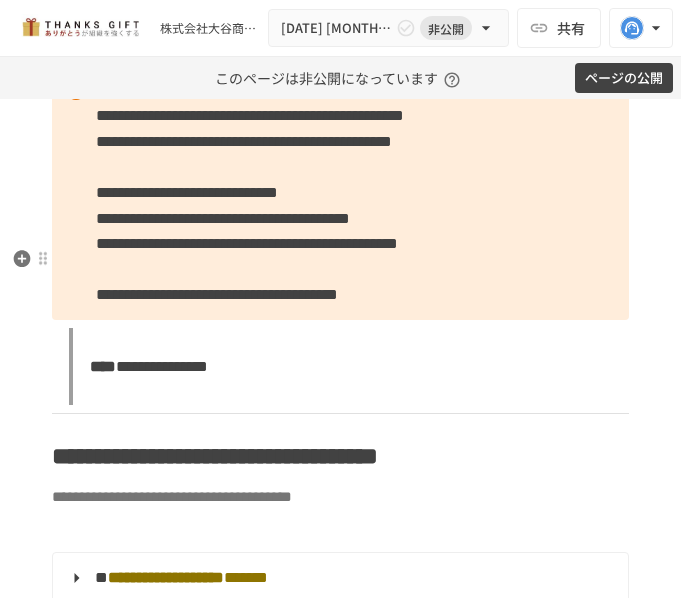 click on "**********" at bounding box center [340, 193] 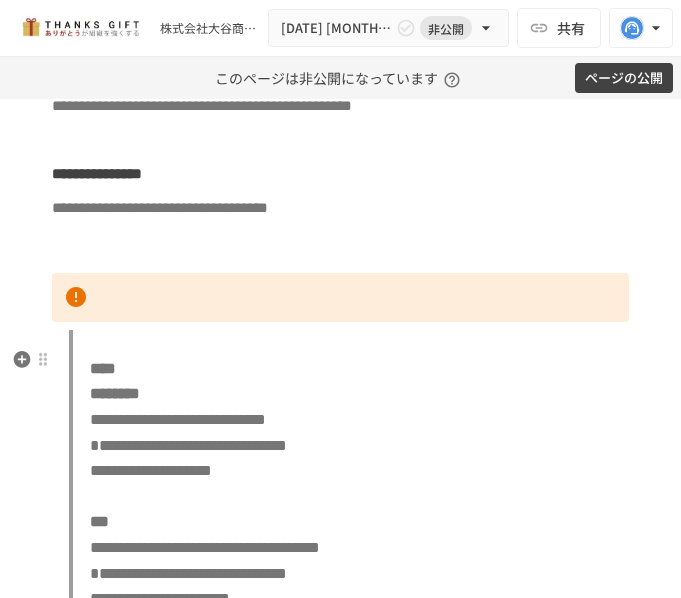scroll, scrollTop: 4907, scrollLeft: 0, axis: vertical 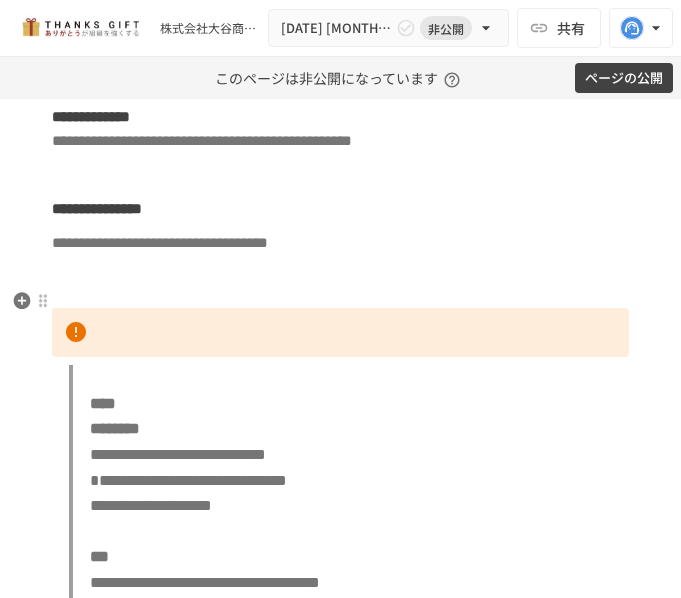 click at bounding box center (340, -69) 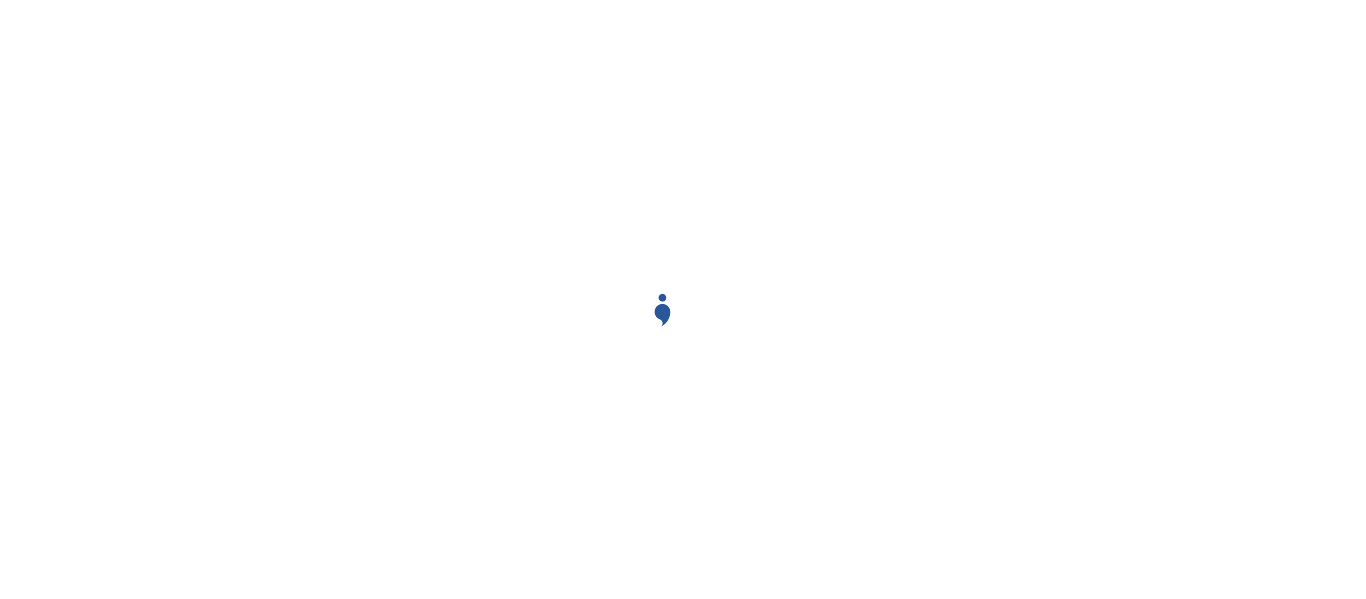scroll, scrollTop: 0, scrollLeft: 0, axis: both 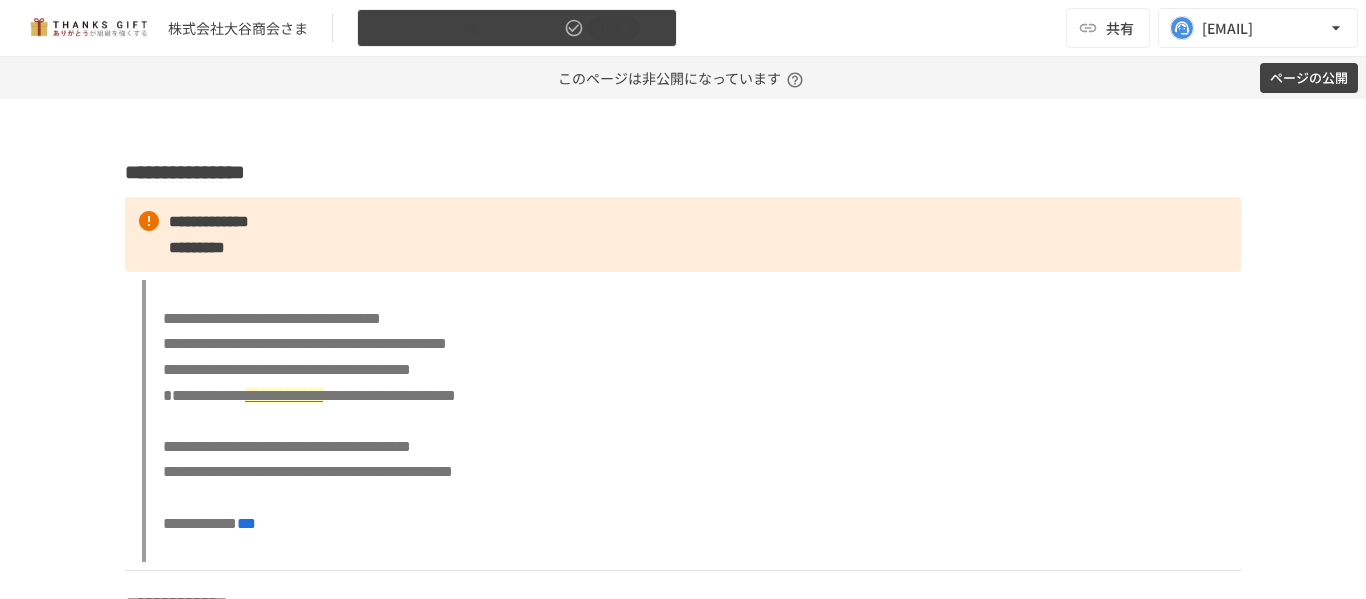 click 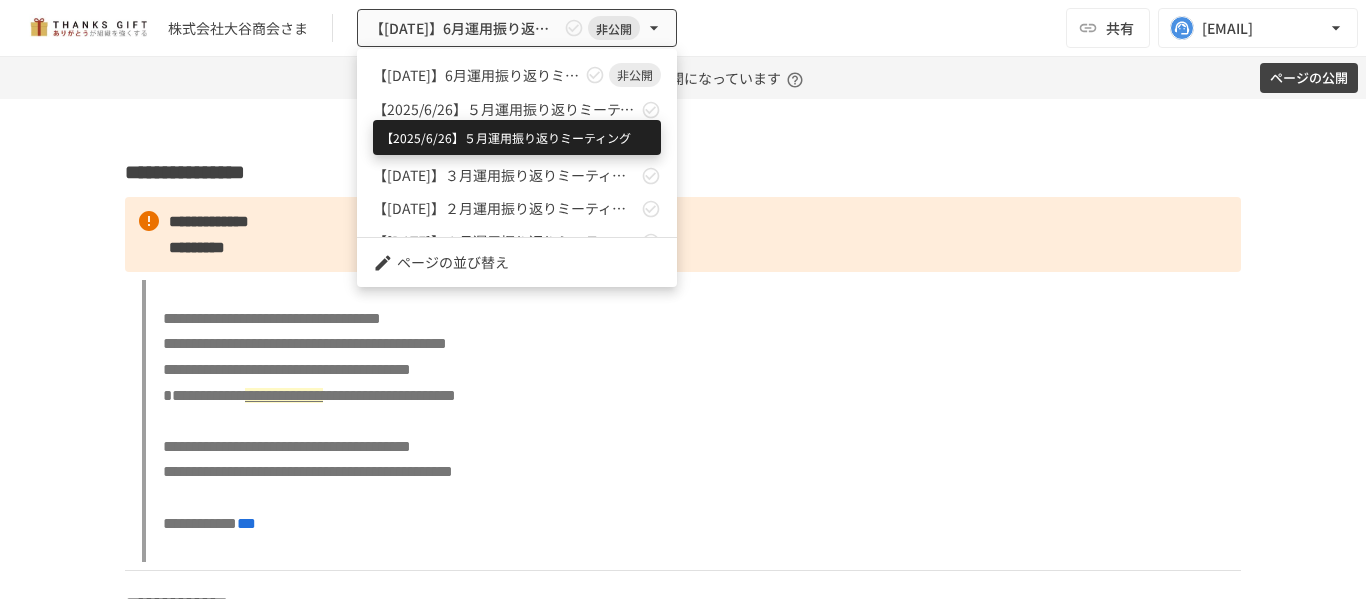 click on "【2025/6/26】５月運用振り返りミーティング" at bounding box center [505, 109] 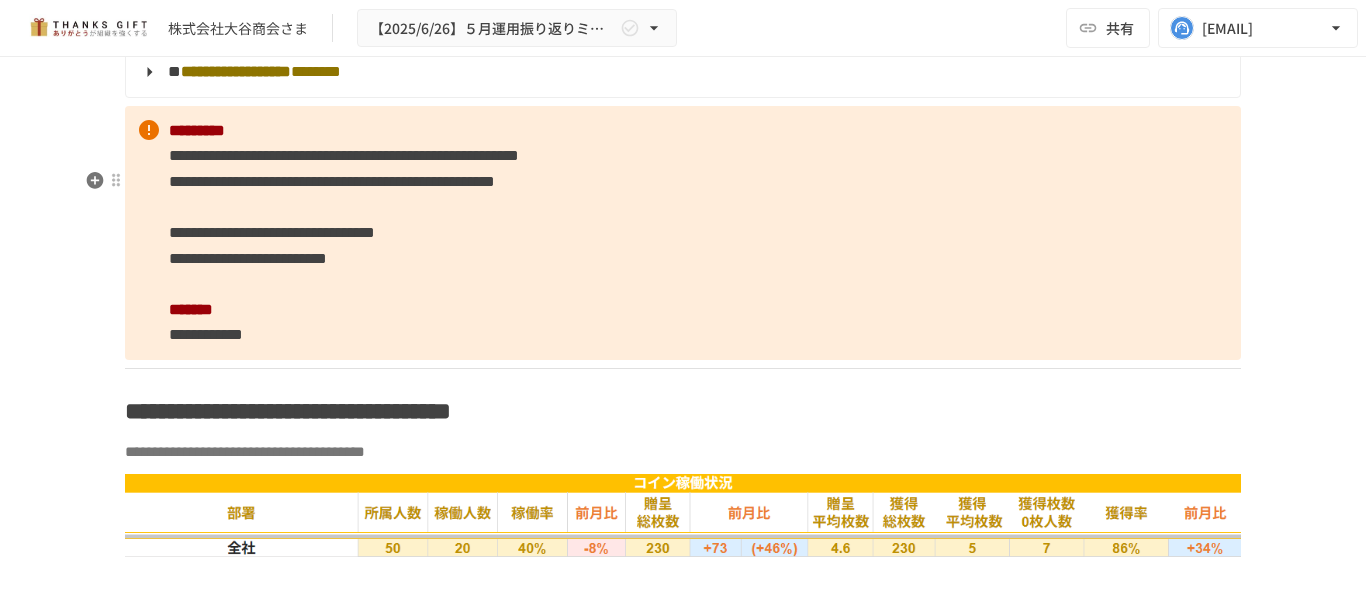 scroll, scrollTop: 2400, scrollLeft: 0, axis: vertical 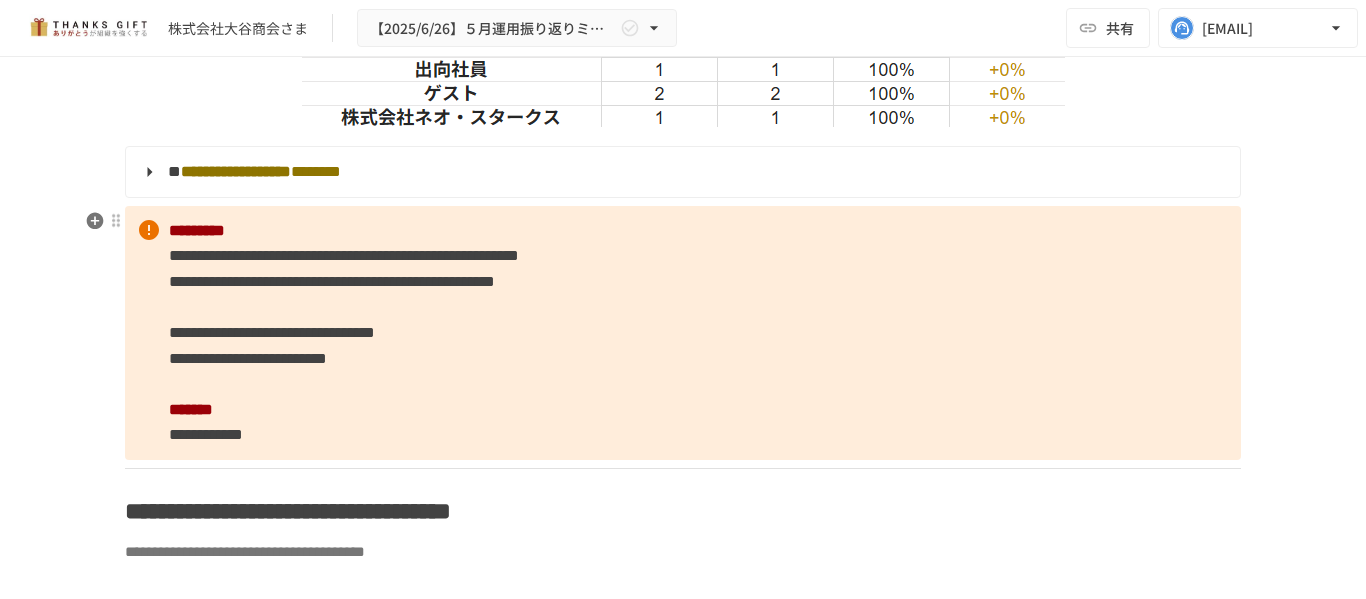 click on "【[DATE]】10月運用振り返りミーティング（社内）" at bounding box center [683, 172] 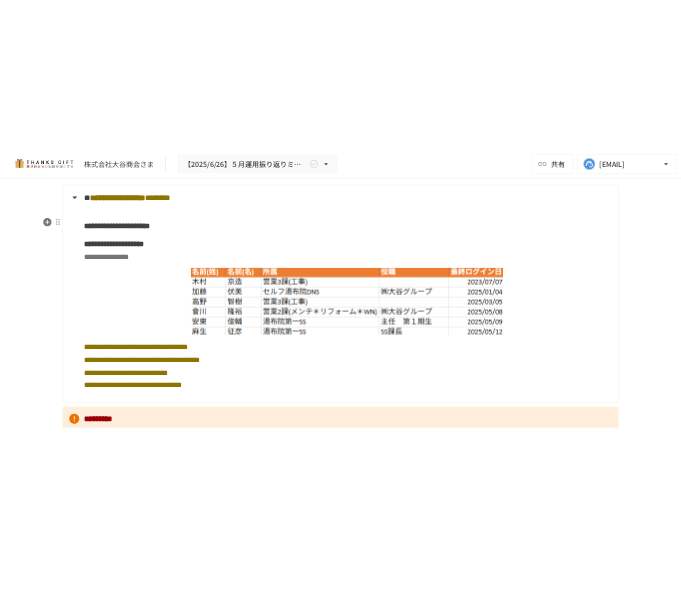 scroll, scrollTop: 2600, scrollLeft: 0, axis: vertical 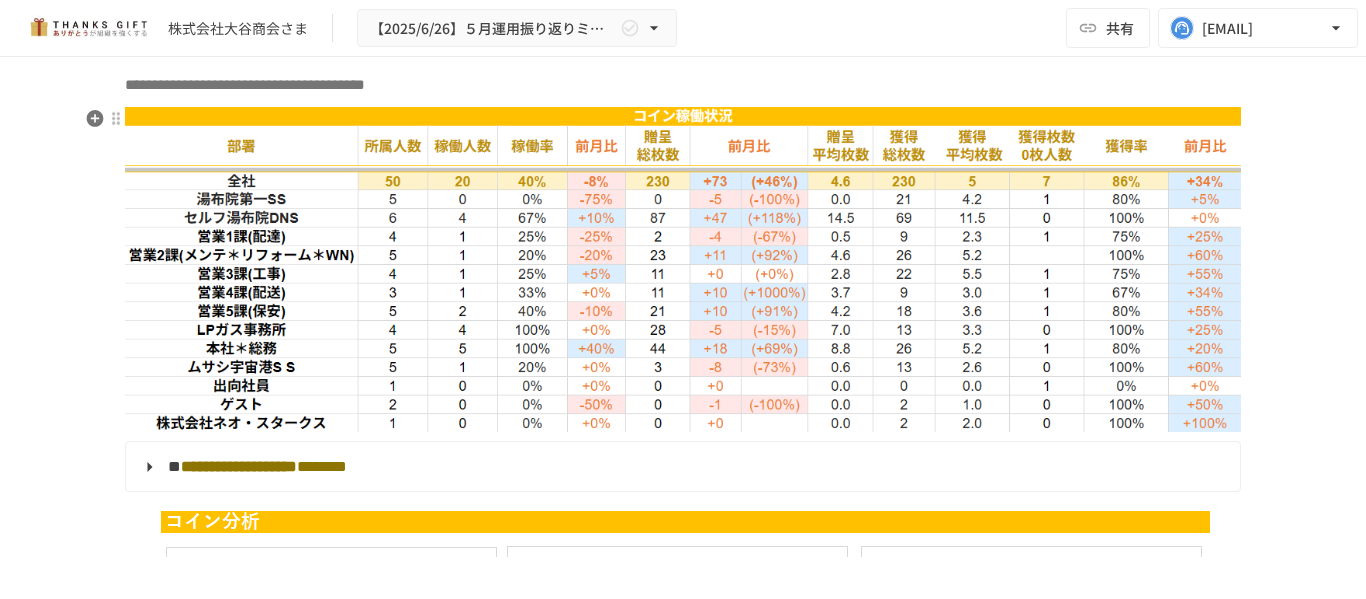 click on "**********" at bounding box center [683, 1678] 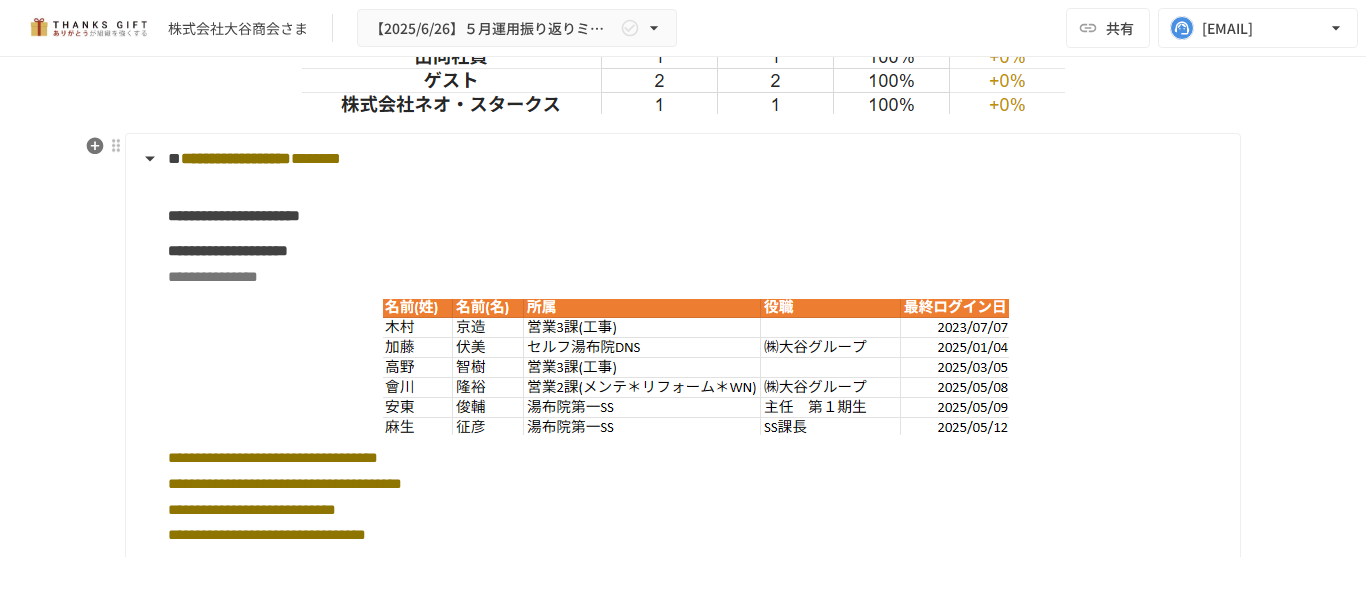 scroll, scrollTop: 2414, scrollLeft: 0, axis: vertical 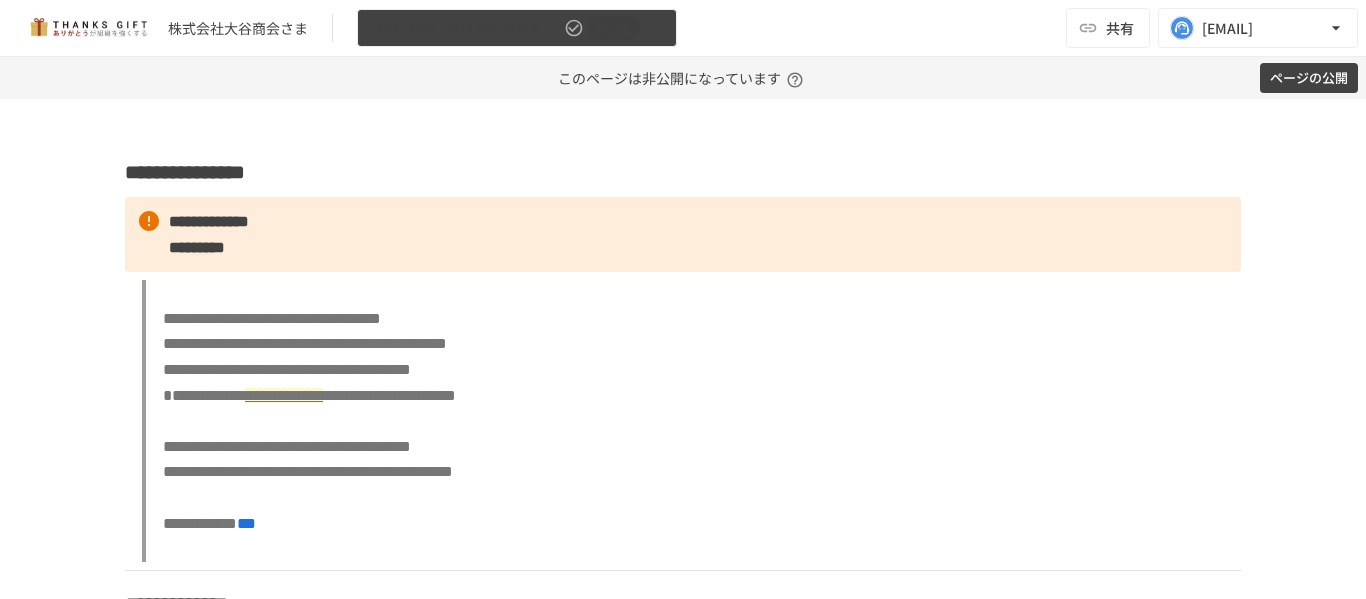 click on "**********" at bounding box center (517, 28) 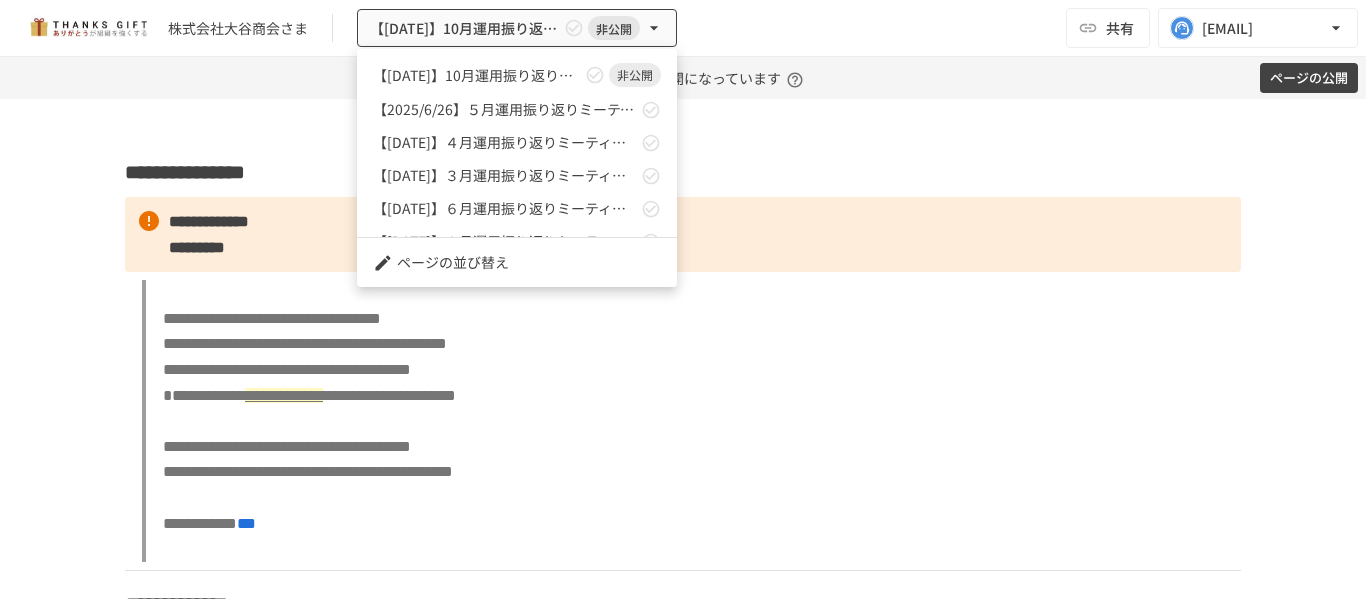 click at bounding box center [683, 299] 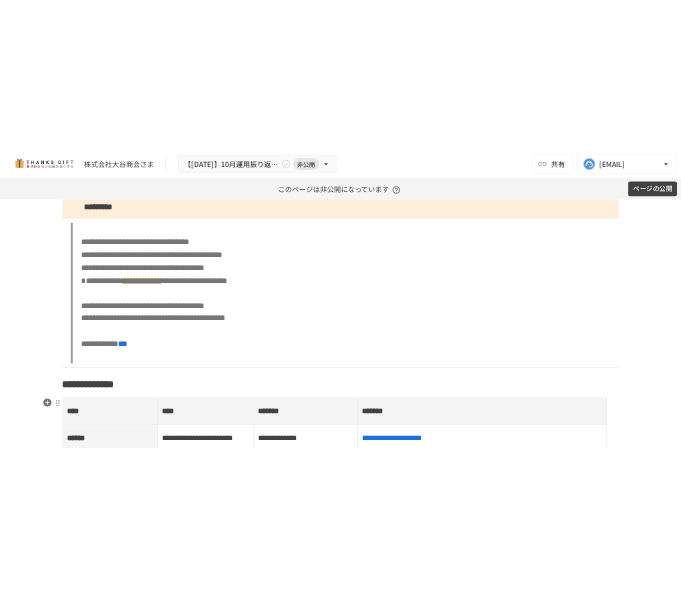 scroll, scrollTop: 100, scrollLeft: 0, axis: vertical 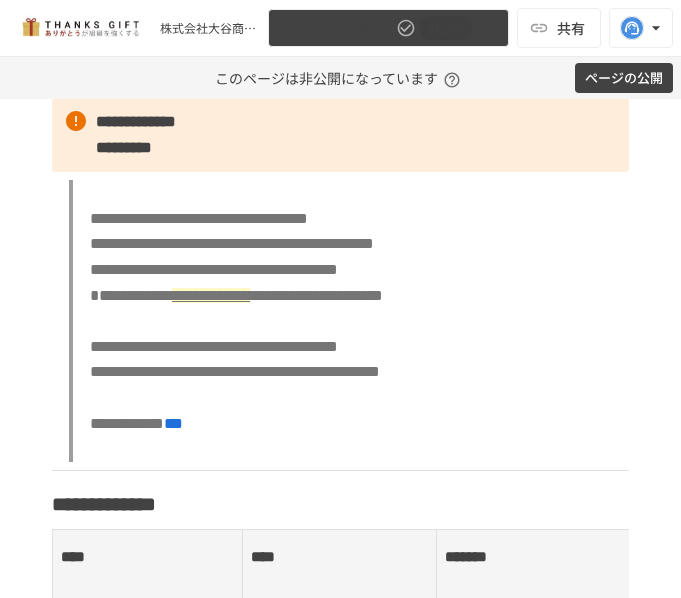 click 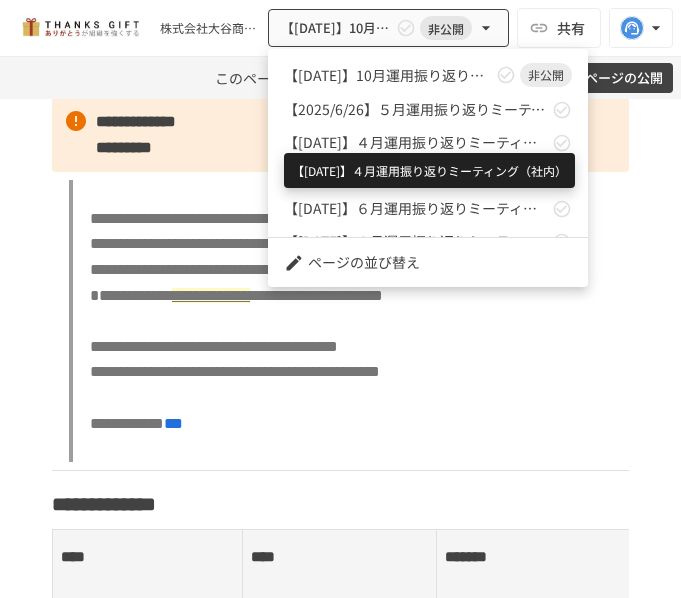 click on "【[DATE]】４月運用振り返りミーティング（社内）" at bounding box center [416, 142] 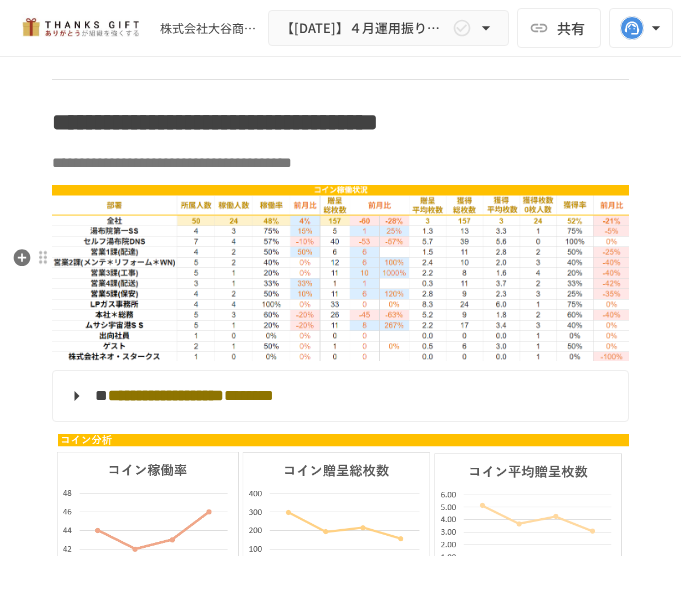 scroll, scrollTop: 3600, scrollLeft: 0, axis: vertical 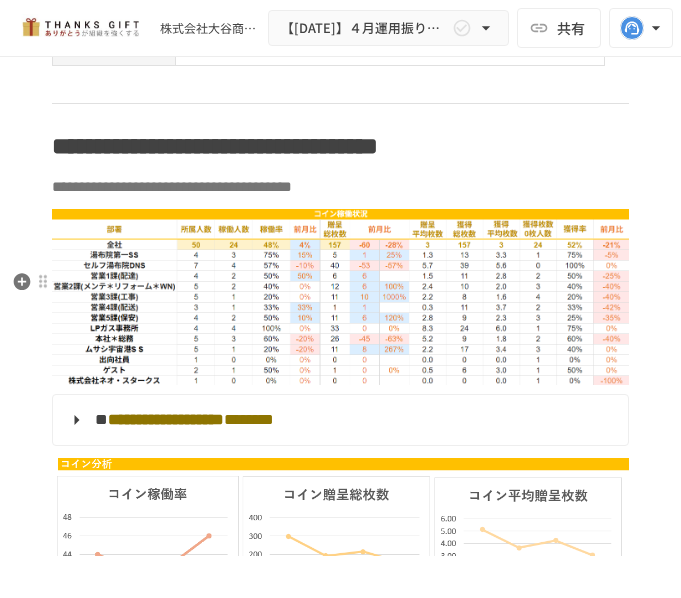 click on "**********" at bounding box center [340, -167] 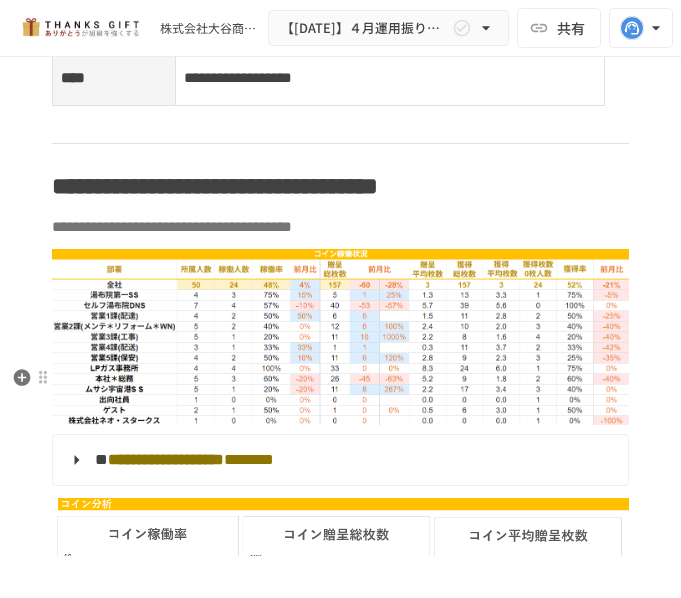 scroll, scrollTop: 3900, scrollLeft: 0, axis: vertical 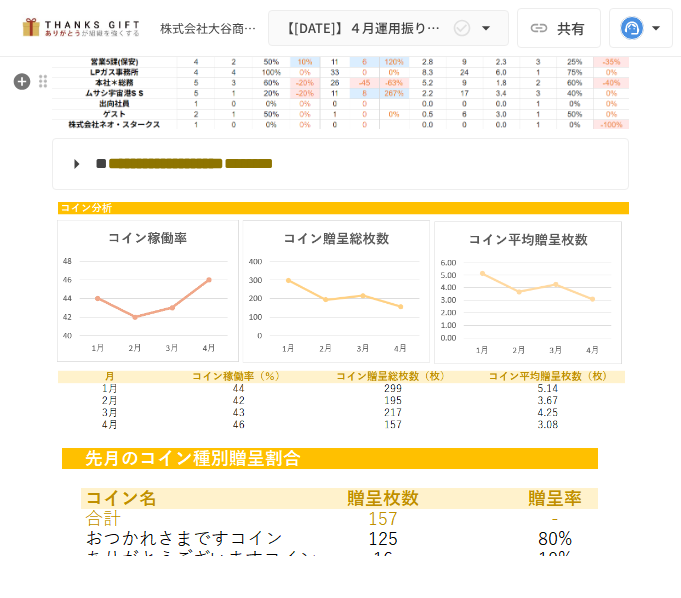 click on "**********" at bounding box center [342, -340] 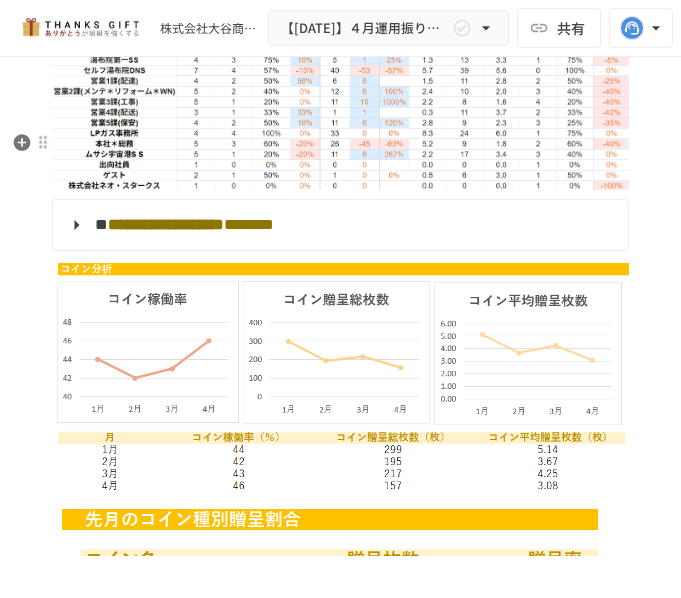 scroll, scrollTop: 4175, scrollLeft: 0, axis: vertical 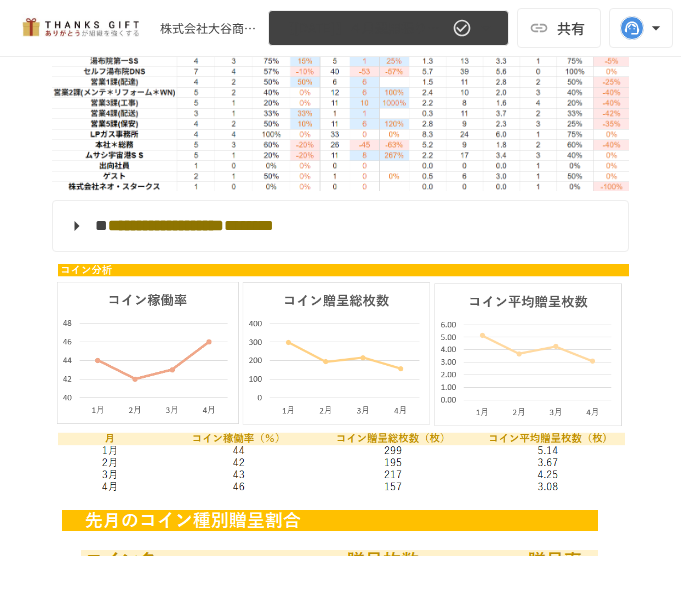 click 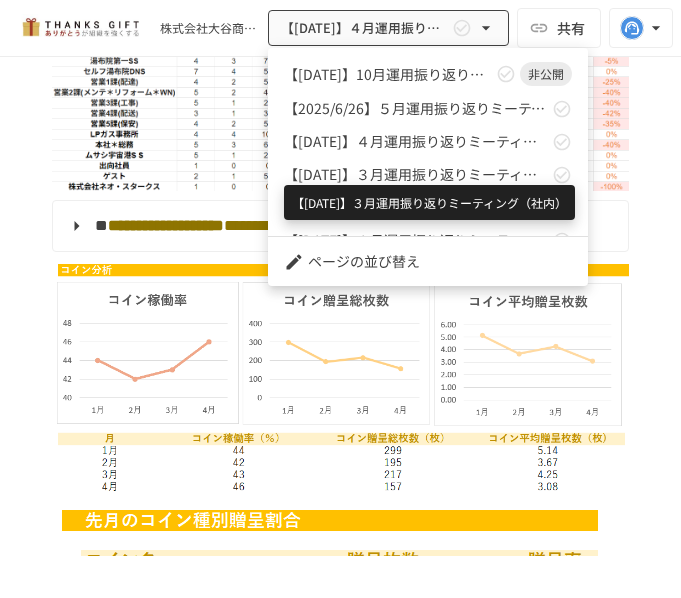 click on "【2025/4/22】３月運用振り返りミーティング（社内）" at bounding box center [416, 174] 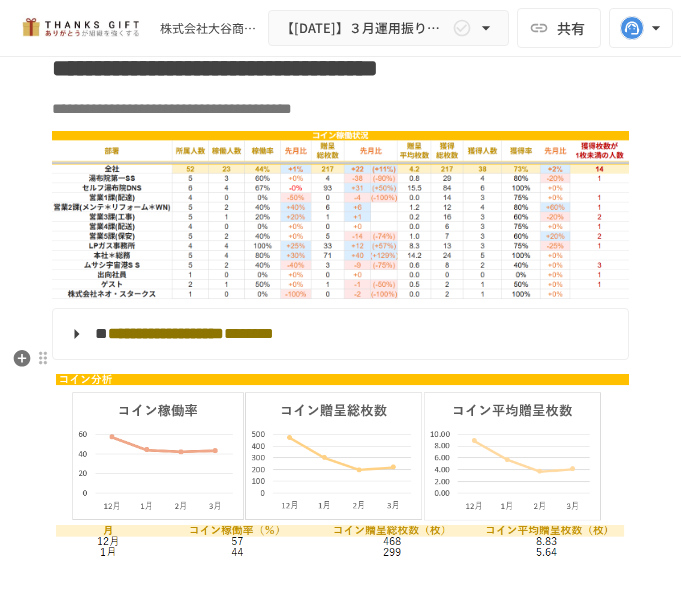 scroll, scrollTop: 3536, scrollLeft: 0, axis: vertical 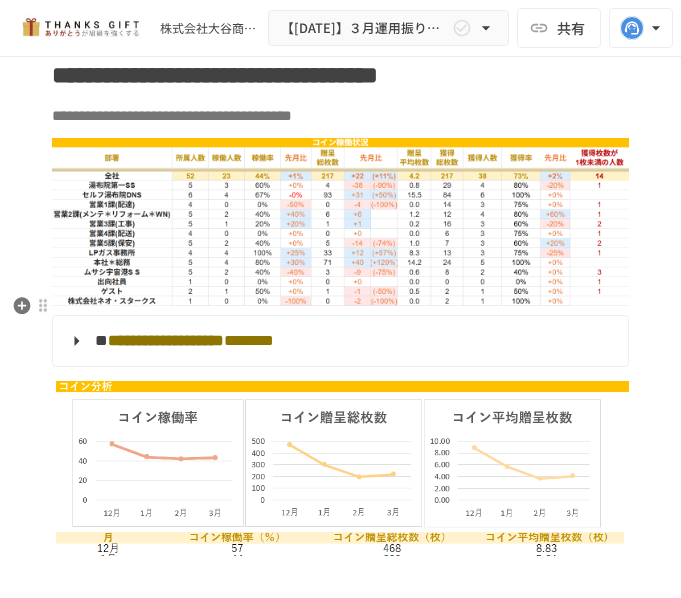 click on "**********" at bounding box center [163, -145] 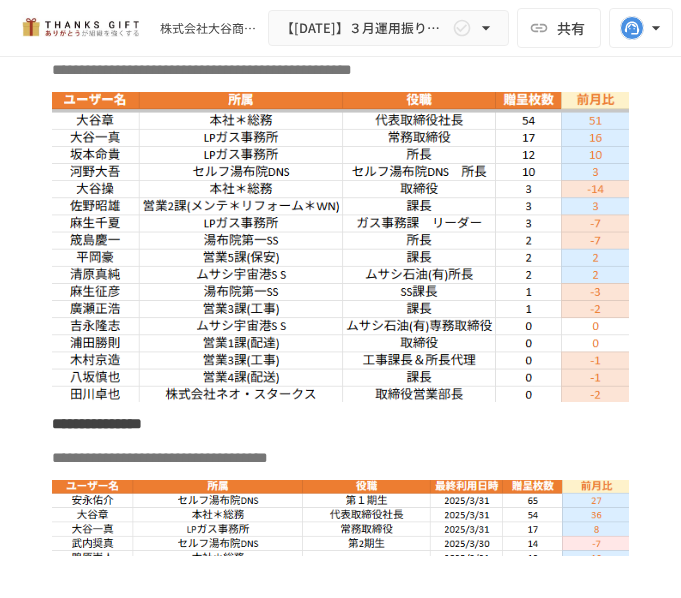 scroll, scrollTop: 4936, scrollLeft: 0, axis: vertical 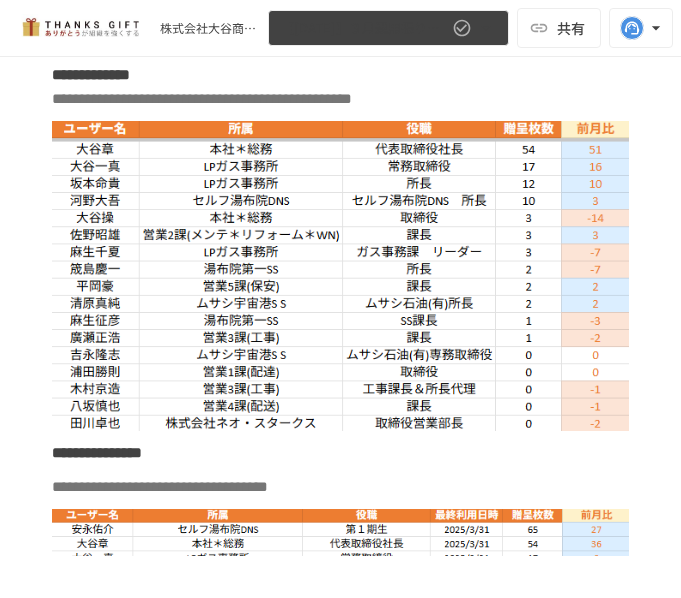 click 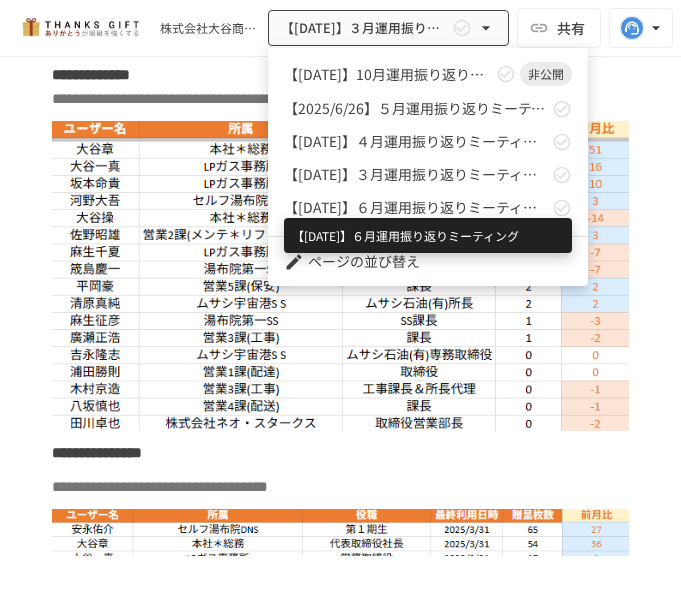 click on "【2025/3/25】２月運用振り返りミーティング" at bounding box center [416, 207] 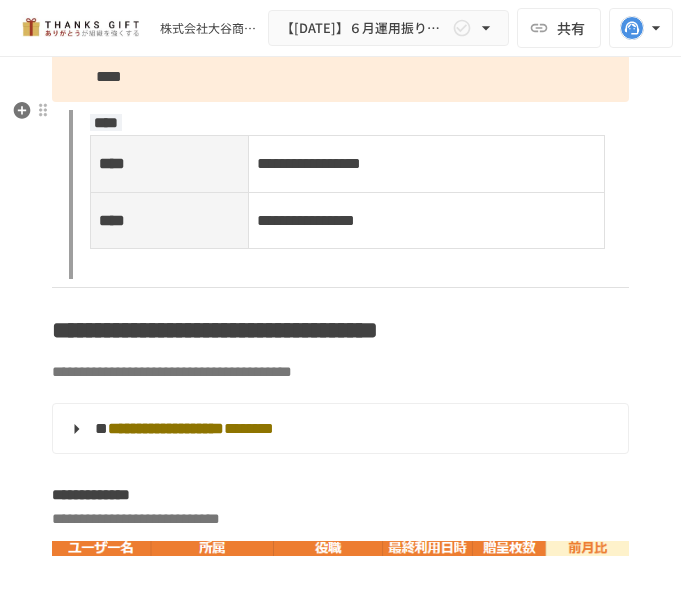 scroll, scrollTop: 3679, scrollLeft: 0, axis: vertical 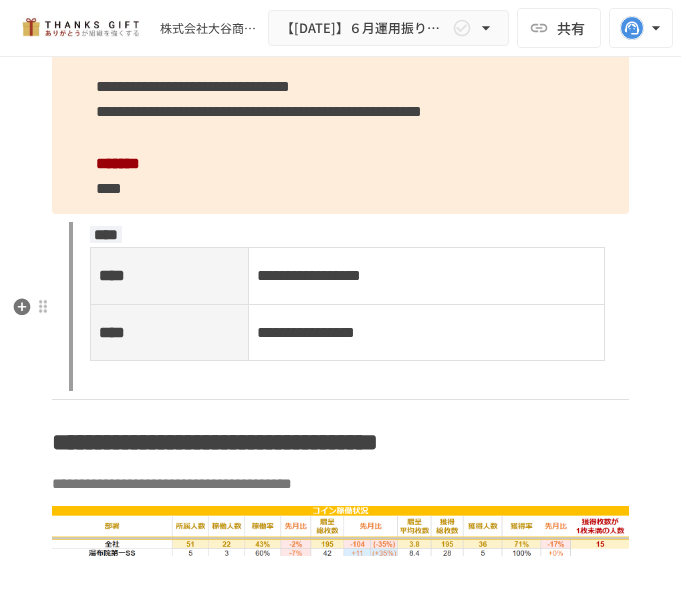 click on "**********" at bounding box center (163, -152) 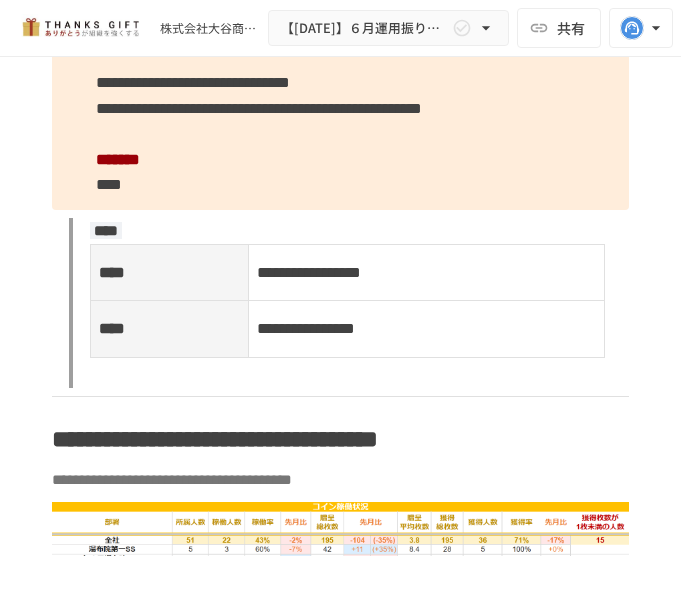 scroll, scrollTop: 4279, scrollLeft: 0, axis: vertical 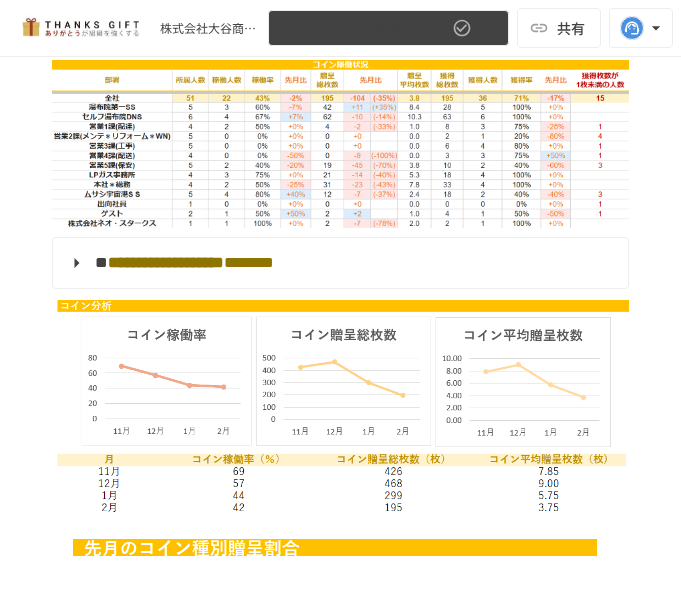 click 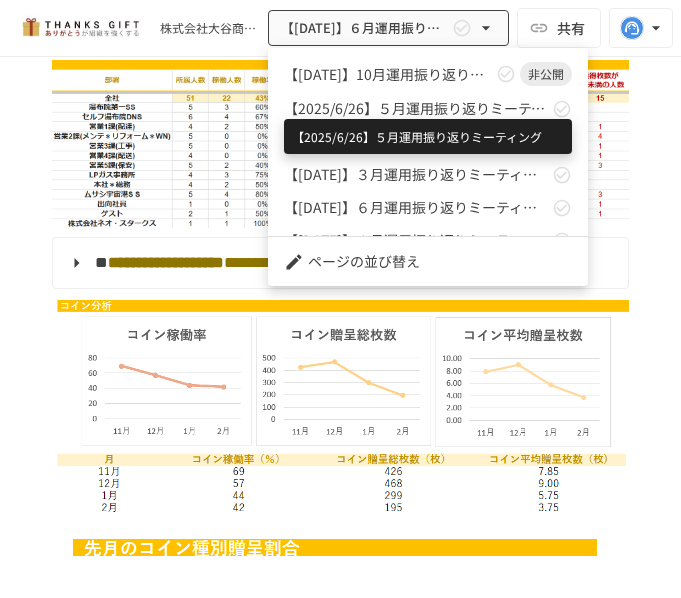 click on "【2025/6/26】５月運用振り返りミーティング" at bounding box center (416, 108) 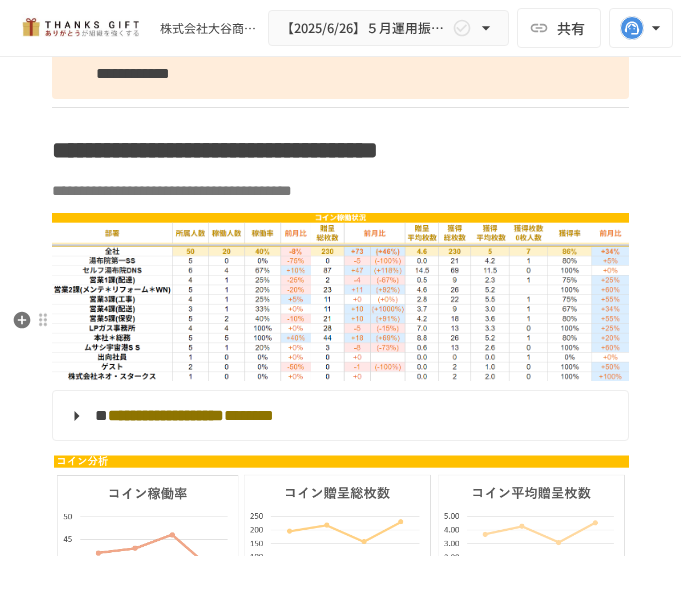 scroll, scrollTop: 3987, scrollLeft: 0, axis: vertical 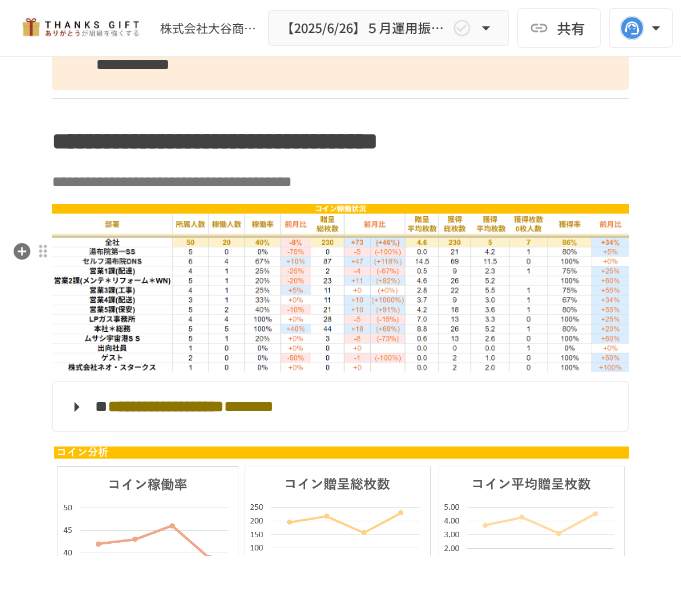click on "**********" at bounding box center [340, -198] 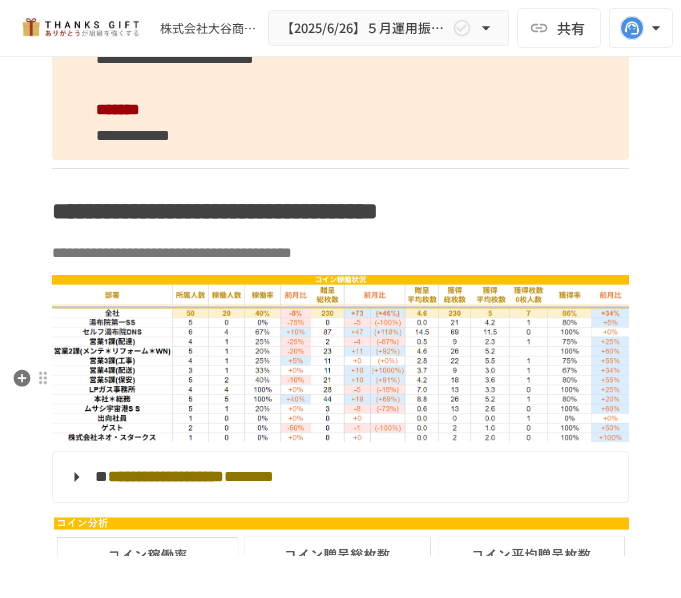 scroll, scrollTop: 4790, scrollLeft: 0, axis: vertical 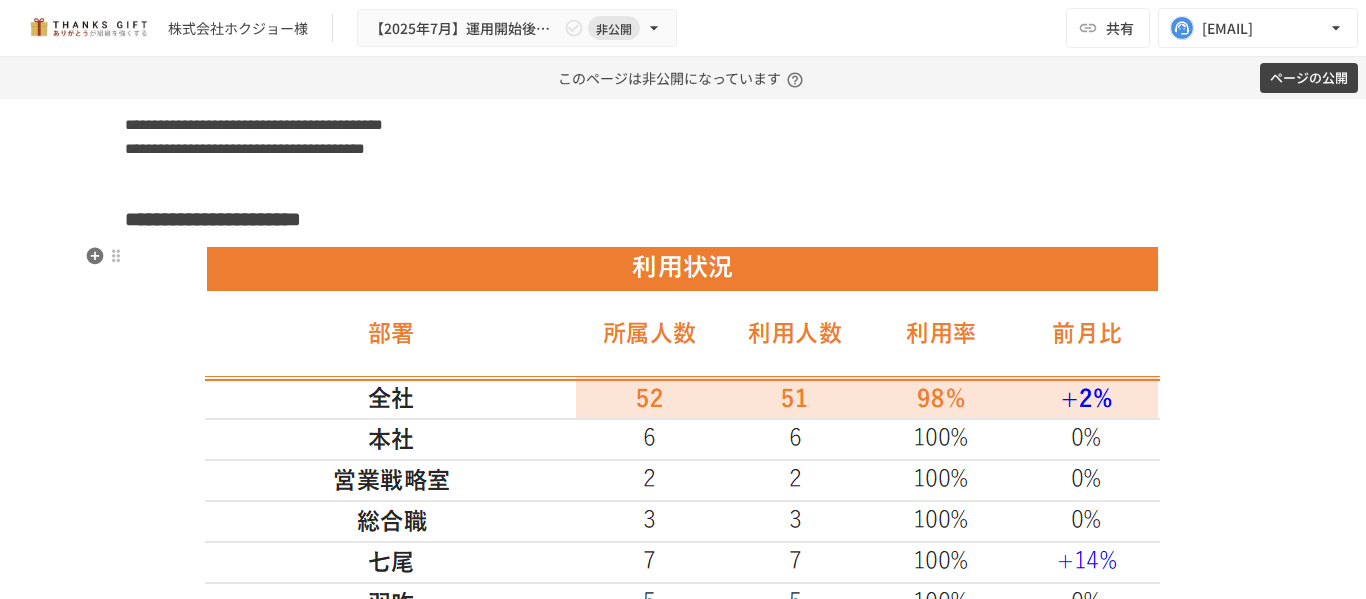 click at bounding box center (683, 599) 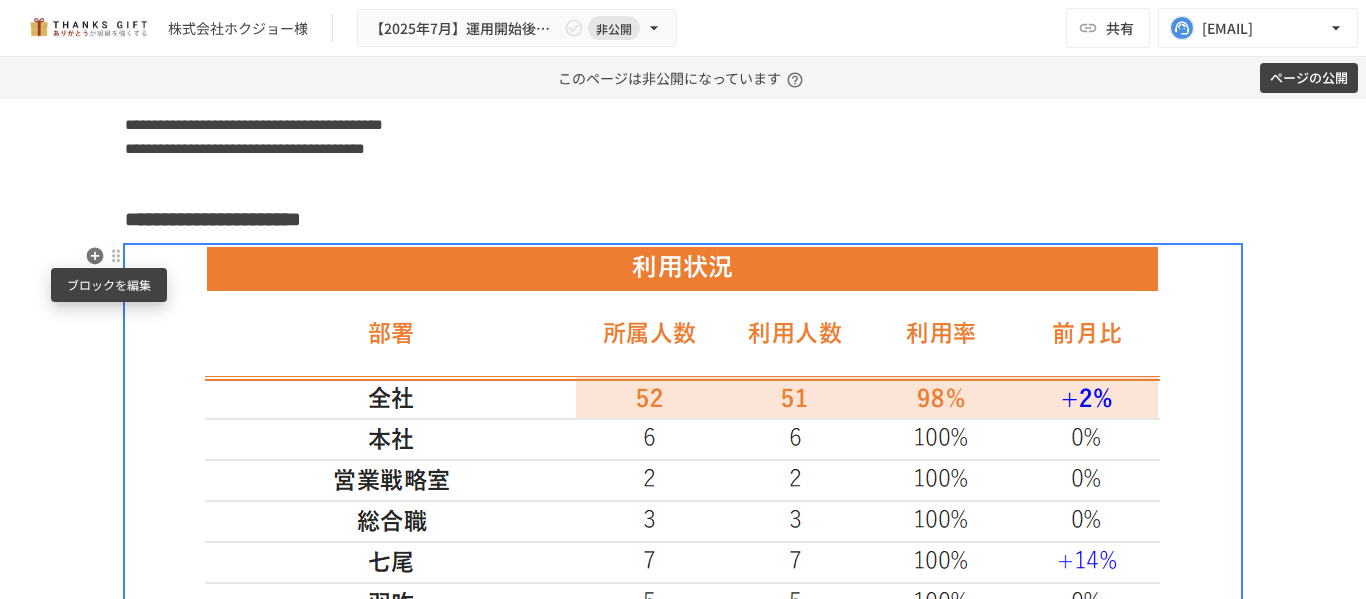 click at bounding box center (116, 256) 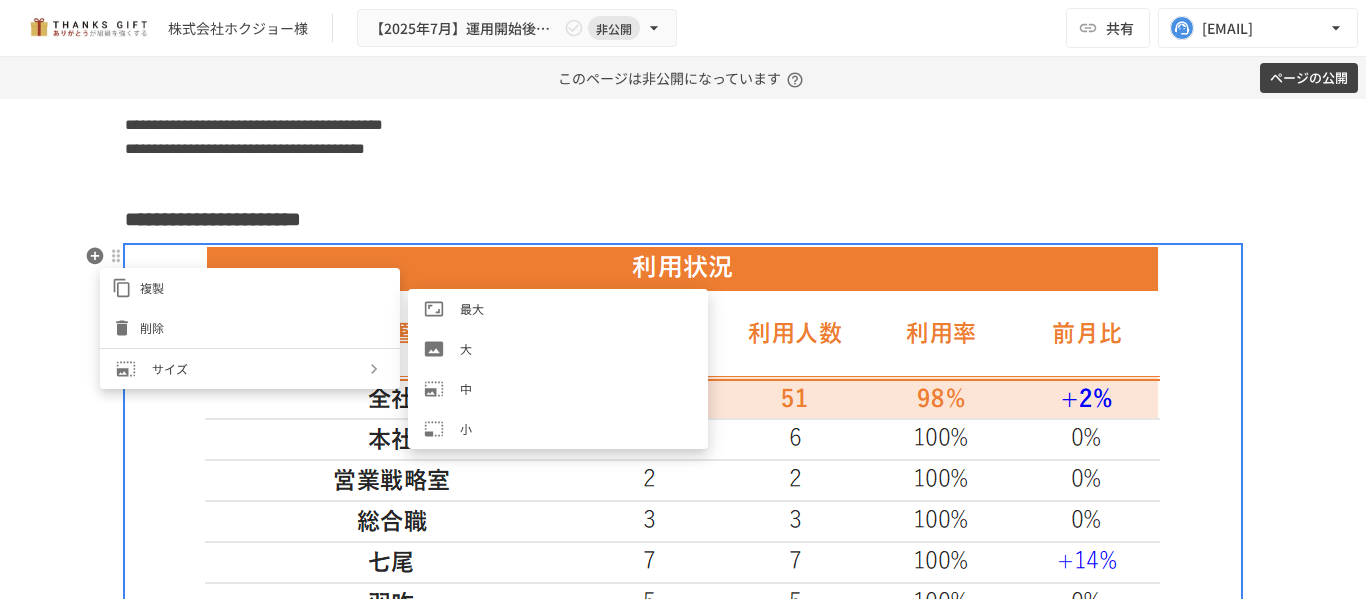 click at bounding box center (134, 369) 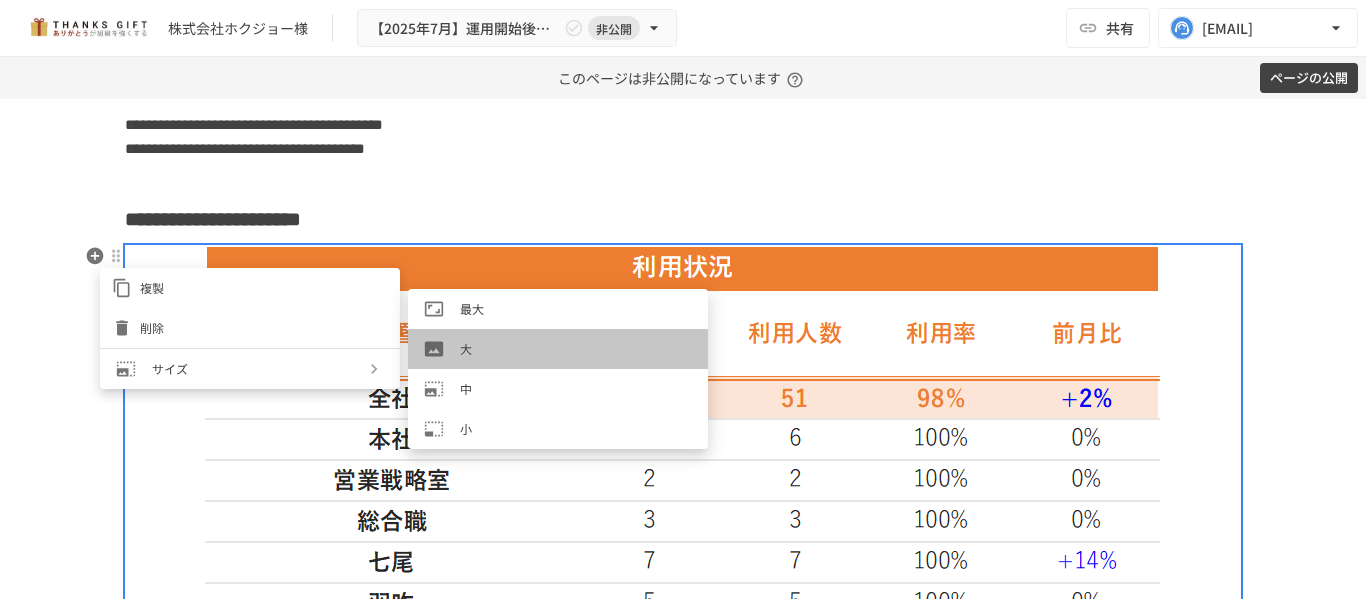 click on "大" at bounding box center (558, 349) 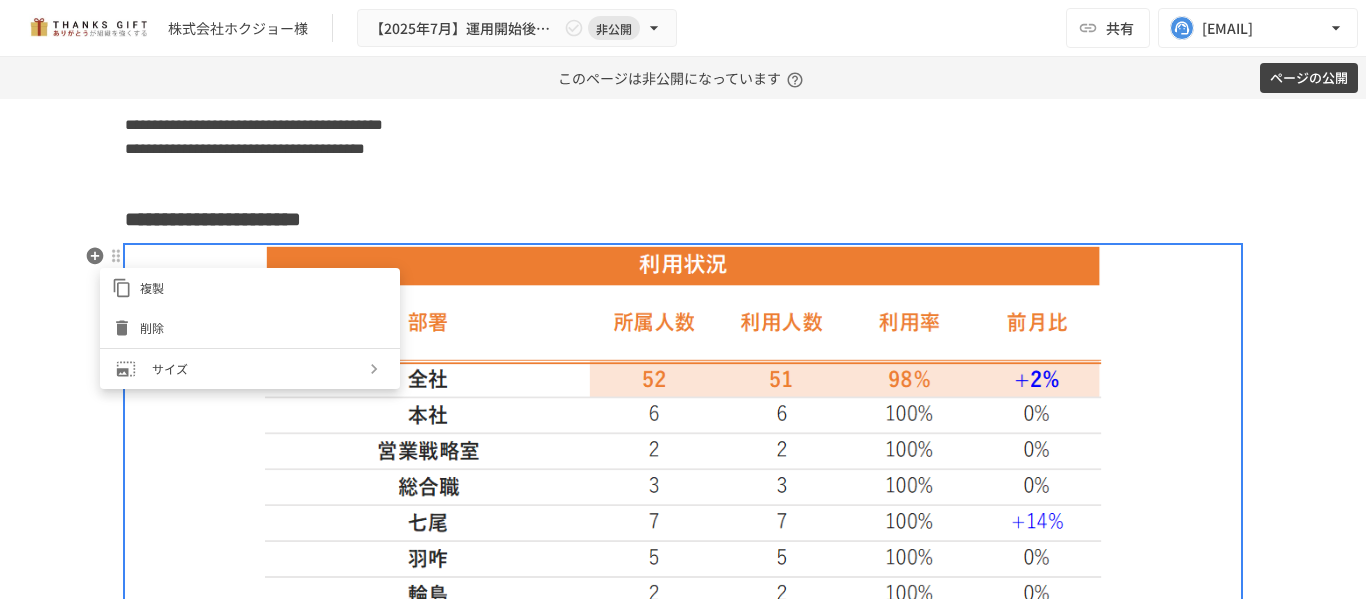 click at bounding box center (683, 299) 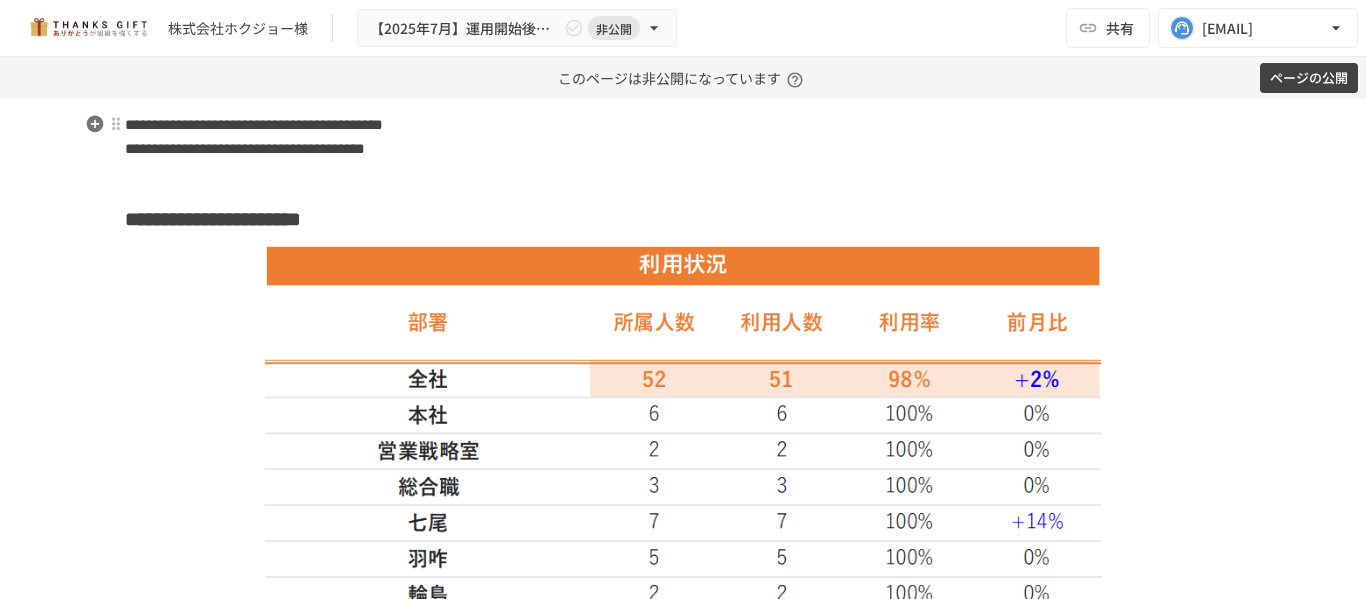 drag, startPoint x: 879, startPoint y: 182, endPoint x: 918, endPoint y: 190, distance: 39.812057 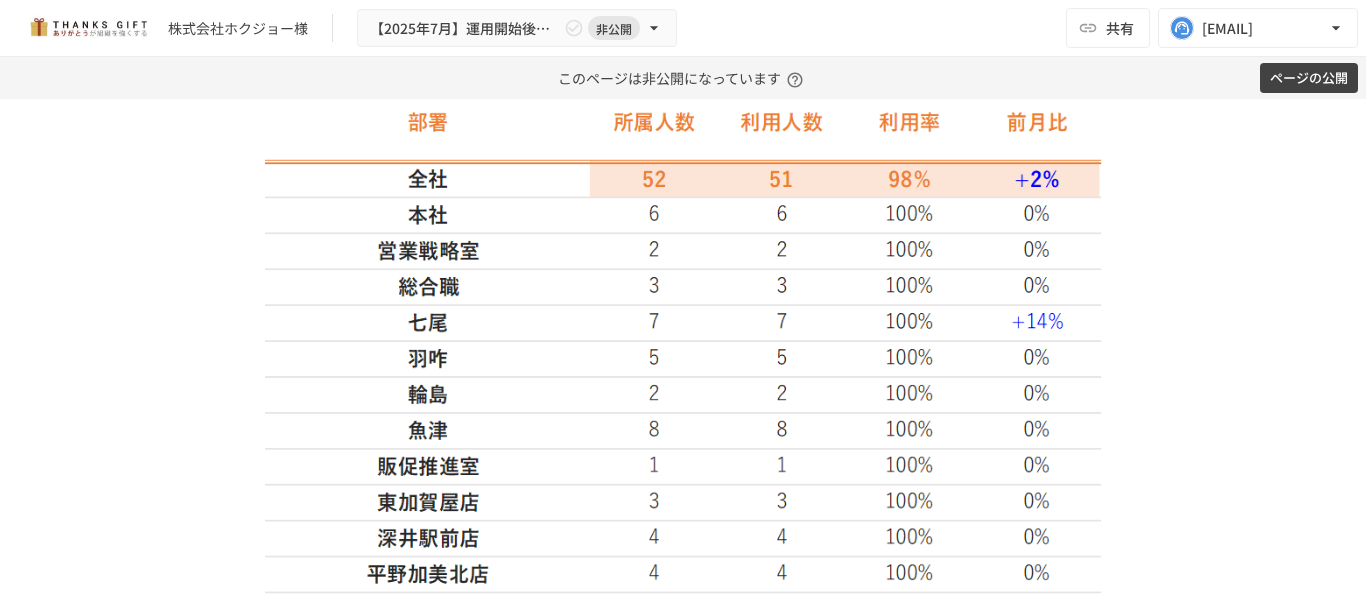 click on "**********" at bounding box center [683, 349] 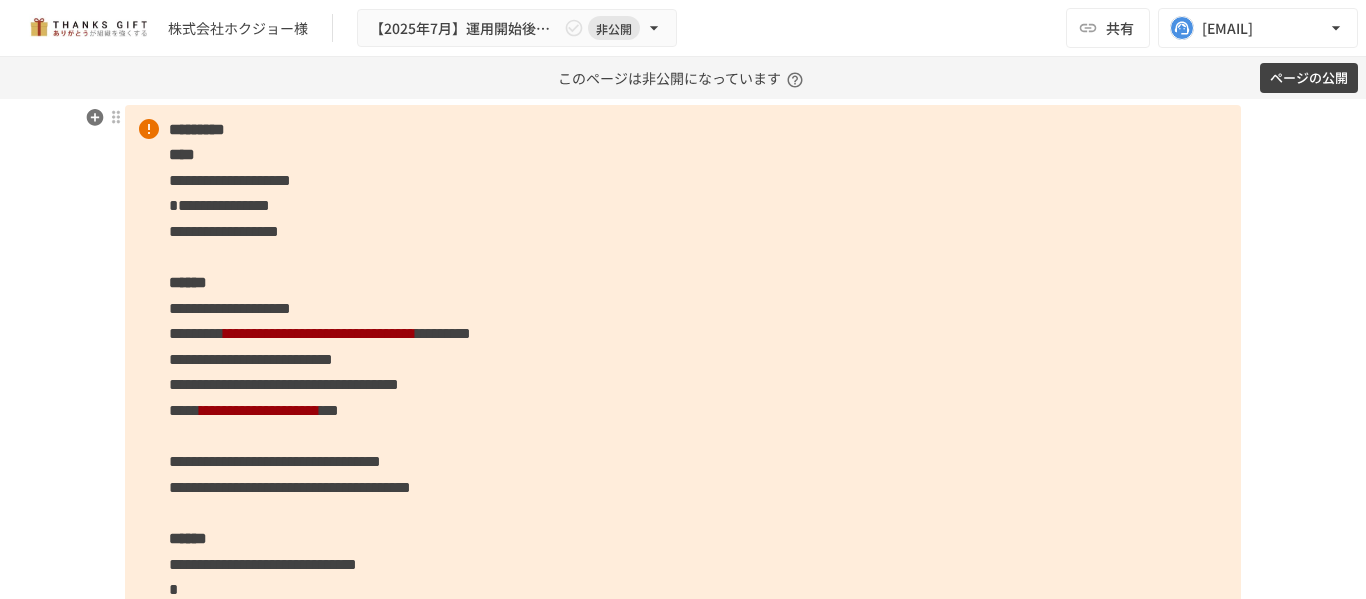 scroll, scrollTop: 3500, scrollLeft: 0, axis: vertical 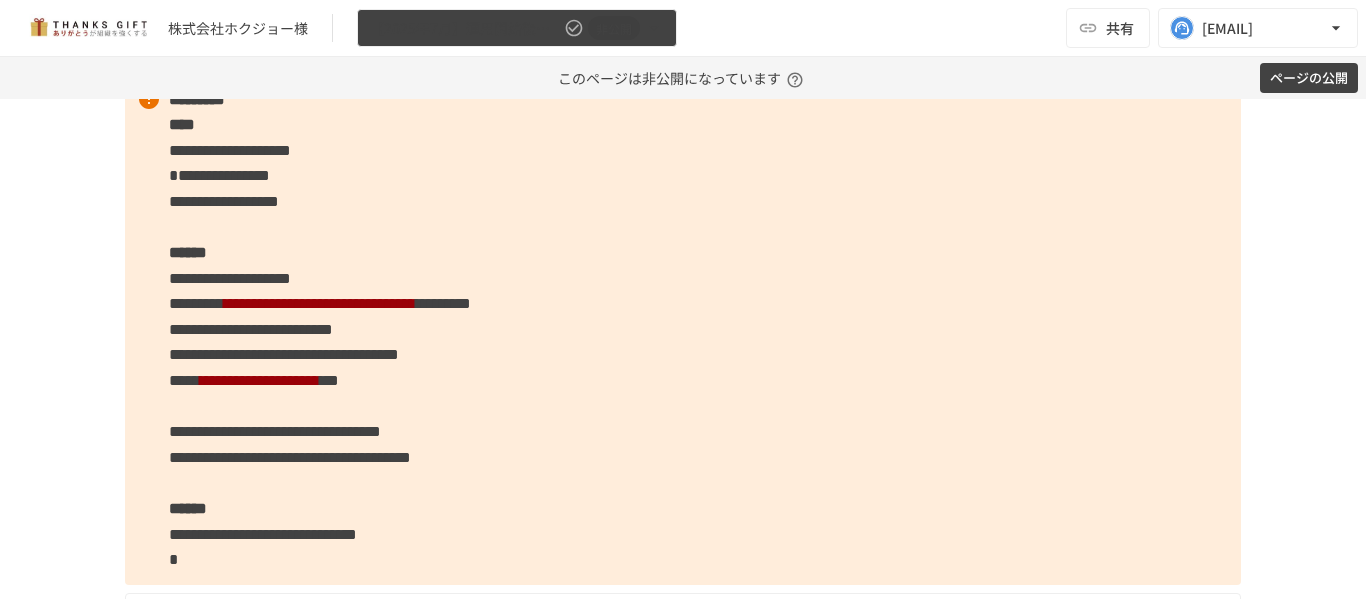 click on "【2025年7月】運用開始後振り返りミーティング 非公開" at bounding box center [517, 28] 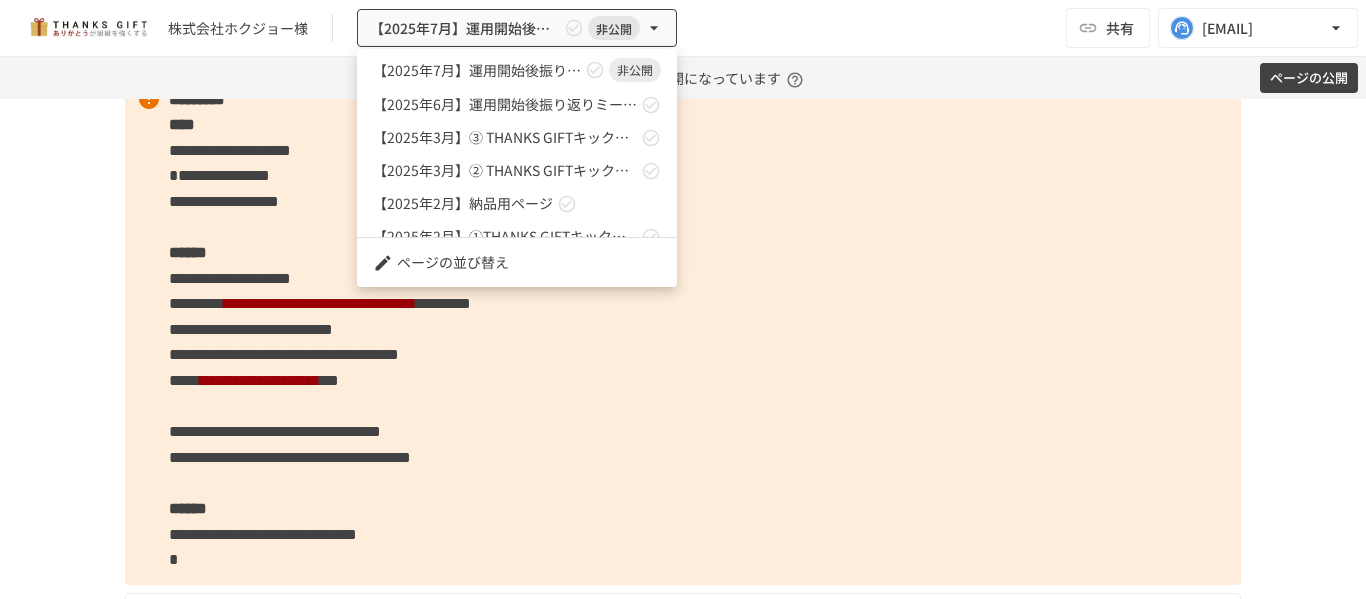 scroll, scrollTop: 0, scrollLeft: 0, axis: both 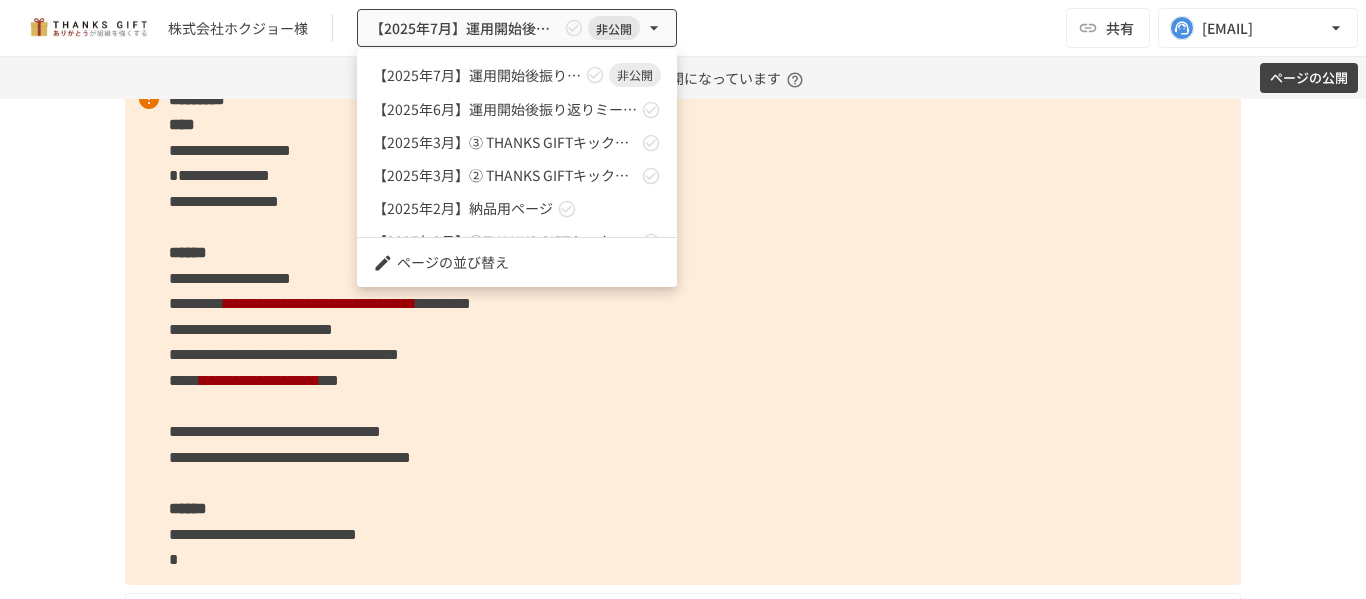 click at bounding box center [683, 299] 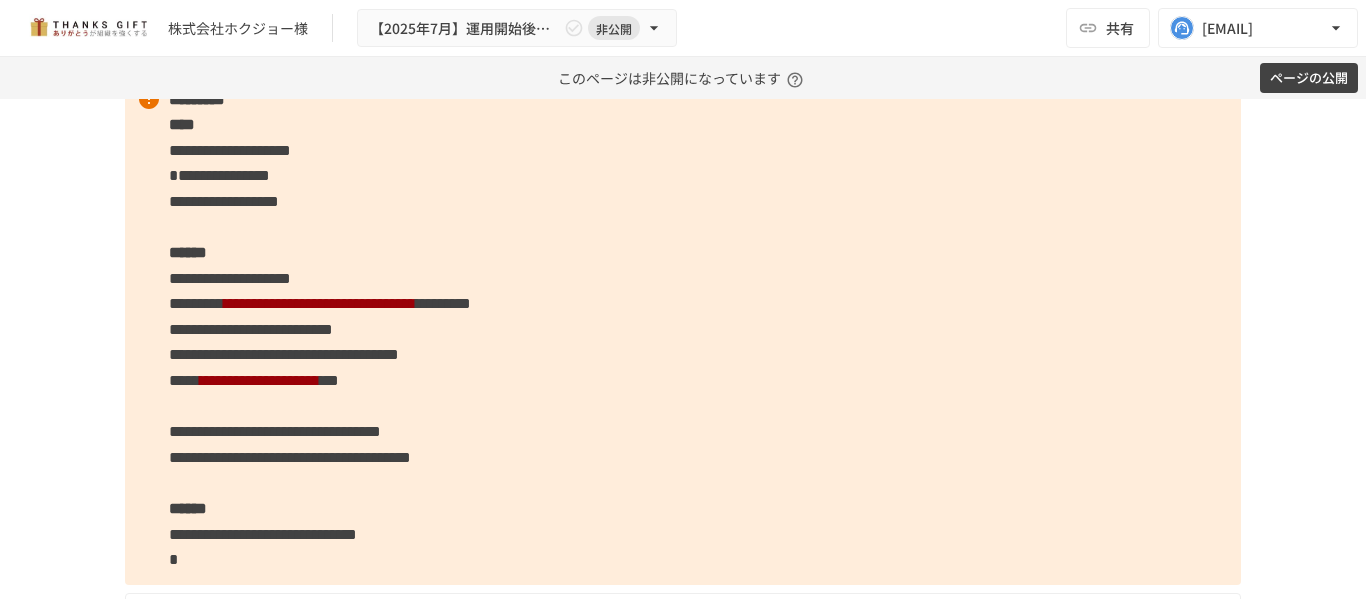 click on "[FIRST] [LAST] [LAST] [LAST] [LAST] [LAST] [LAST] [LAST] [LAST] [LAST] [LAST] [LAST] [LAST] [LAST] [LAST] [LAST] [LAST] [LAST] [LAST] [LAST] [LAST] [LAST] [LAST] [LAST] [LAST] [LAST] [LAST] [LAST]" at bounding box center (683, 330) 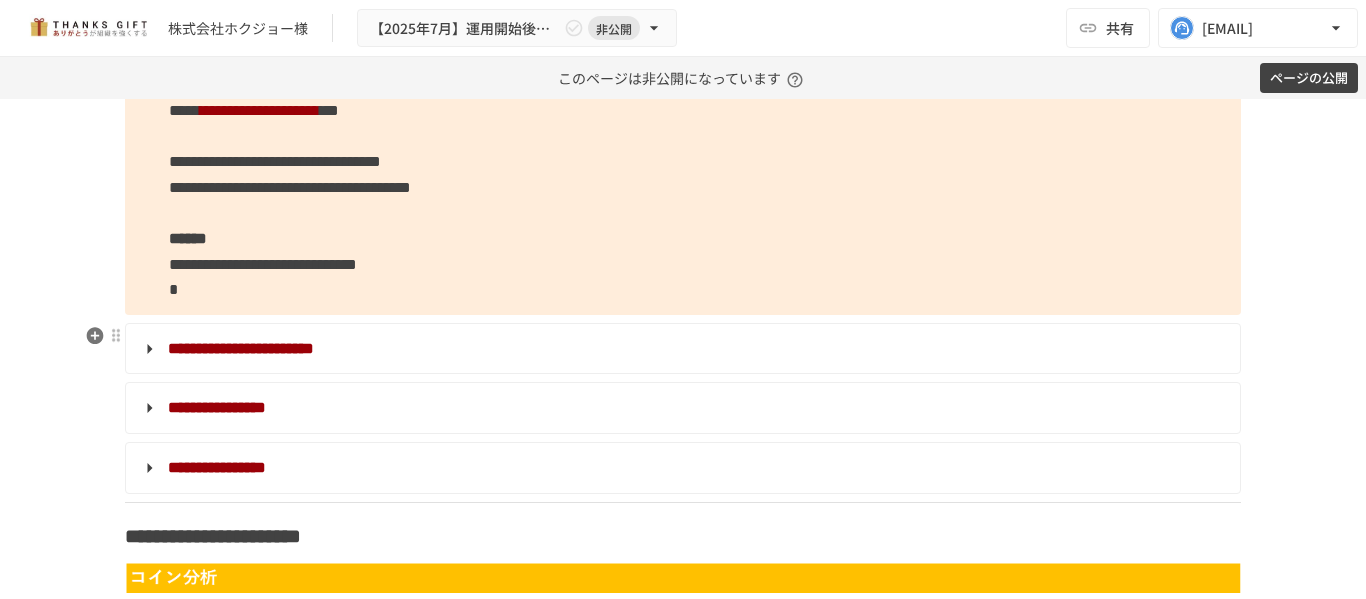 scroll, scrollTop: 3800, scrollLeft: 0, axis: vertical 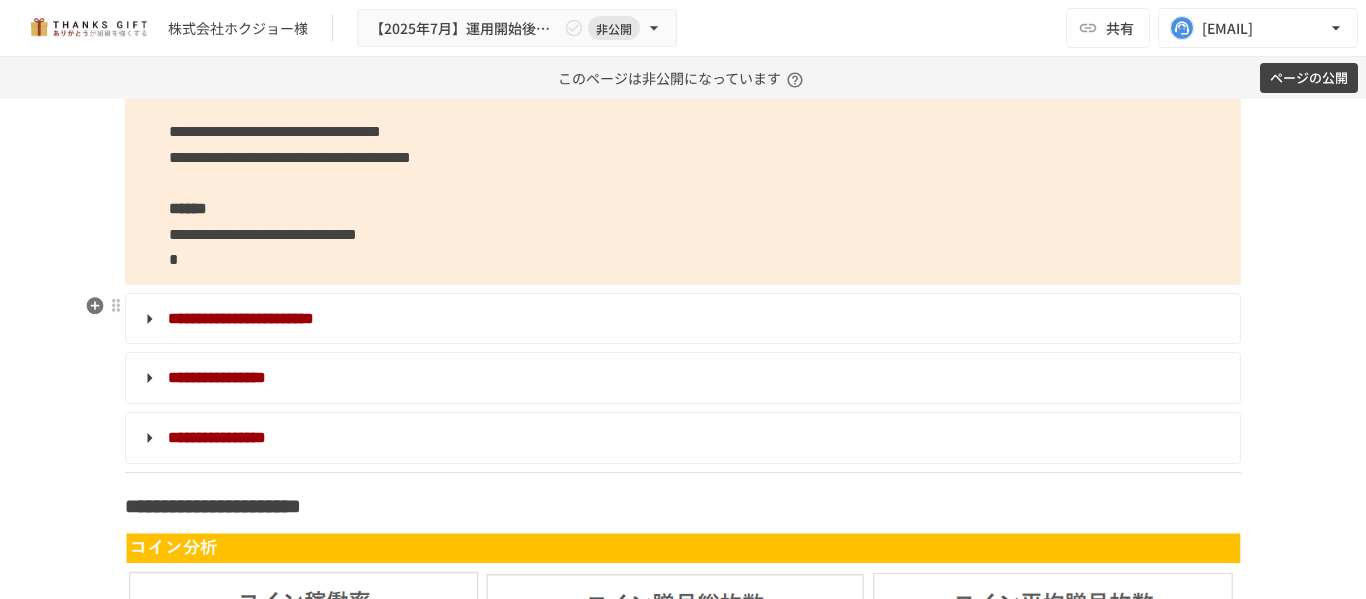 click on "**********" at bounding box center [681, 319] 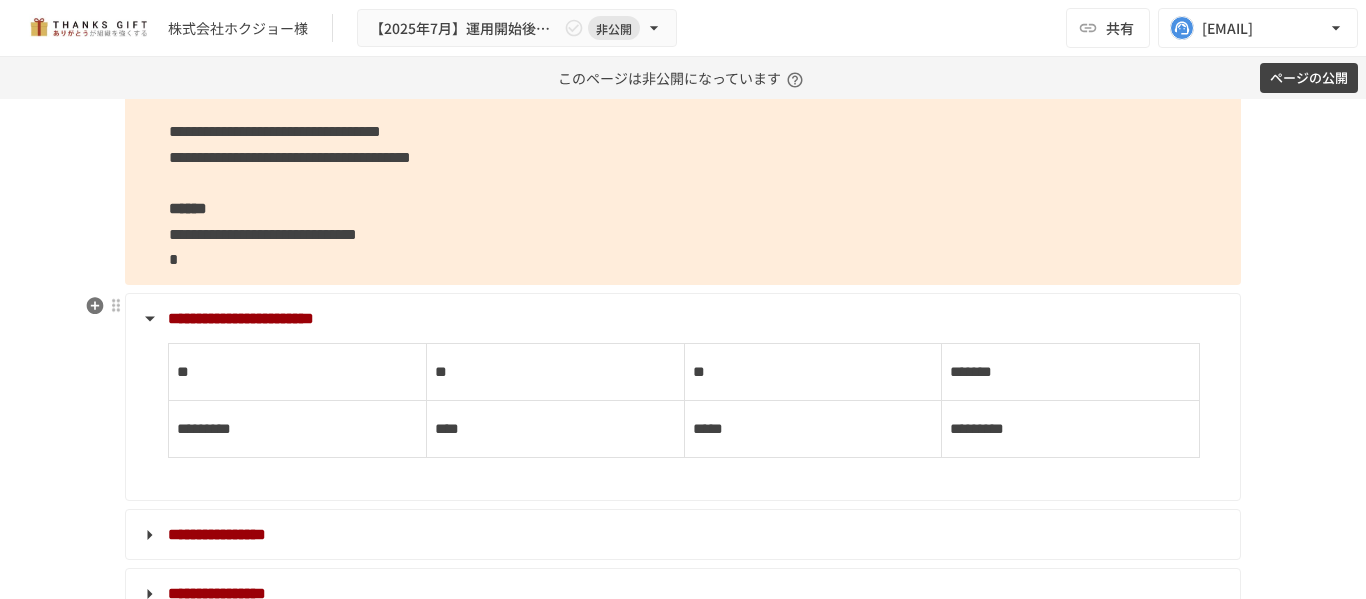 click on "**********" at bounding box center [681, 319] 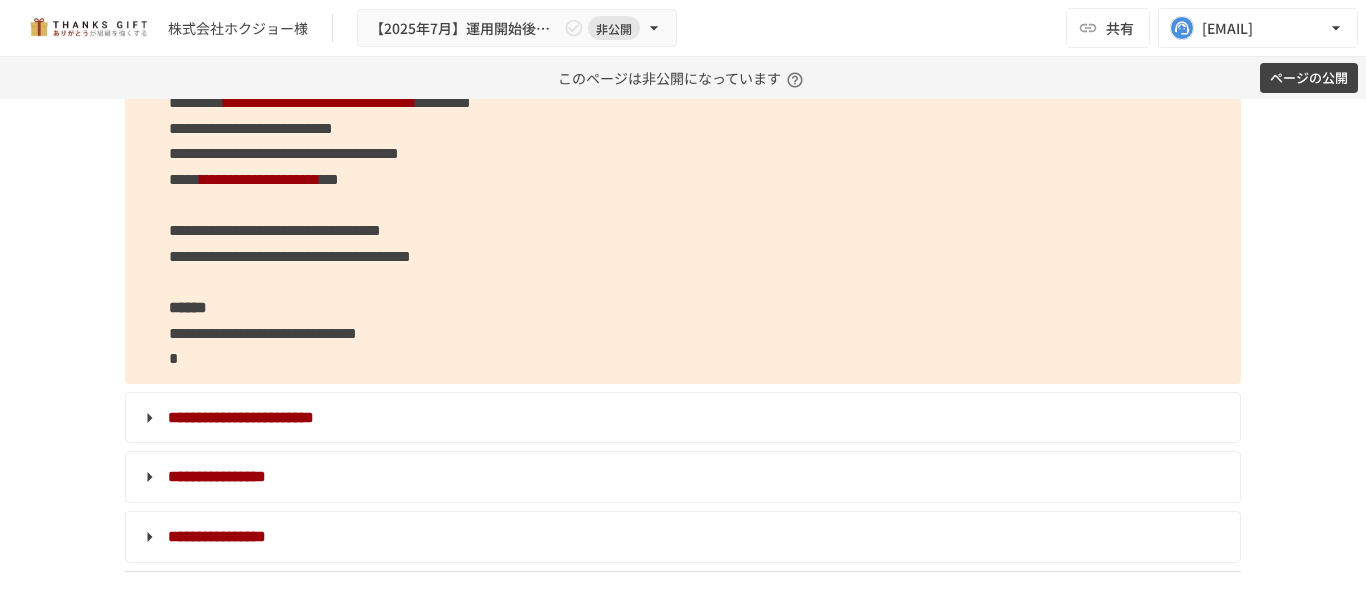 scroll, scrollTop: 3500, scrollLeft: 0, axis: vertical 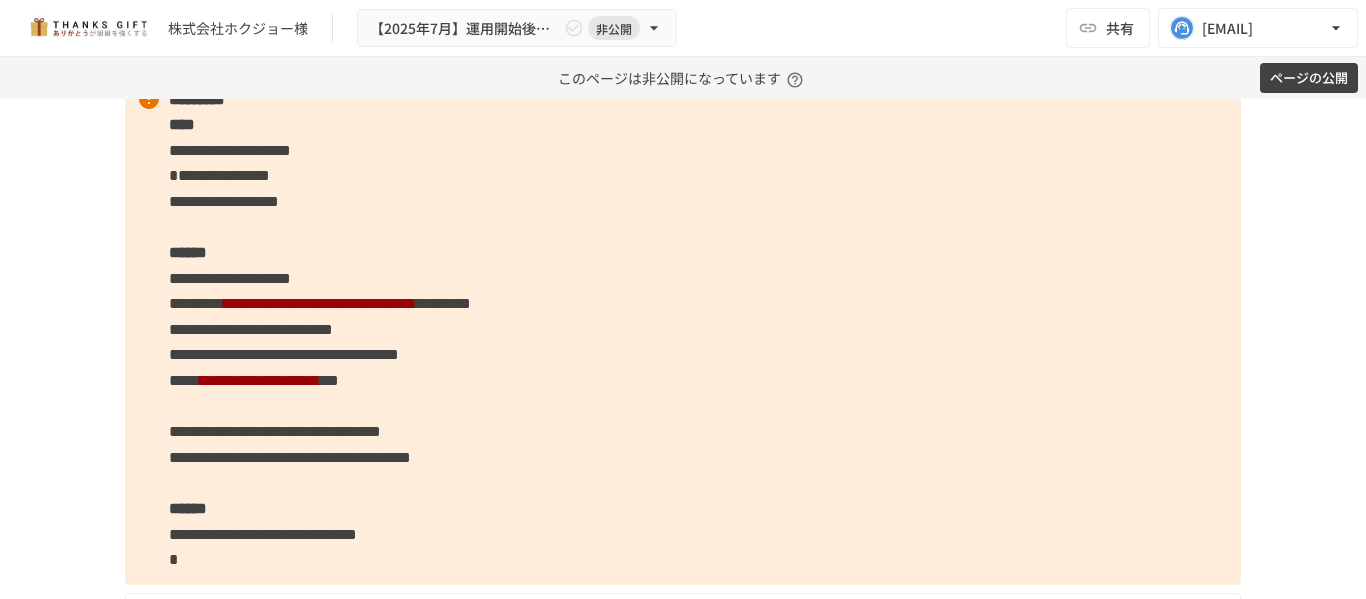 click on "**********" at bounding box center [284, 354] 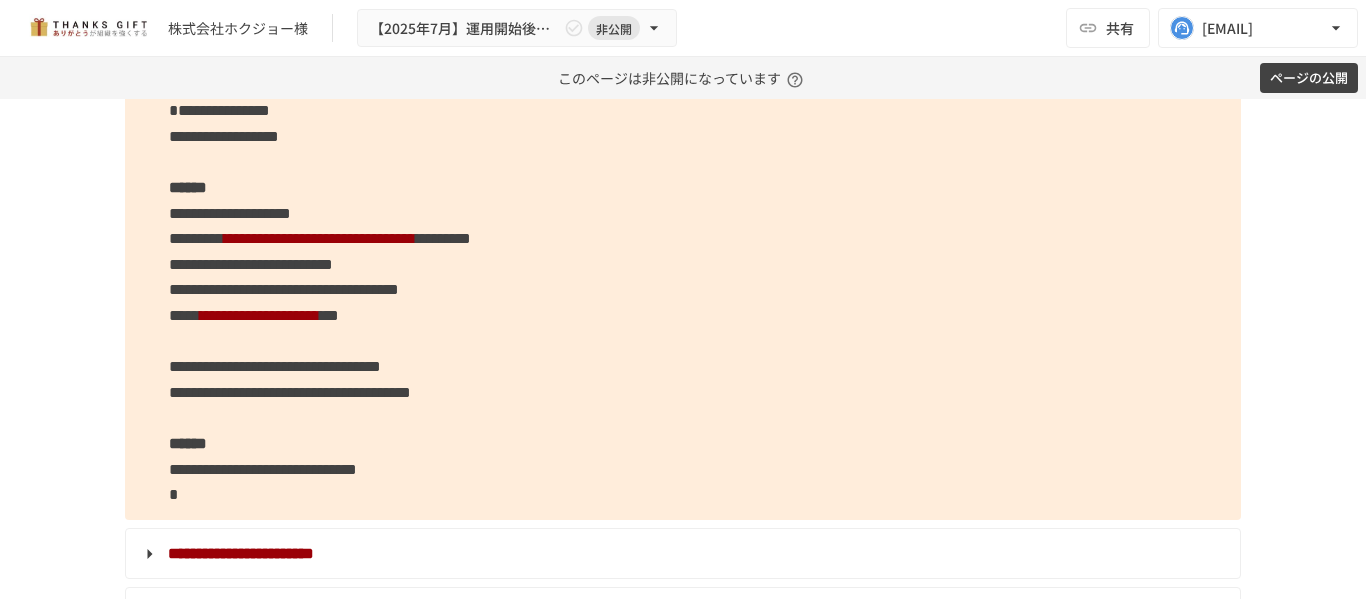scroll, scrollTop: 3600, scrollLeft: 0, axis: vertical 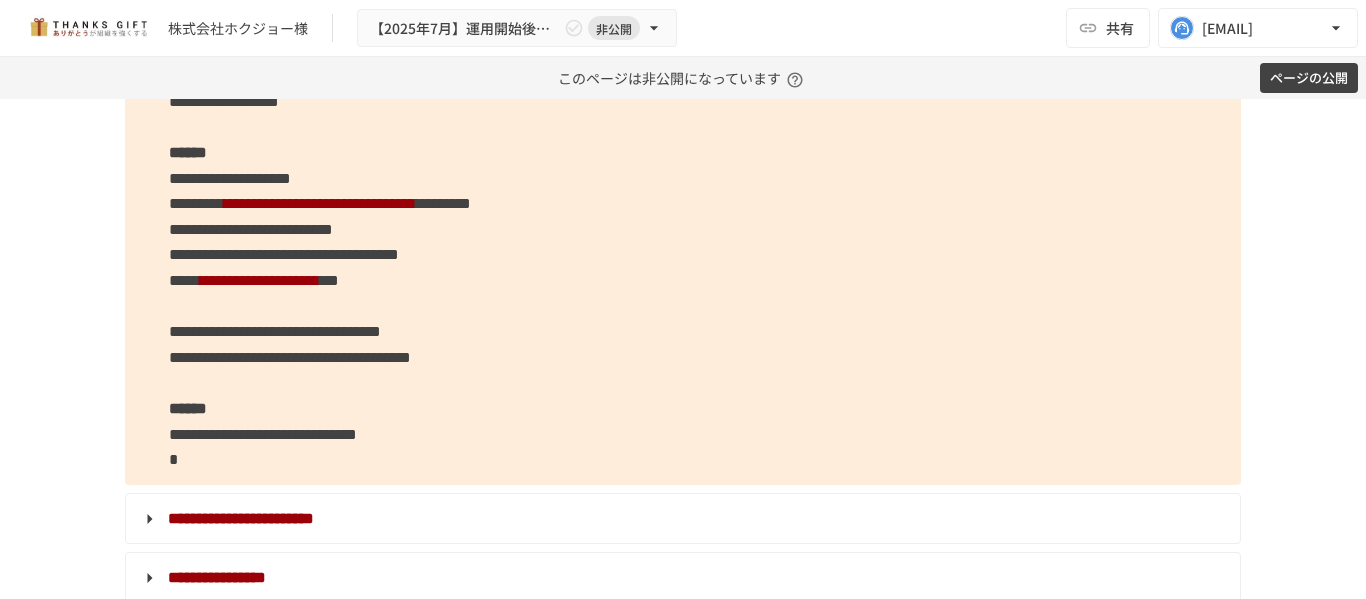 click on "**********" at bounding box center [290, 357] 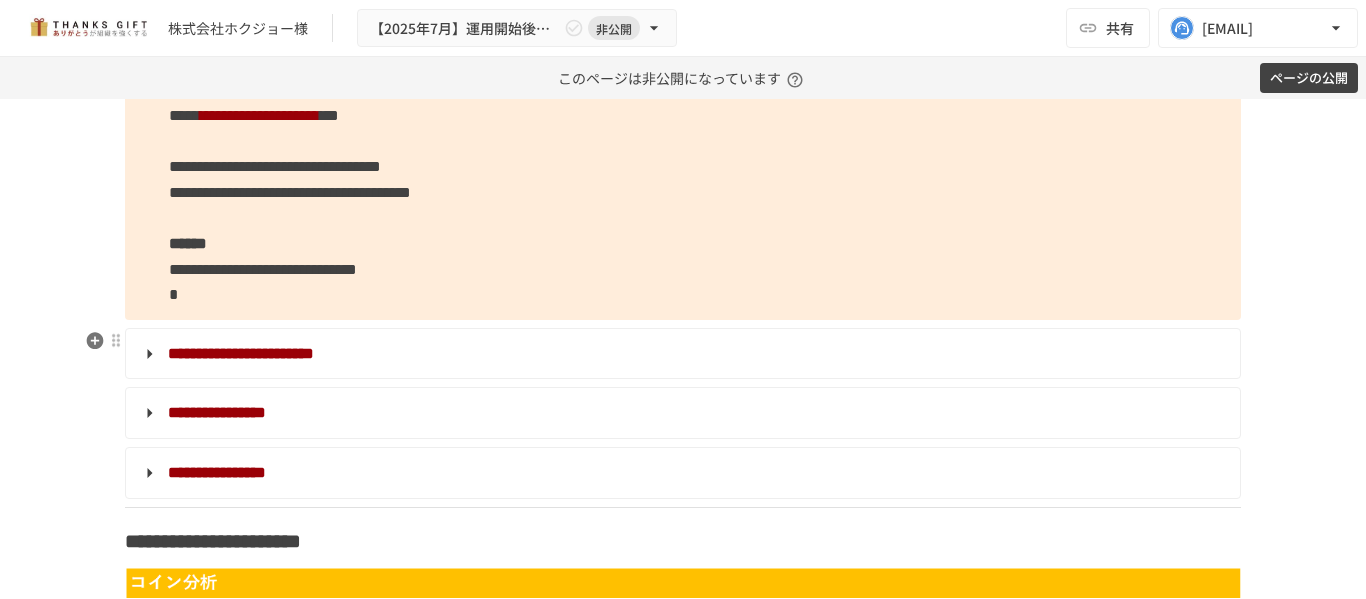 scroll, scrollTop: 3800, scrollLeft: 0, axis: vertical 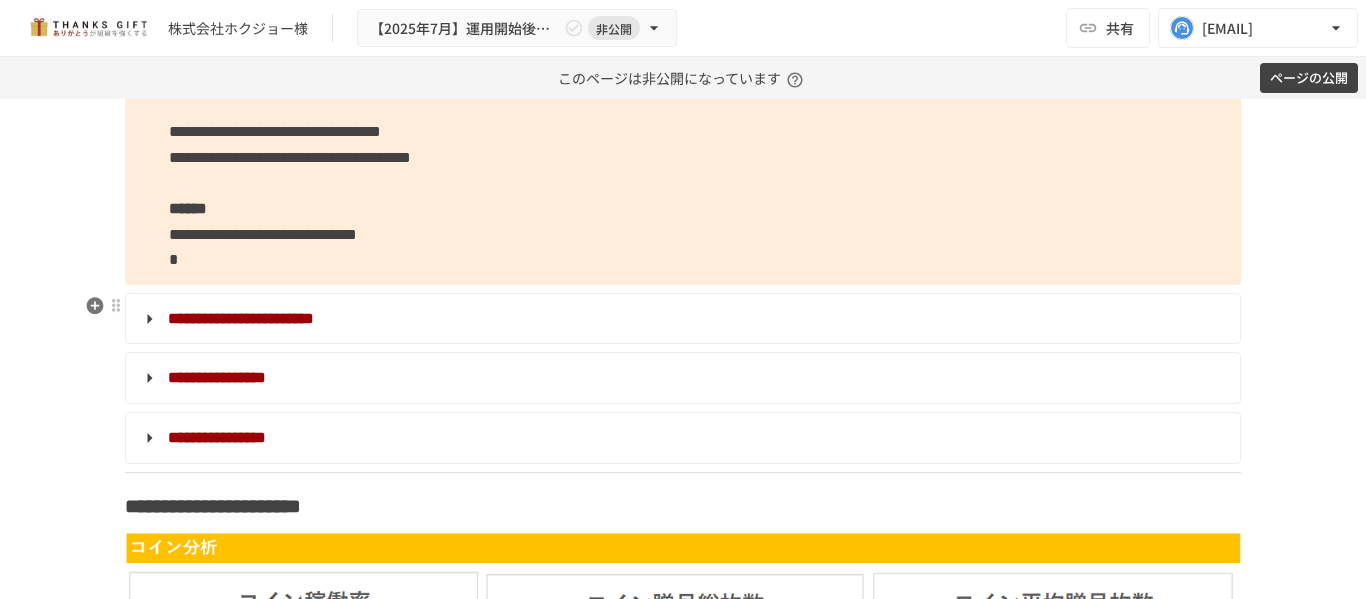 click on "**********" at bounding box center (241, 318) 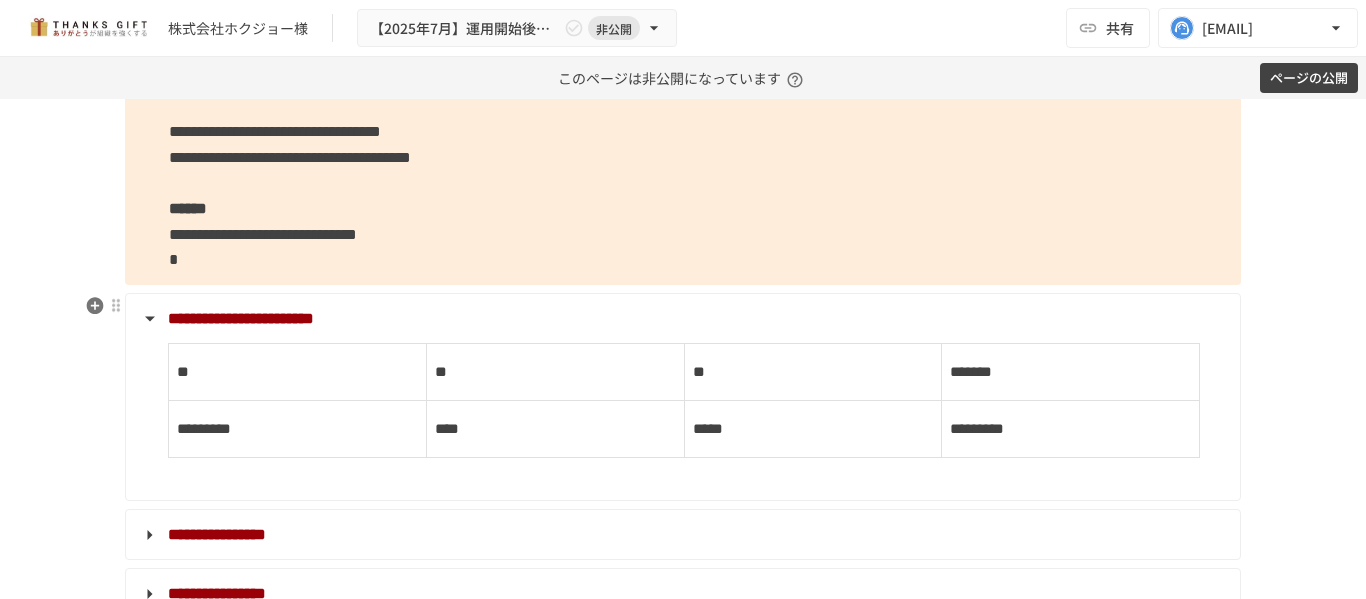 click on "[FIRST] [LAST] [LAST] [LAST] [LAST] [LAST] [LAST] [LAST] [LAST] [LAST] [LAST] [LAST]" at bounding box center [681, 409] 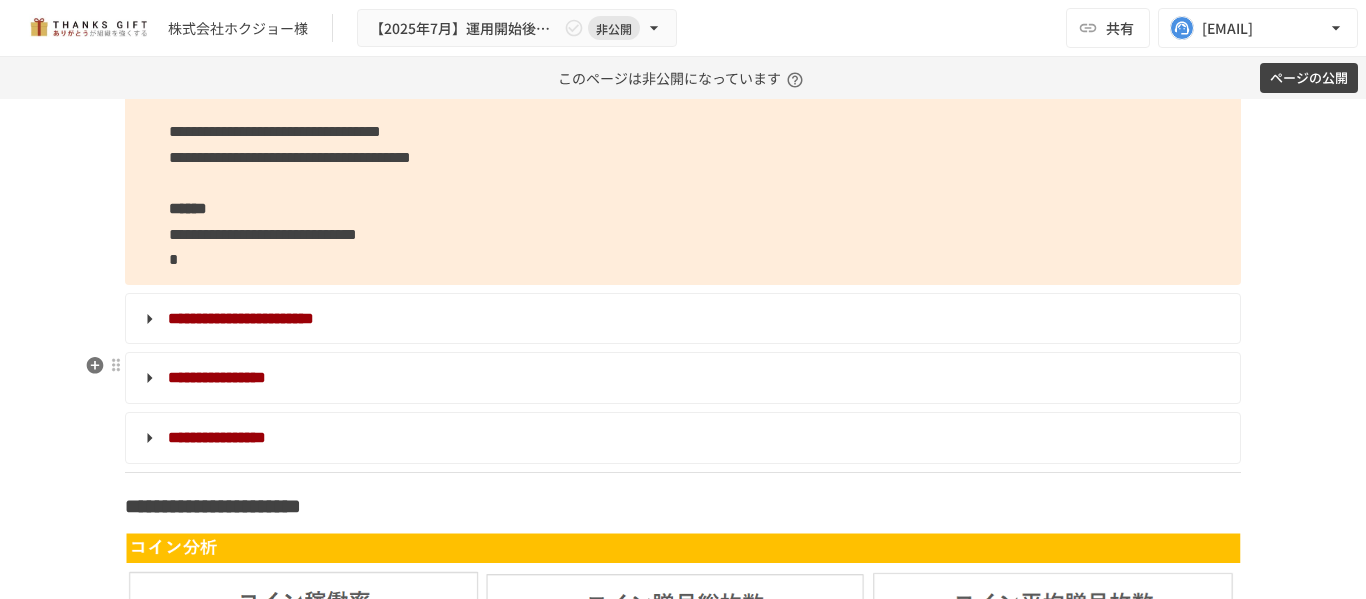 click on "**********" at bounding box center [217, 377] 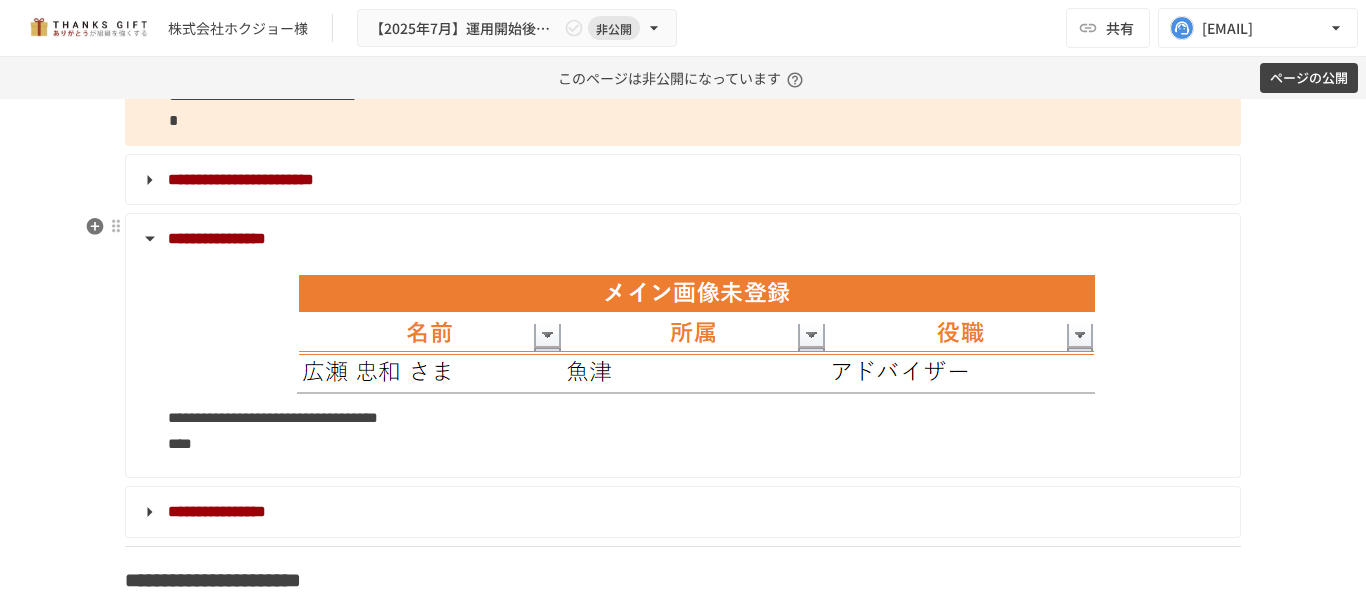 scroll, scrollTop: 4000, scrollLeft: 0, axis: vertical 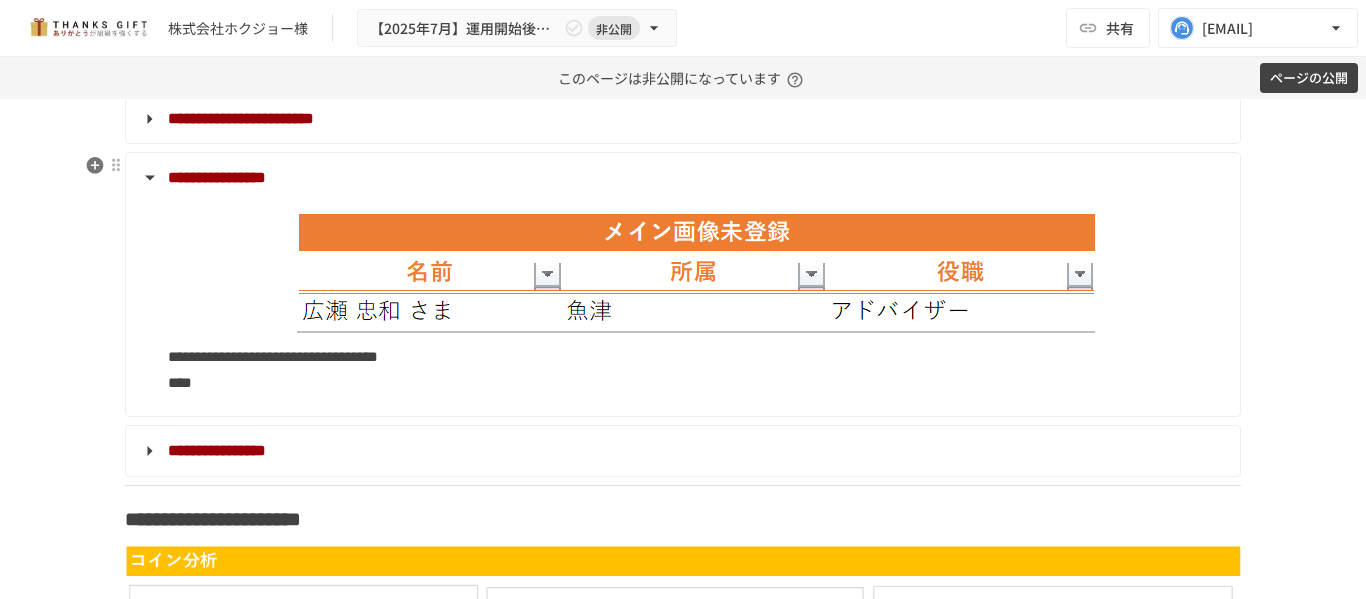 click on "**********" at bounding box center [217, 177] 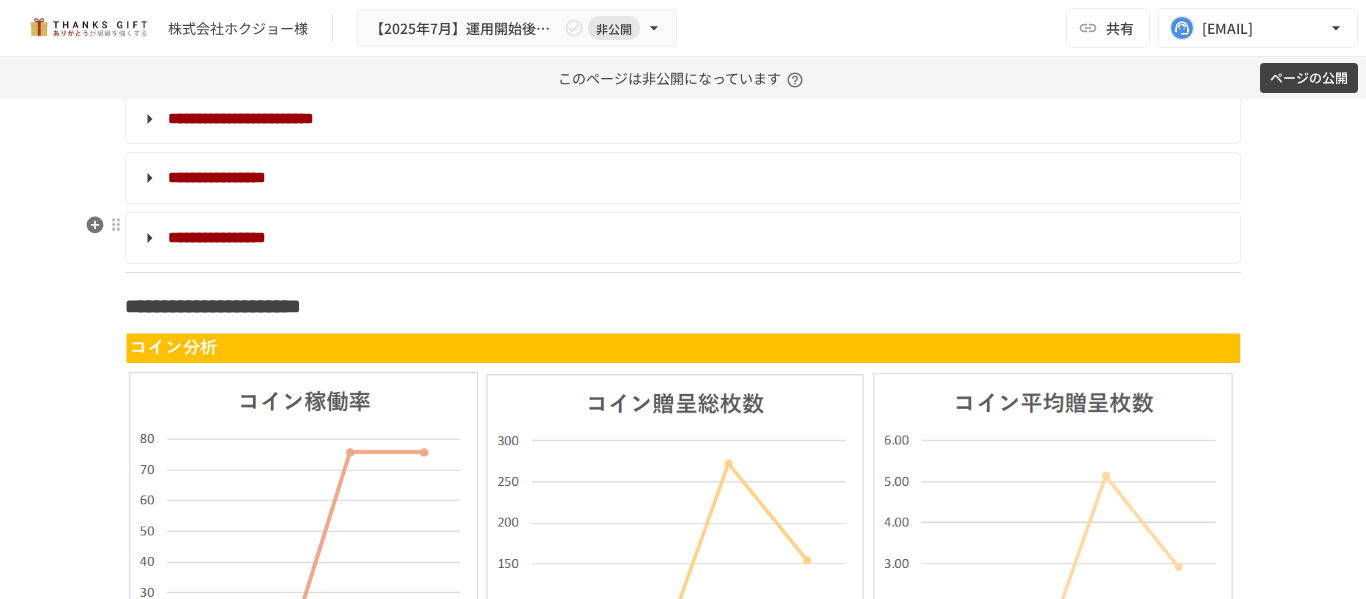 click on "**********" at bounding box center (217, 237) 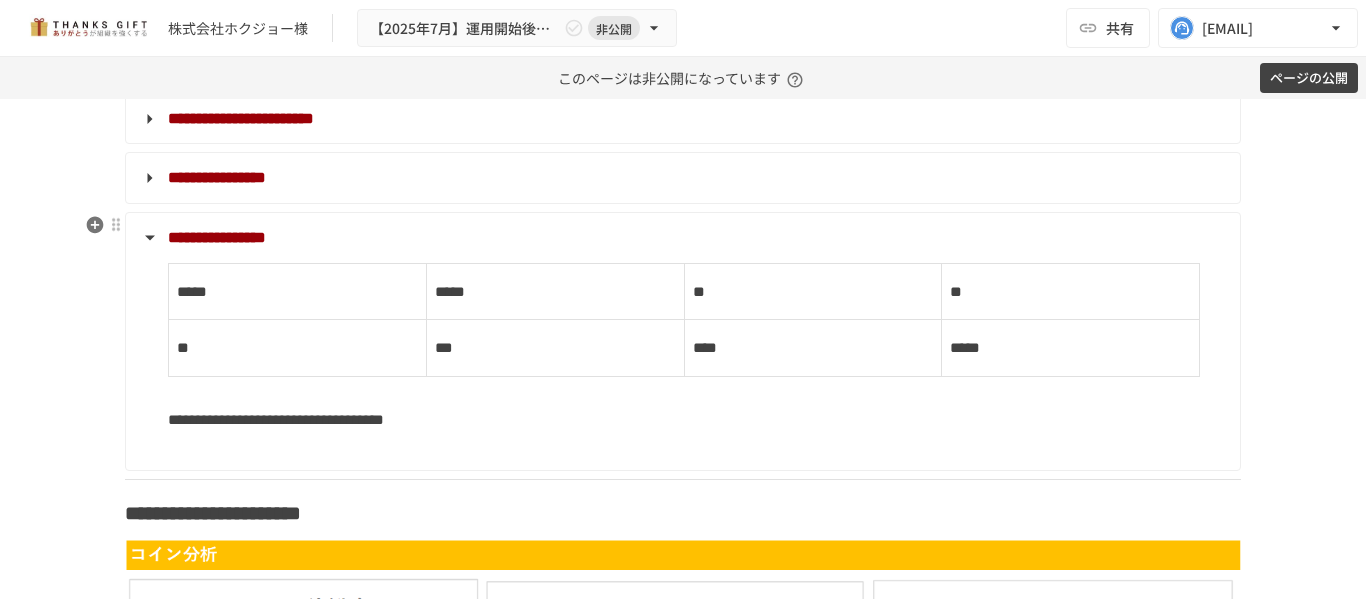 click on "**********" at bounding box center (217, 237) 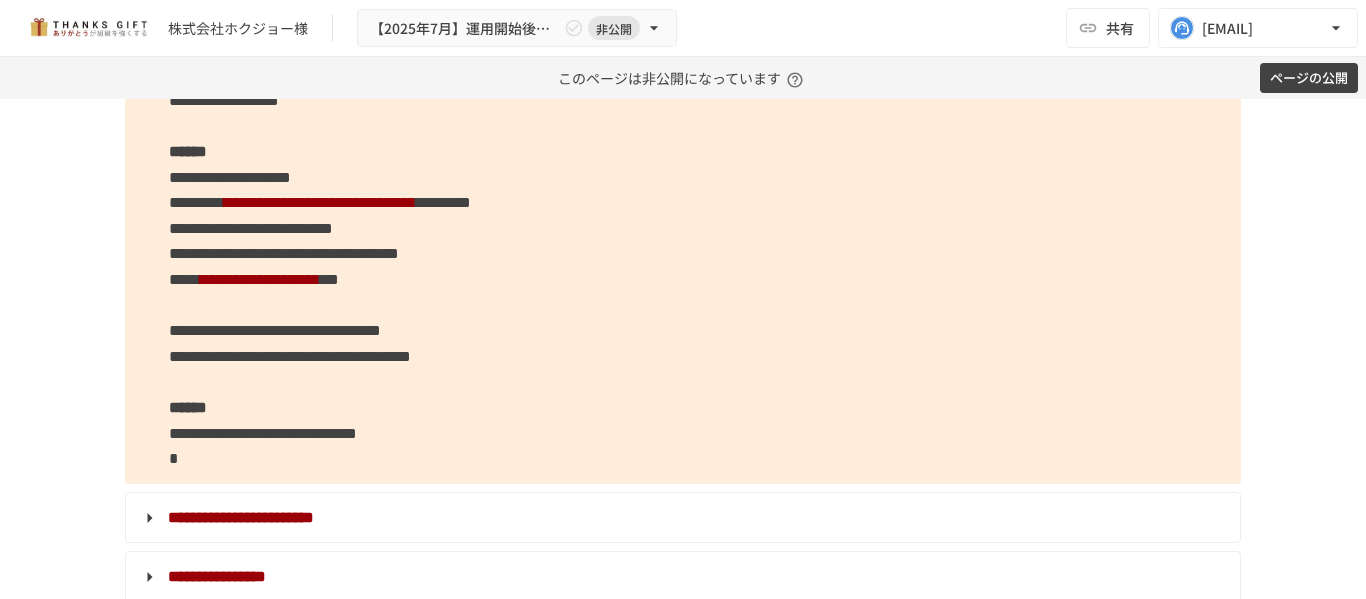 scroll, scrollTop: 3600, scrollLeft: 0, axis: vertical 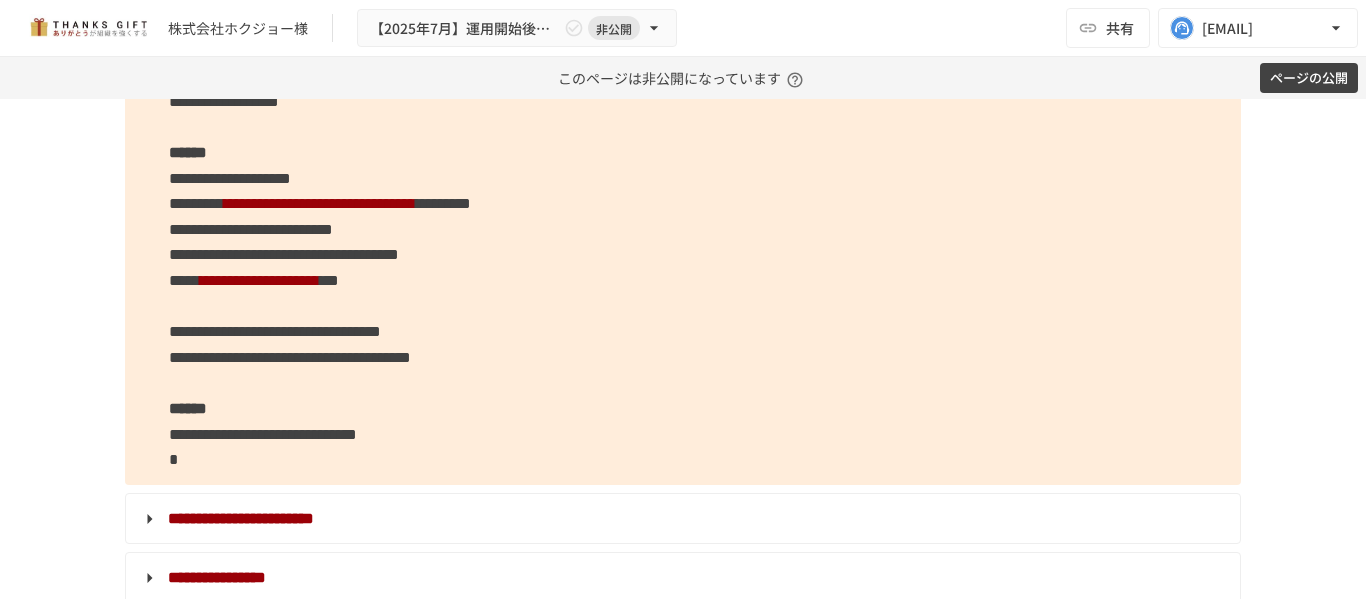 click on "**********" at bounding box center [275, 331] 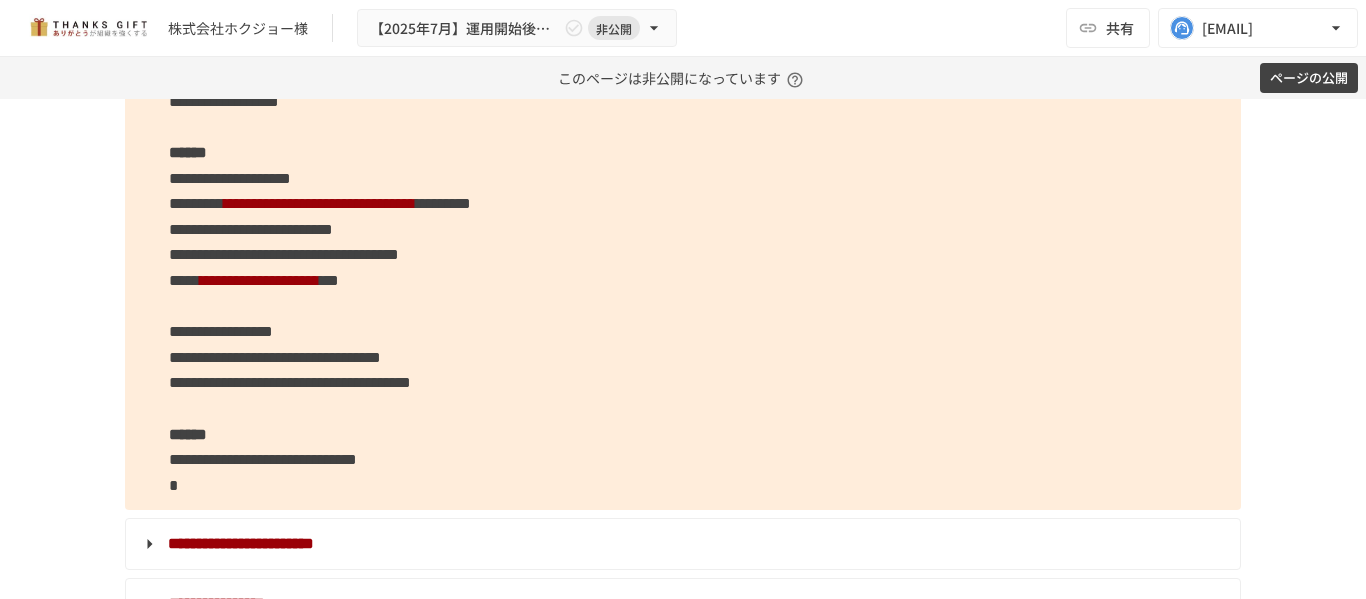 click on "[FIRST] [LAST] [LAST] [LAST] [LAST] [LAST] [LAST] [LAST] [LAST] [LAST] [LAST] [LAST] [LAST] [LAST] [LAST] [LAST] [LAST] [LAST] [LAST] [LAST] [LAST] [LAST] [LAST] [LAST] [LAST] [LAST] [LAST] [LAST]" at bounding box center (683, 243) 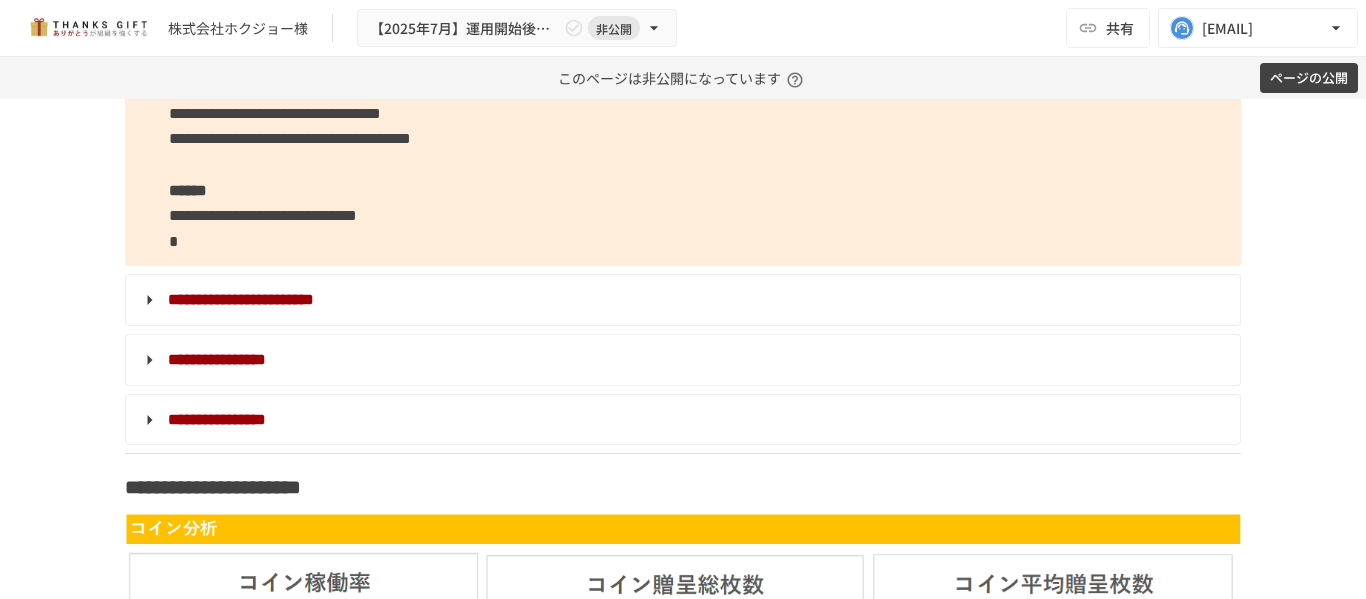 scroll, scrollTop: 3845, scrollLeft: 0, axis: vertical 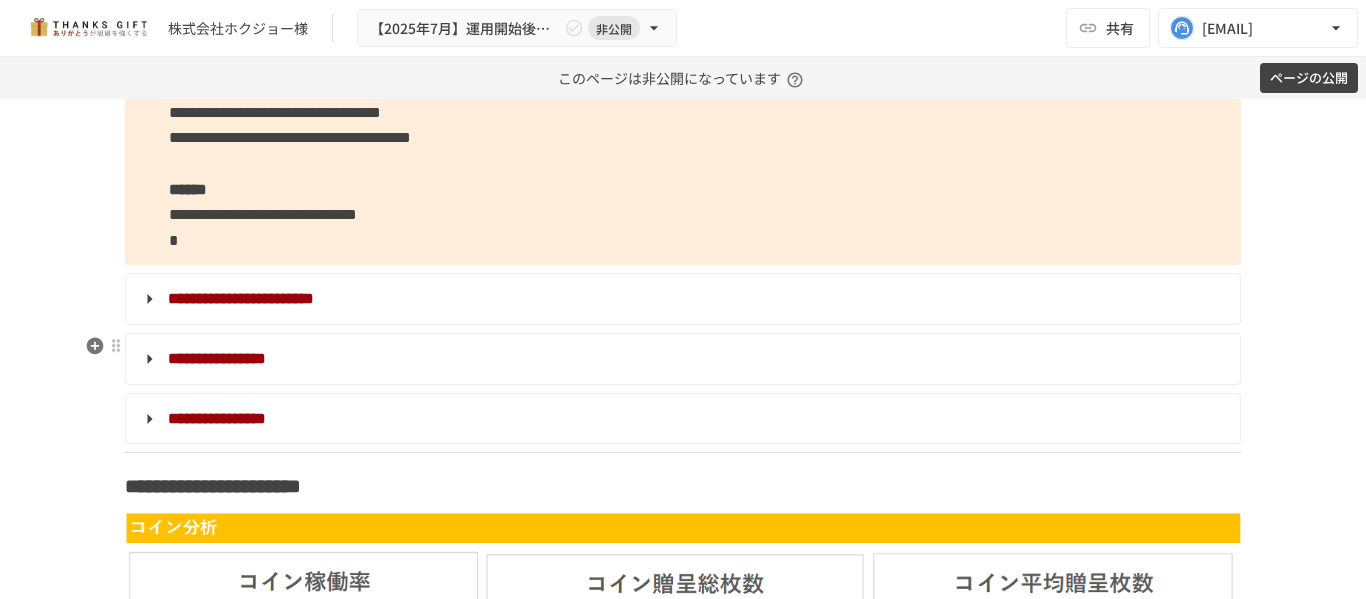 click on "**********" at bounding box center (681, 359) 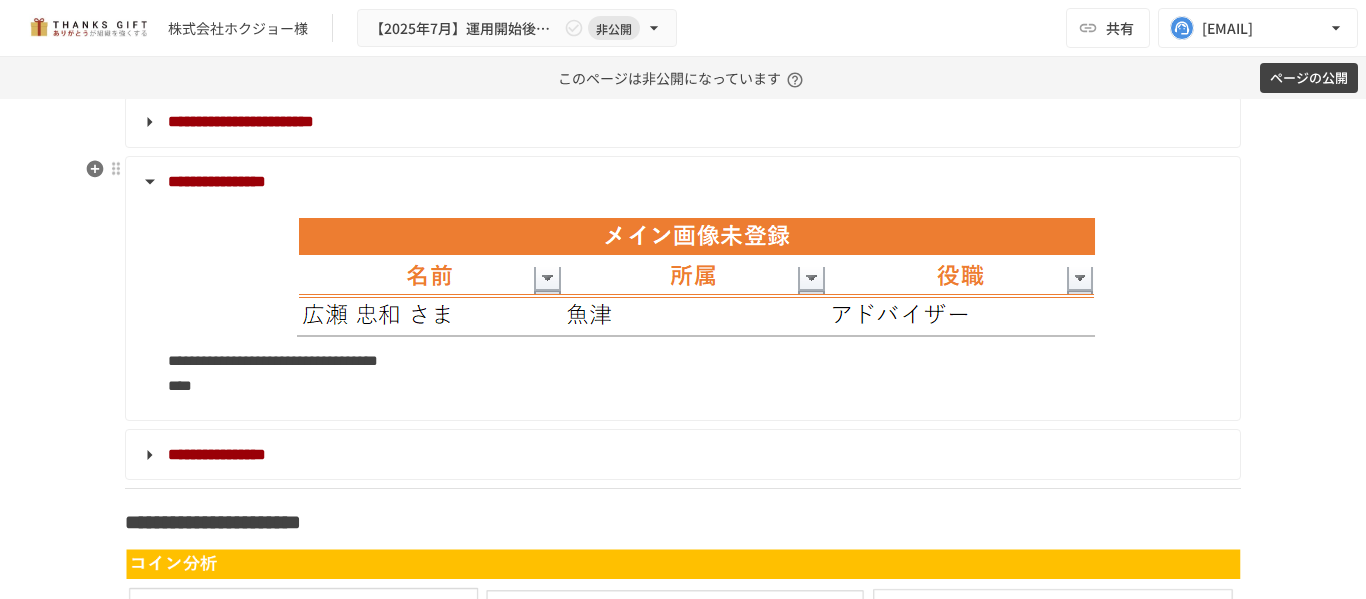 scroll, scrollTop: 4023, scrollLeft: 0, axis: vertical 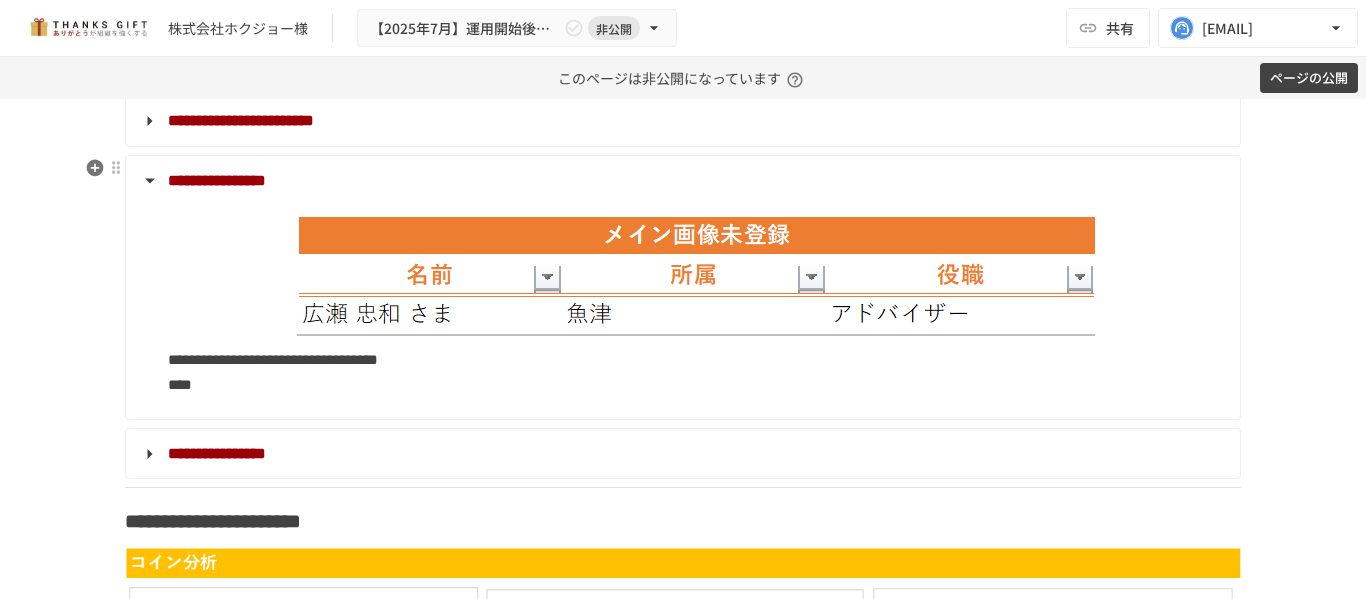 click on "**********" at bounding box center [681, 181] 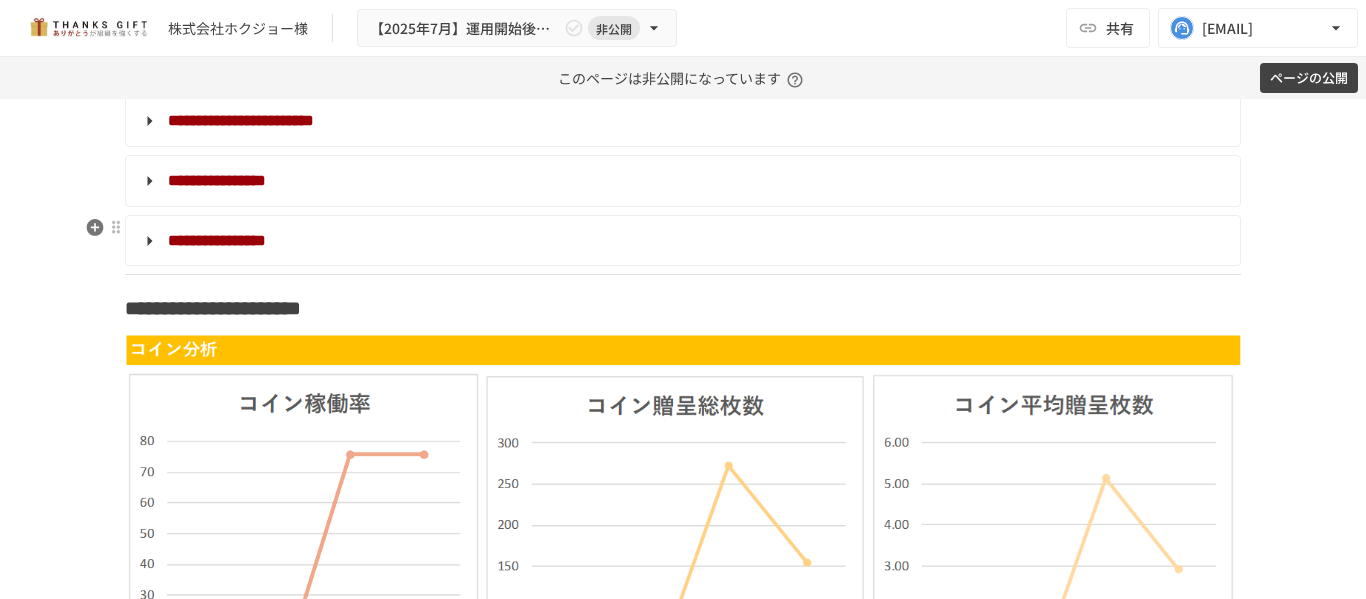 click on "**********" at bounding box center (681, 241) 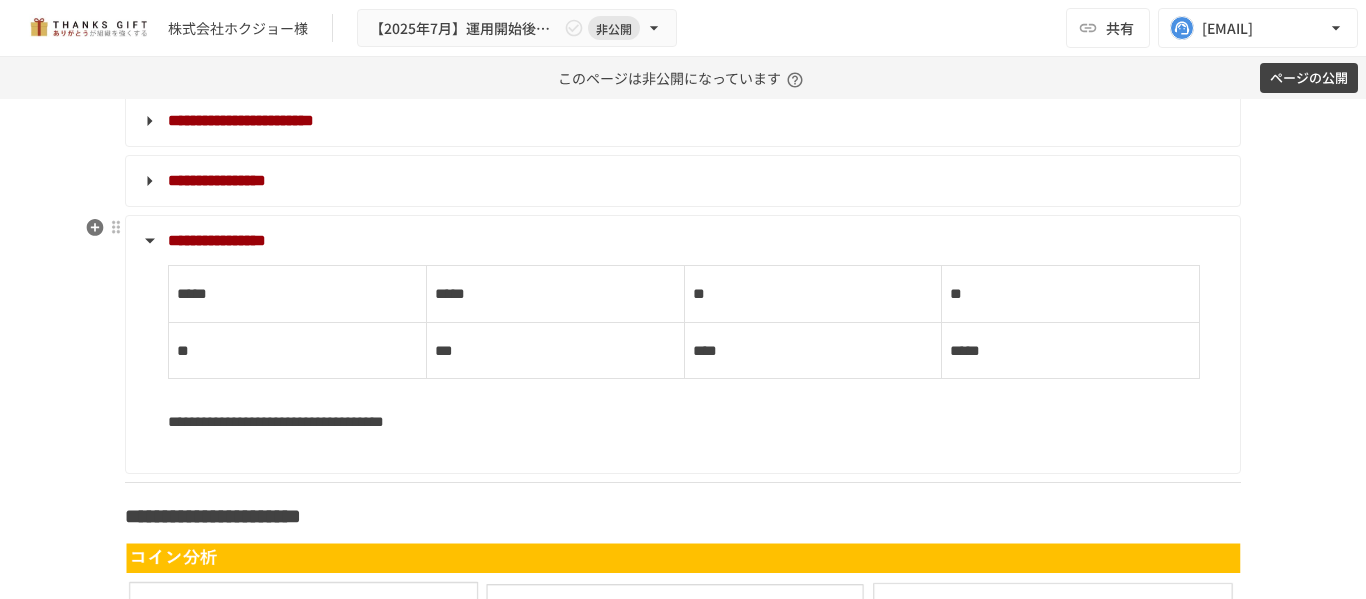 click on "**********" at bounding box center [681, 241] 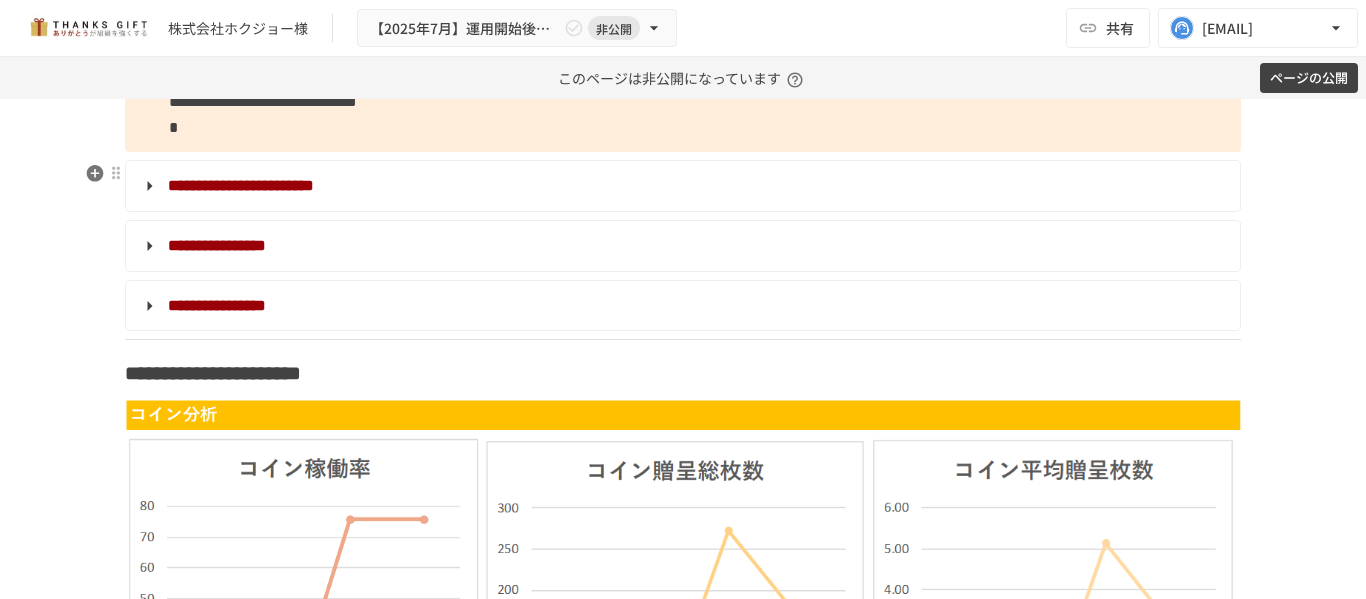 scroll, scrollTop: 3923, scrollLeft: 0, axis: vertical 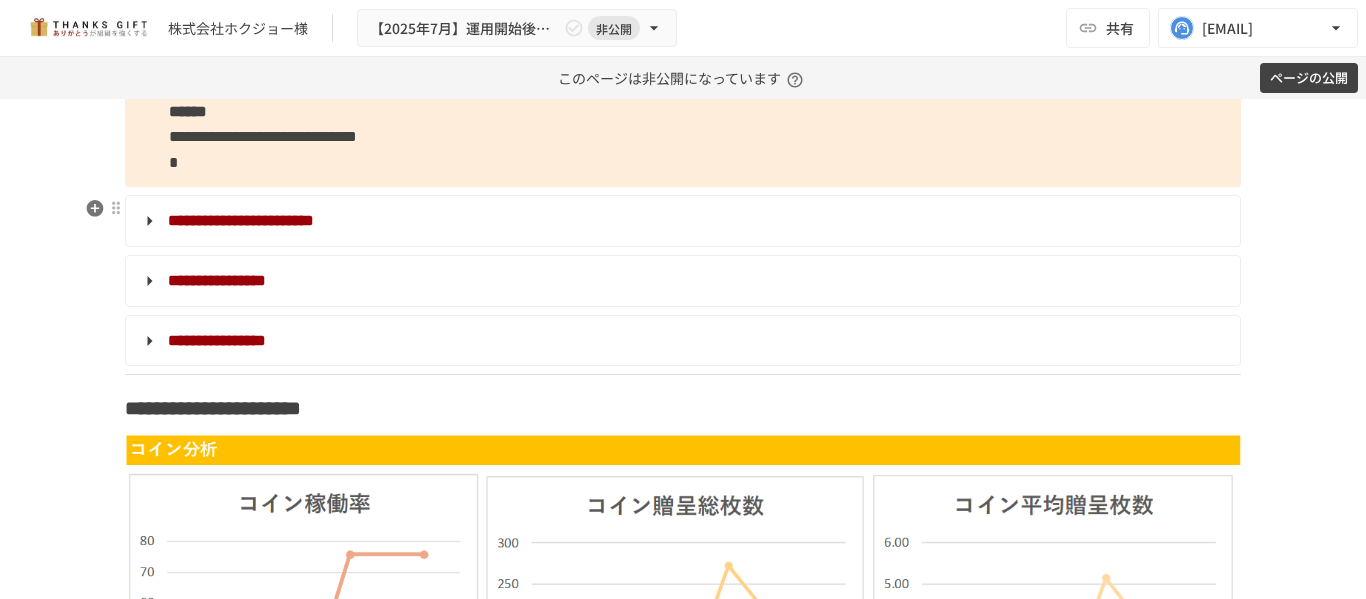 click on "**********" at bounding box center (681, 221) 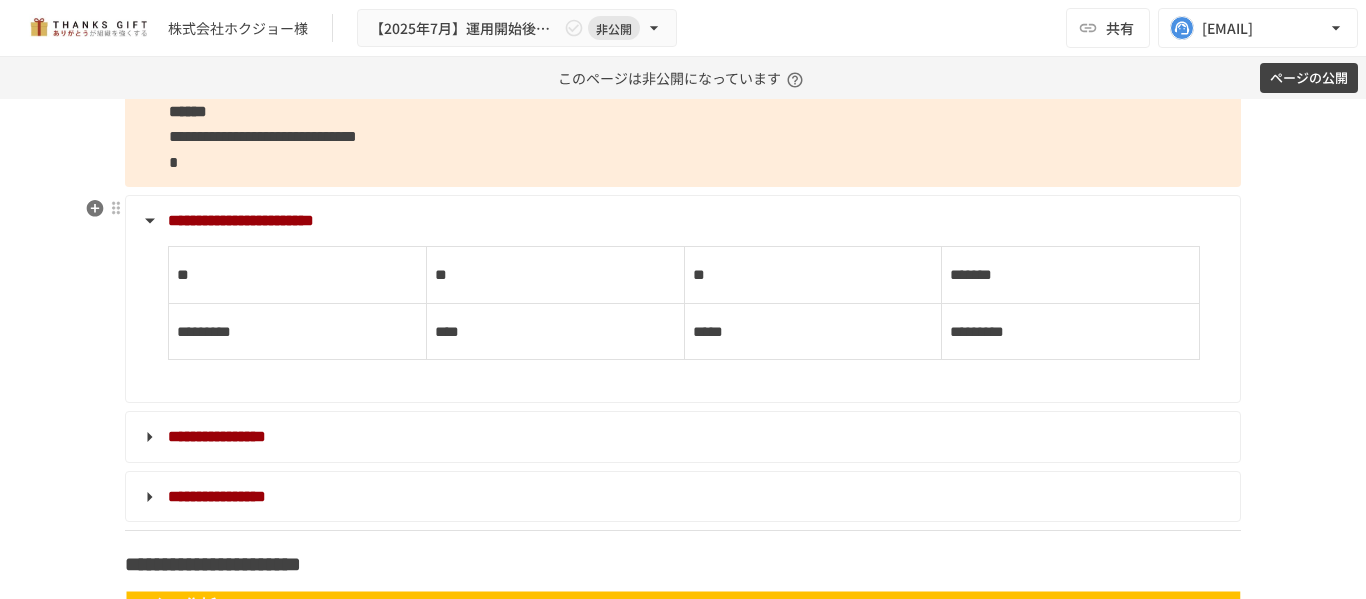 click on "**********" at bounding box center [681, 221] 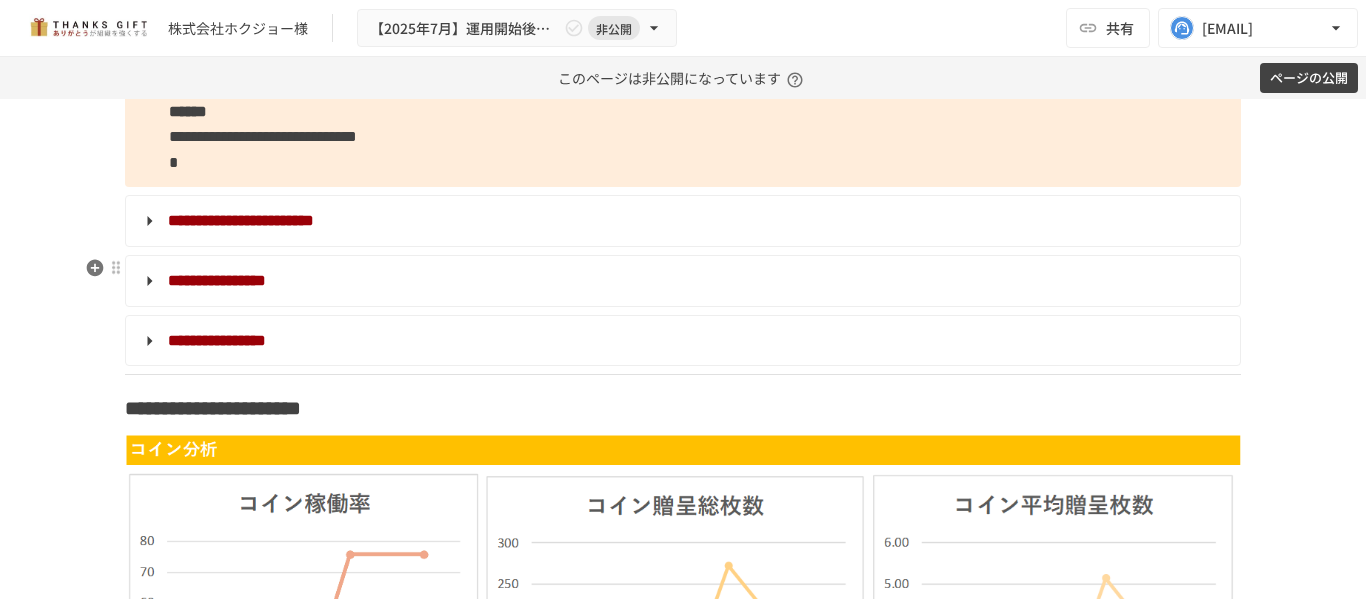 click on "**********" at bounding box center [681, 281] 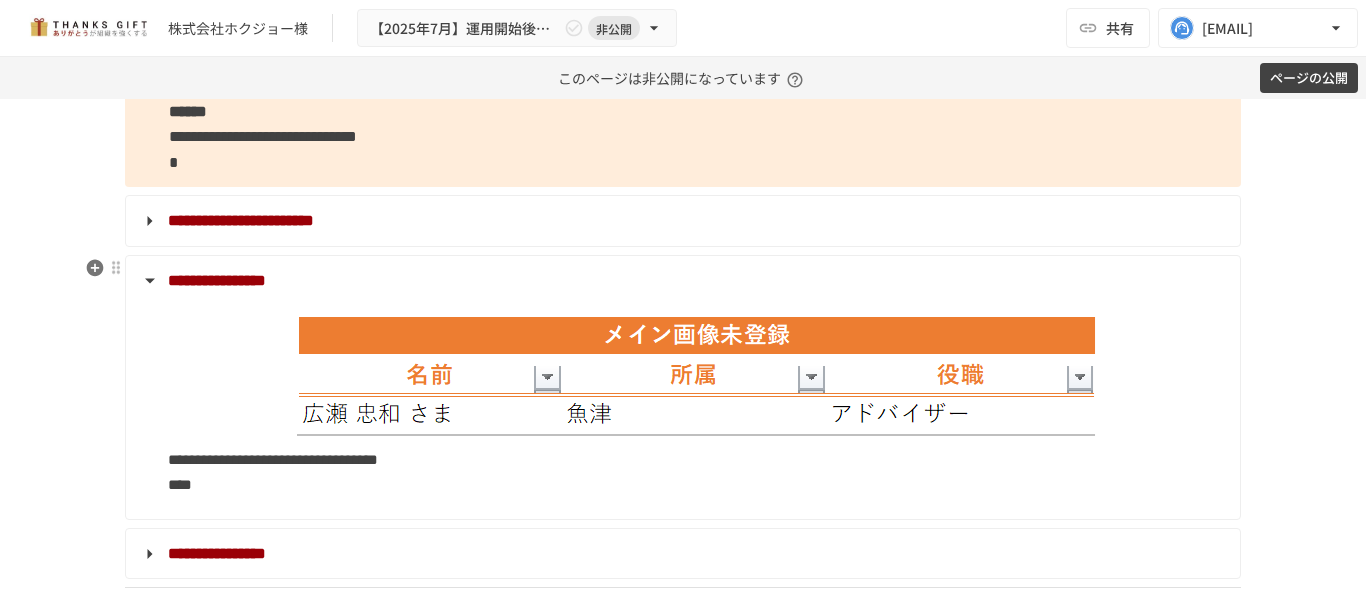 click on "**********" at bounding box center (681, 281) 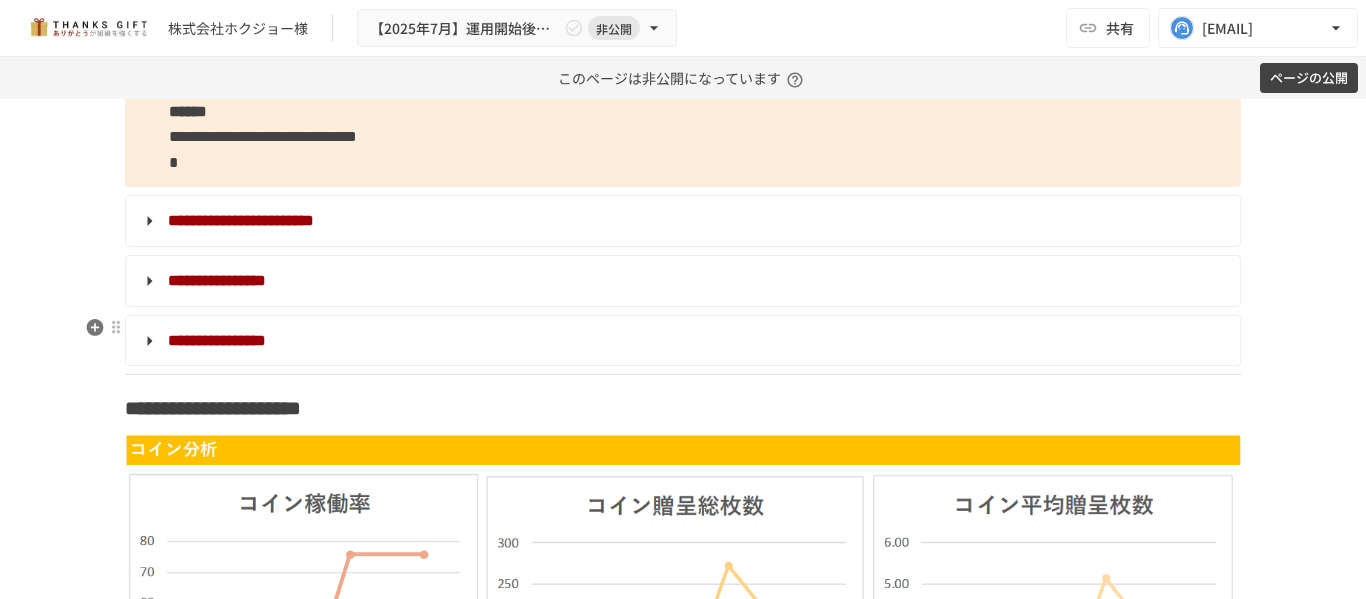 click on "**********" at bounding box center [681, 341] 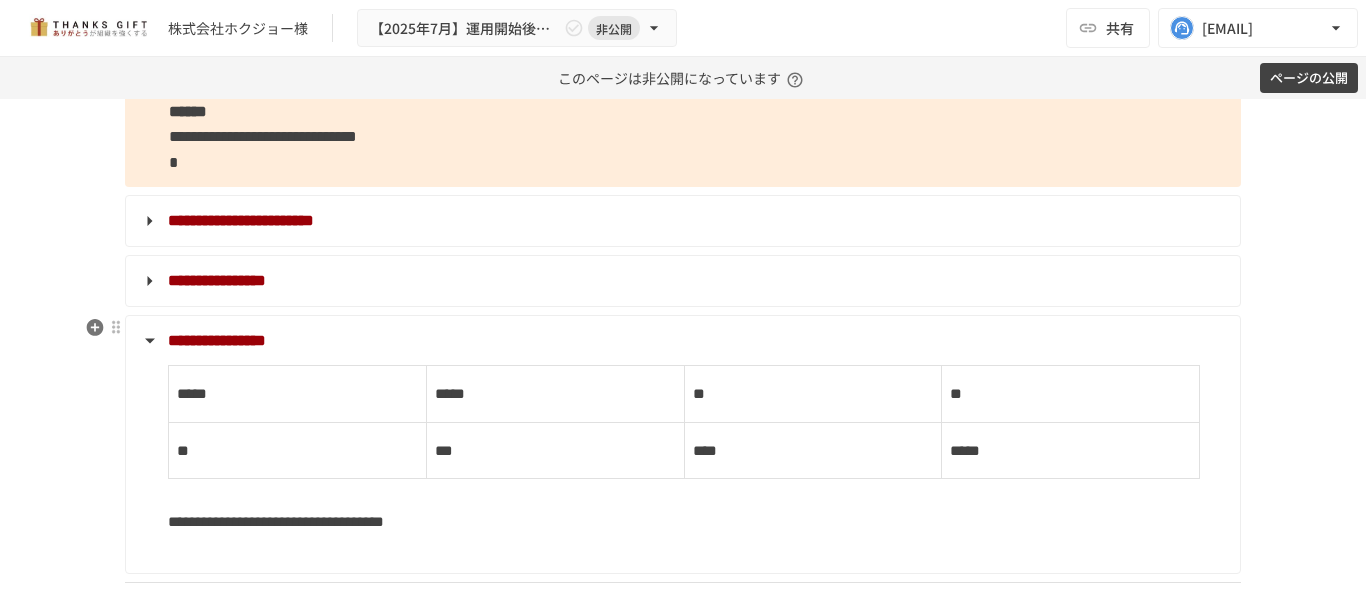click on "**********" at bounding box center [681, 341] 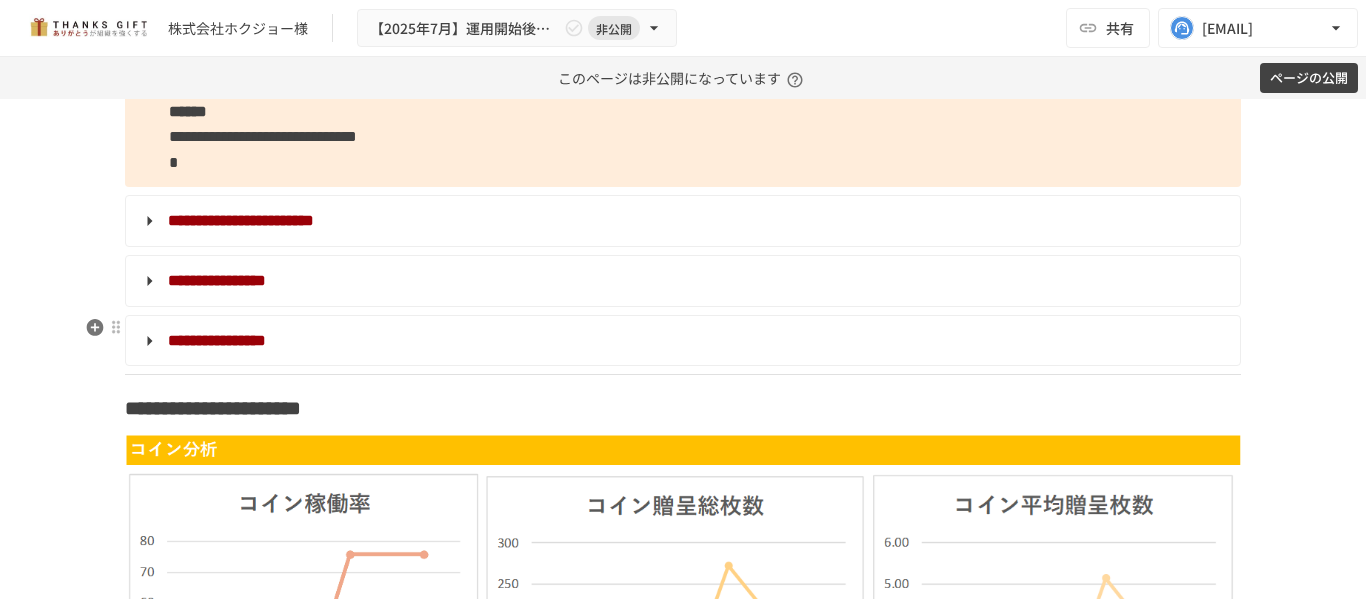 click on "**********" at bounding box center [681, 341] 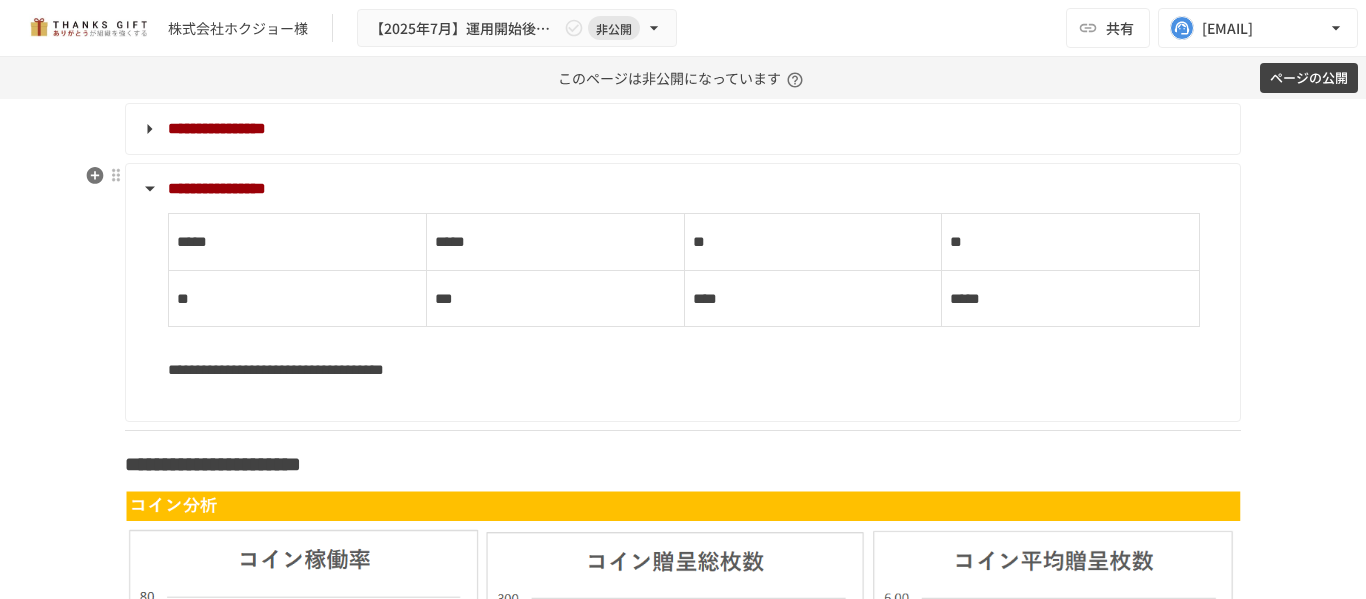 scroll, scrollTop: 4123, scrollLeft: 0, axis: vertical 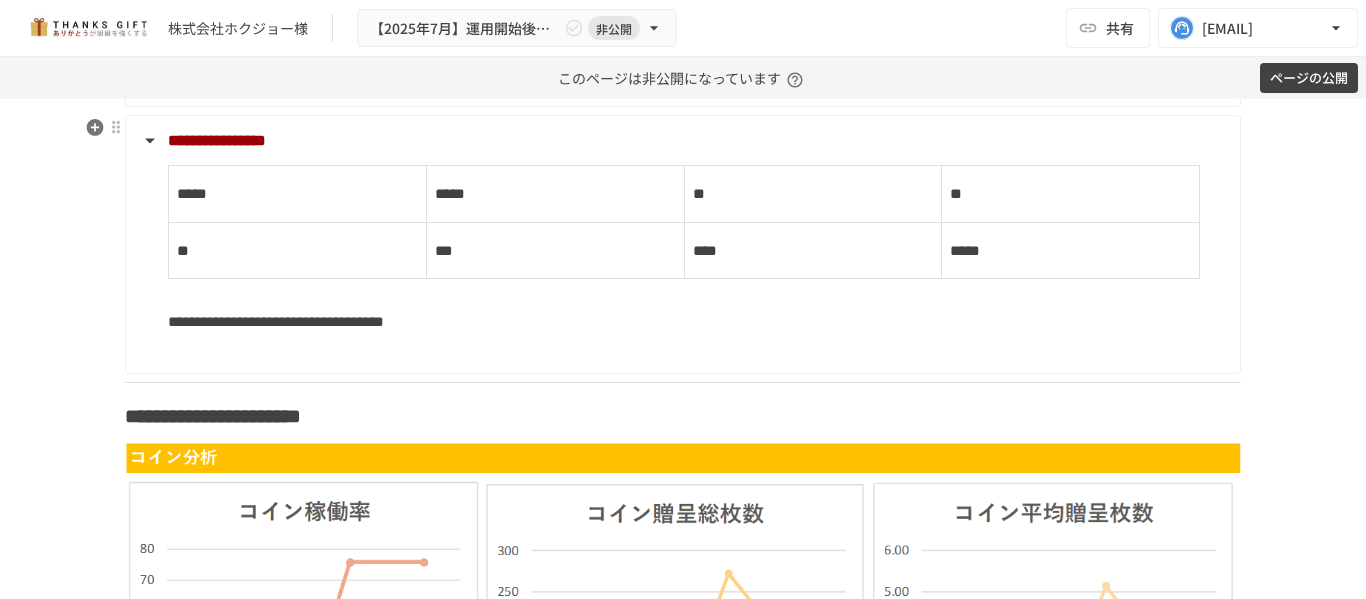 click on "**********" at bounding box center (681, 141) 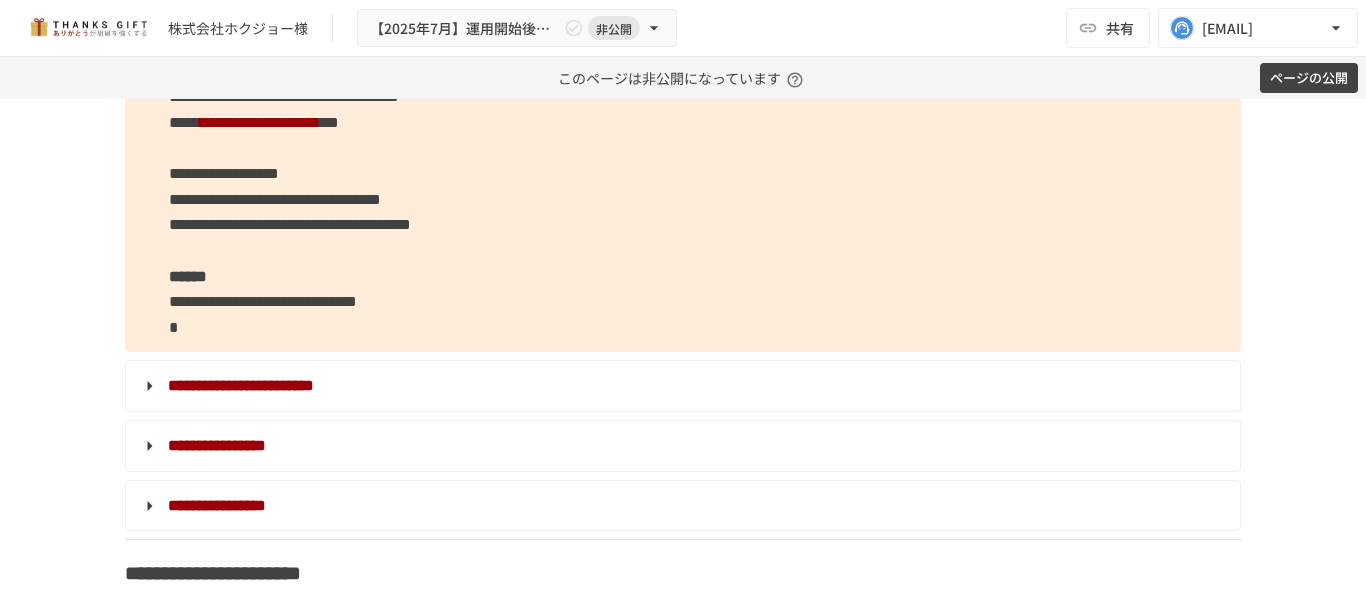 scroll, scrollTop: 3723, scrollLeft: 0, axis: vertical 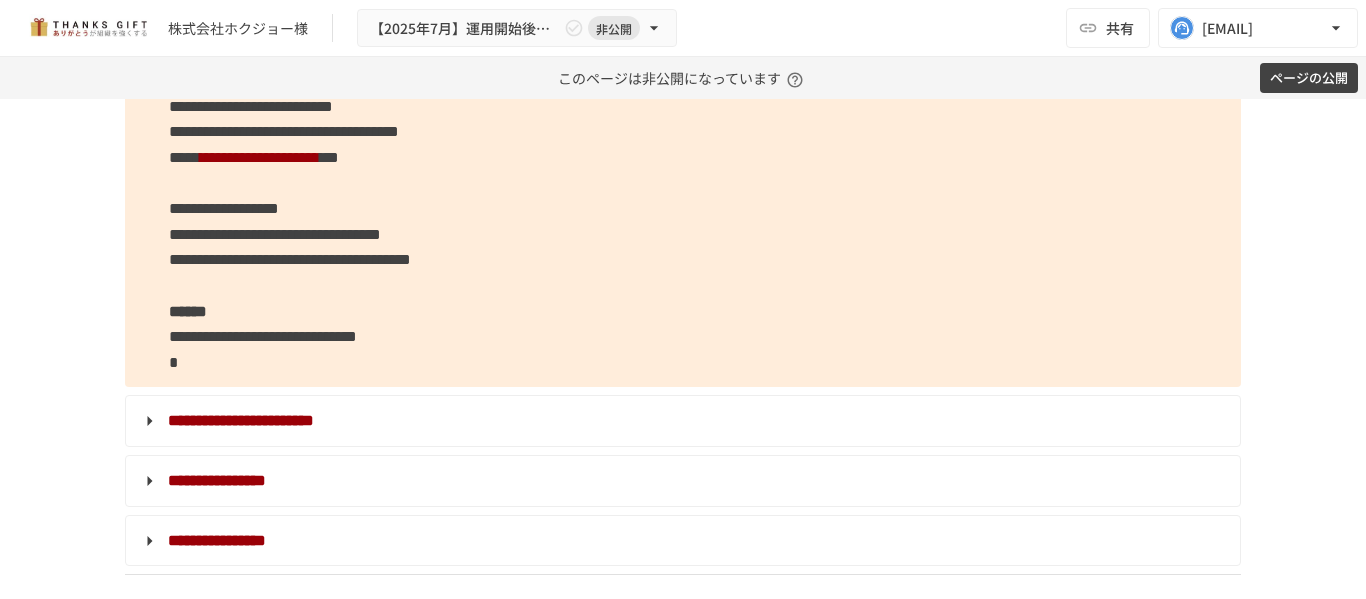 click on "**********" at bounding box center (224, 208) 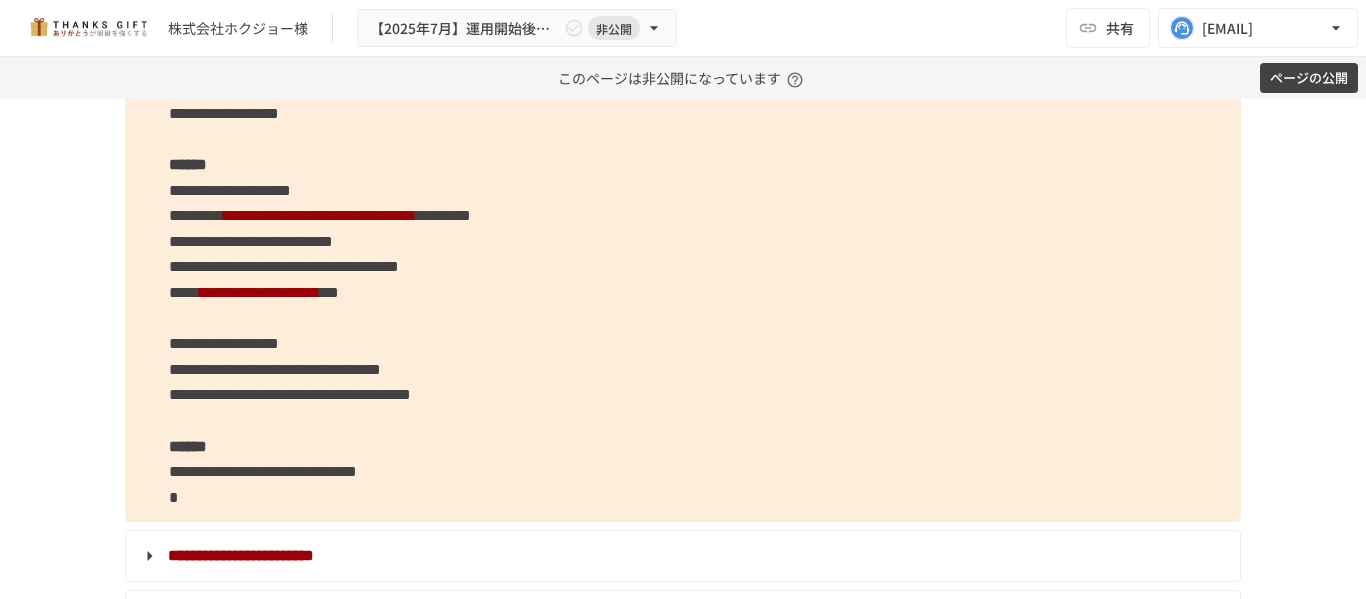 scroll, scrollTop: 3623, scrollLeft: 0, axis: vertical 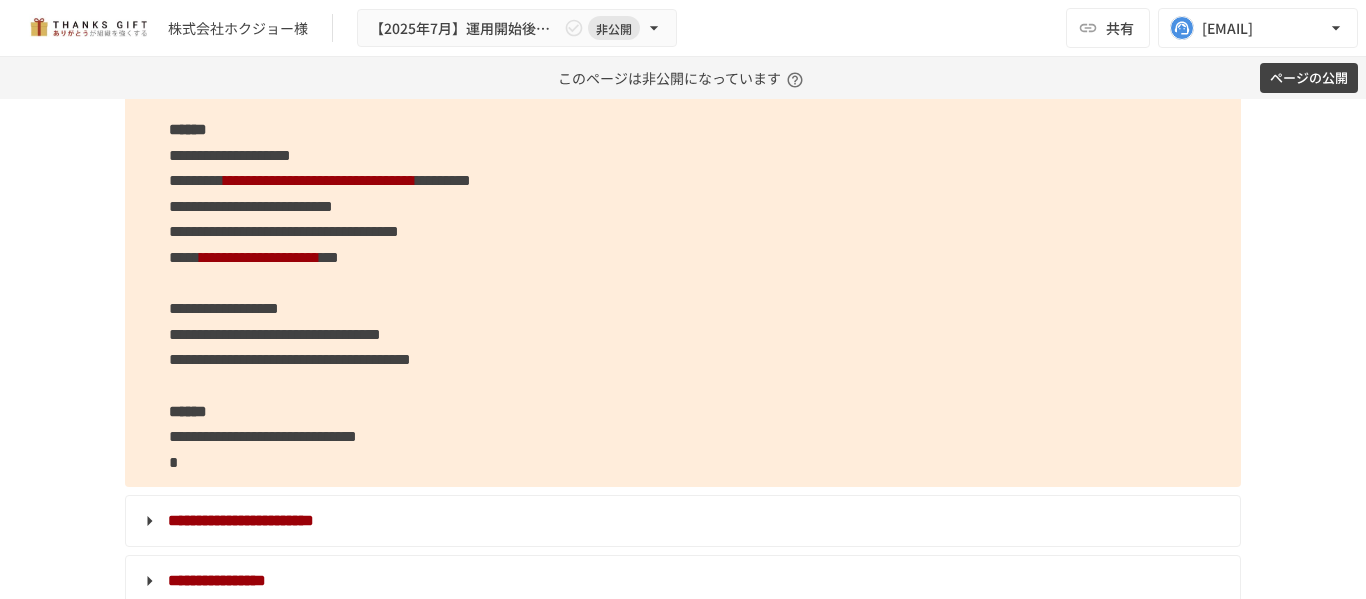 click on "[FIRST] [LAST] [LAST] [LAST] [LAST] [LAST] [LAST] [LAST] [LAST] [LAST] [LAST] [LAST] [LAST] [LAST] [LAST] [LAST] [LAST] [LAST] [LAST] [LAST] [LAST] [LAST] [LAST] [LAST] [LAST] [LAST] [LAST] [LAST]" at bounding box center [683, 220] 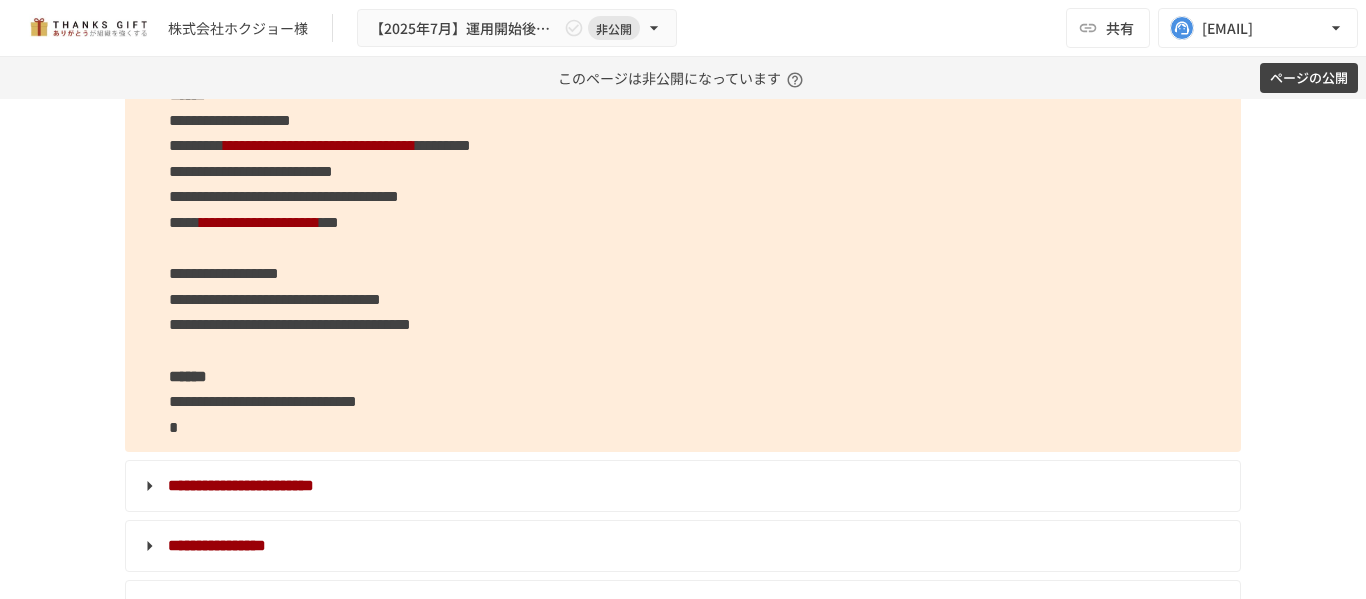 scroll, scrollTop: 3623, scrollLeft: 0, axis: vertical 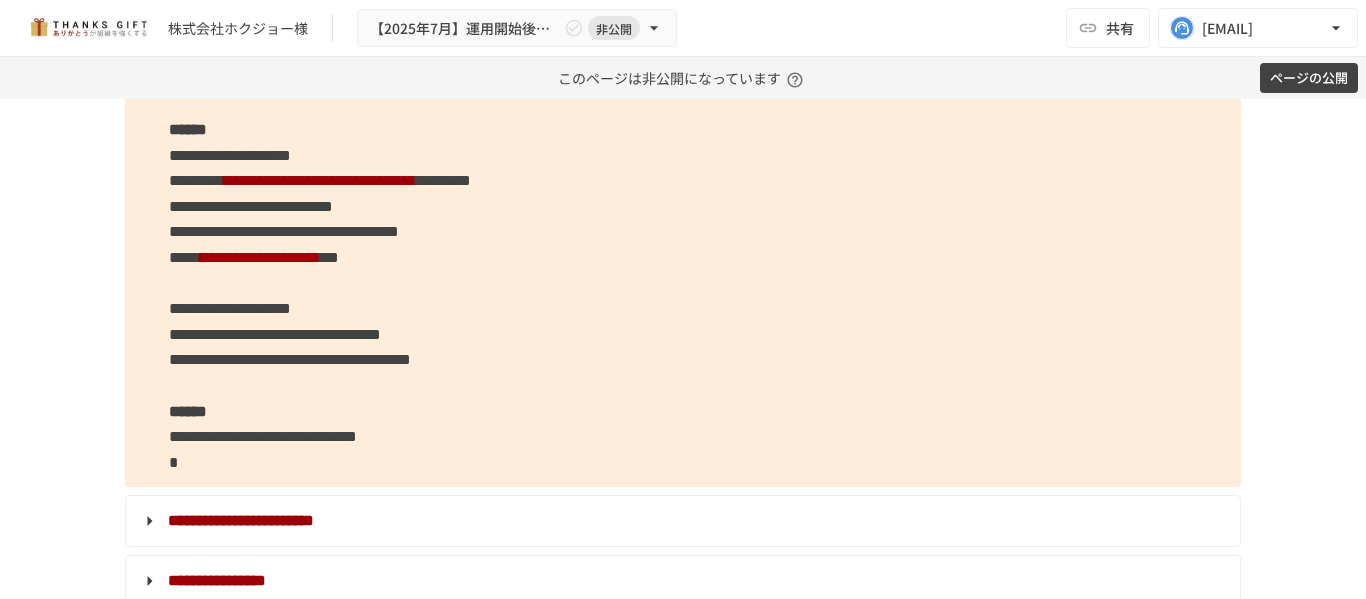 click on "[FIRST] [LAST] [LAST] [LAST] [LAST] [LAST] [LAST] [LAST] [LAST] [LAST] [LAST] [LAST] [LAST] [LAST] [LAST] [LAST] [LAST] [LAST] [LAST] [LAST] [LAST] [LAST] [LAST] [LAST] [LAST] [LAST] [LAST] [LAST]" at bounding box center (683, 220) 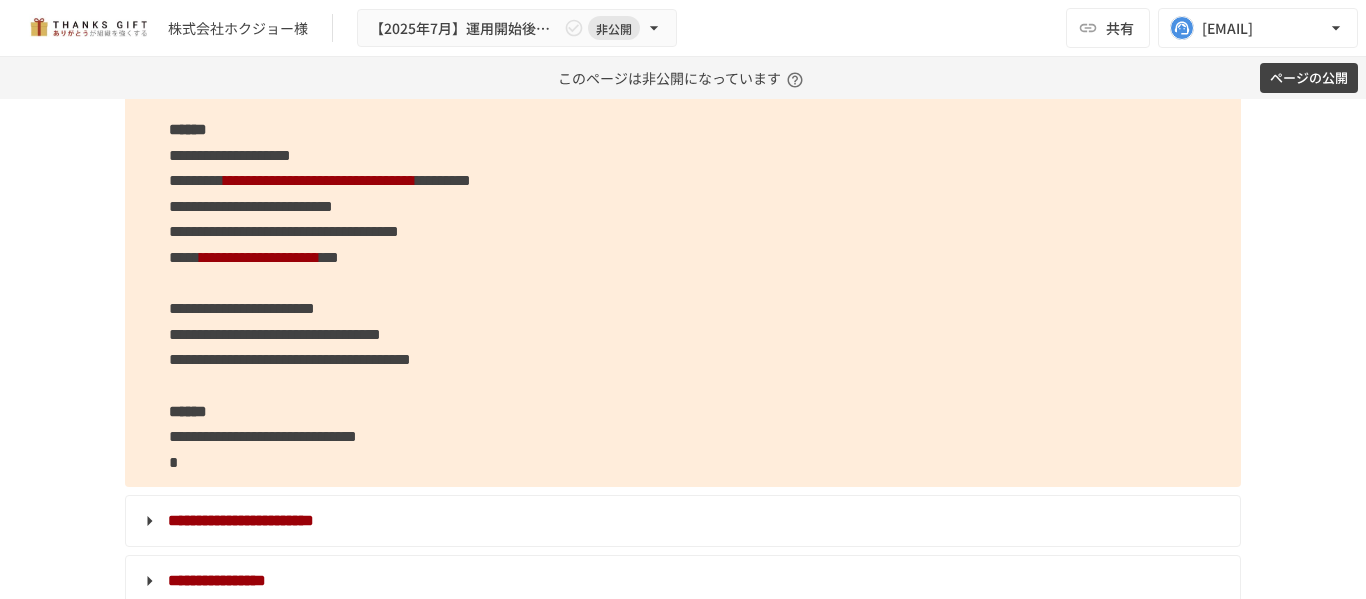 click on "**********" at bounding box center [242, 308] 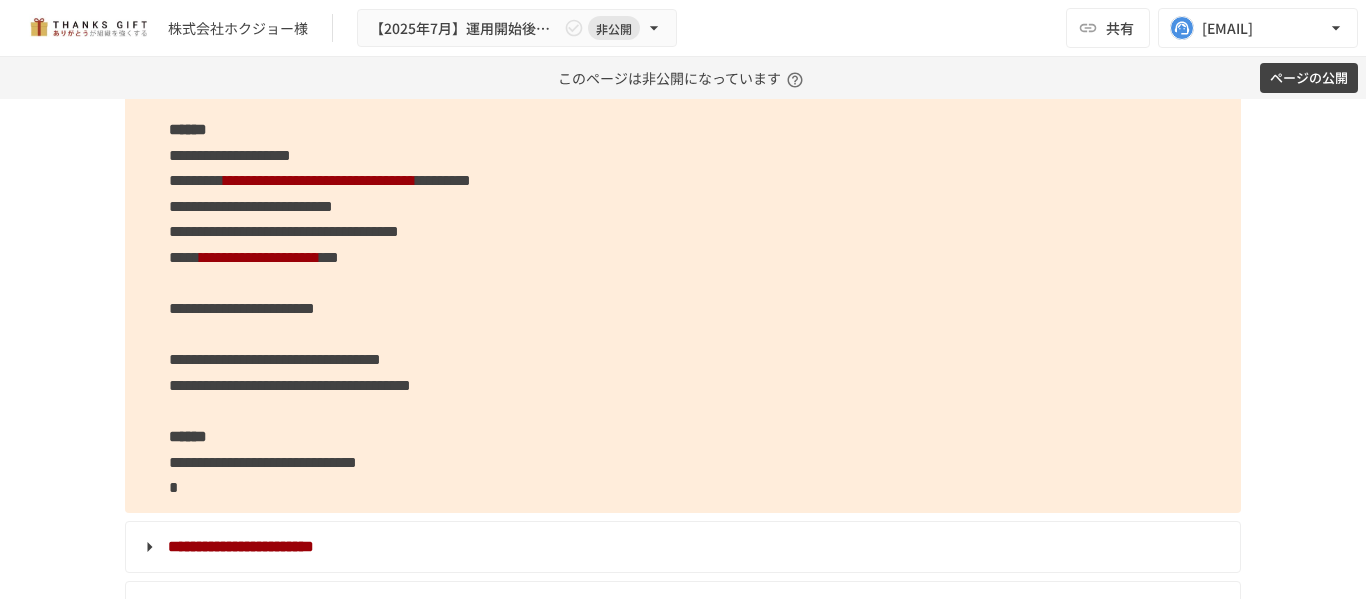 click on "[FIRST] [LAST] [LAST] [LAST] [LAST] [LAST] [LAST] [LAST] [LAST] [LAST] [LAST] [LAST] [LAST] [LAST] [LAST] [LAST] [LAST] [LAST] [LAST] [LAST] [LAST] [LAST] [LAST] [LAST] [LAST] [LAST] [LAST] [LAST]" at bounding box center [683, 232] 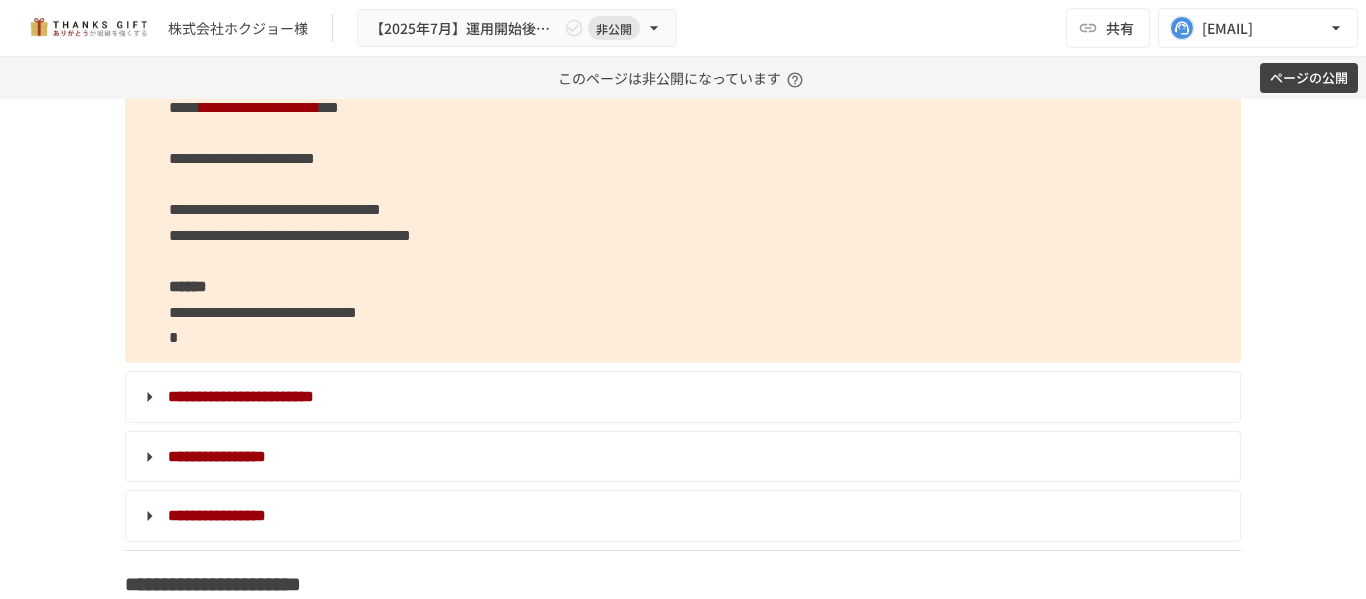 scroll, scrollTop: 3775, scrollLeft: 0, axis: vertical 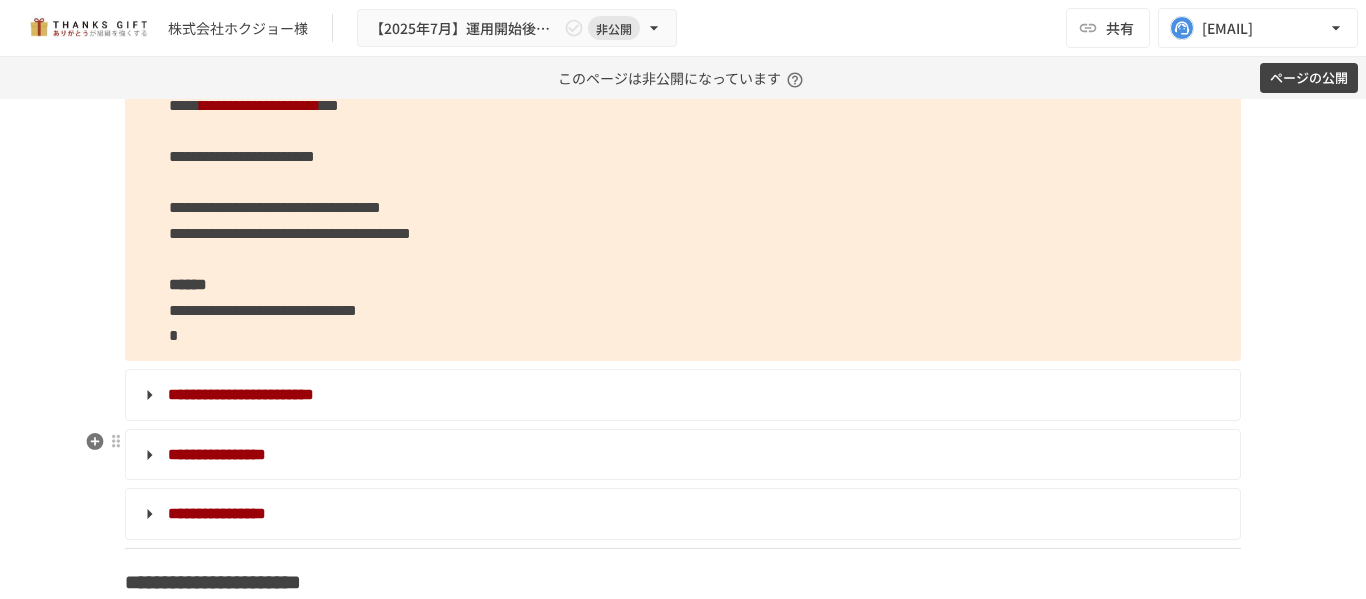 click on "**********" at bounding box center (681, 455) 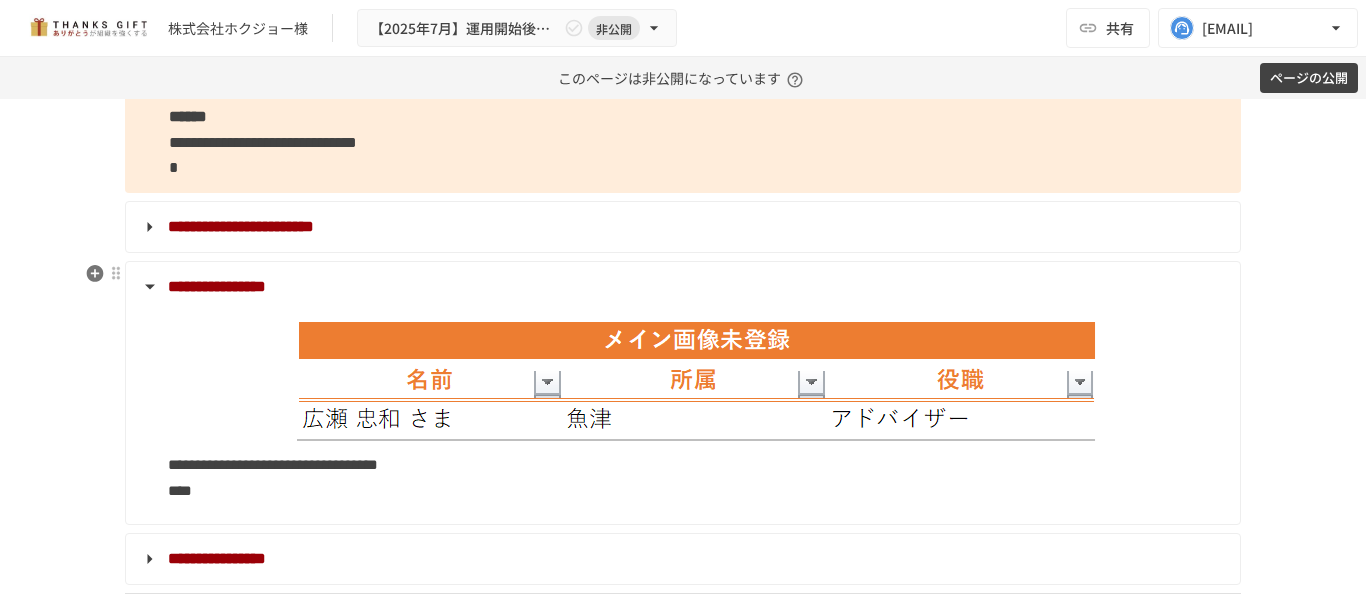 scroll, scrollTop: 3943, scrollLeft: 0, axis: vertical 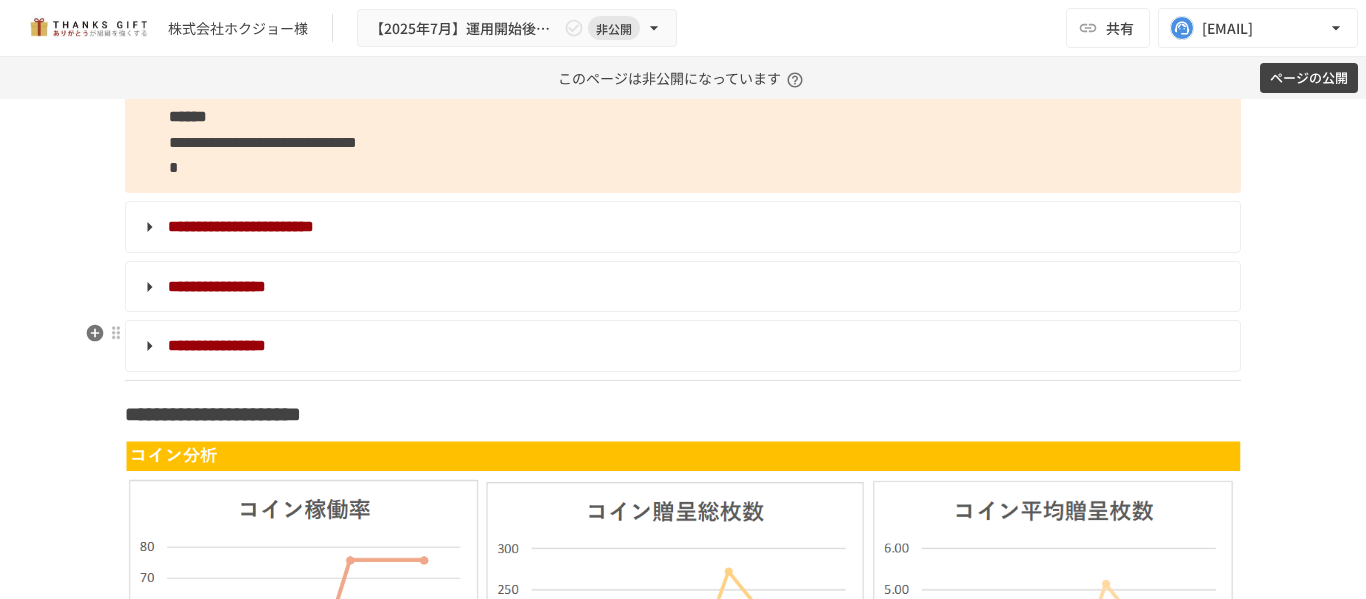 click on "**********" at bounding box center (681, 346) 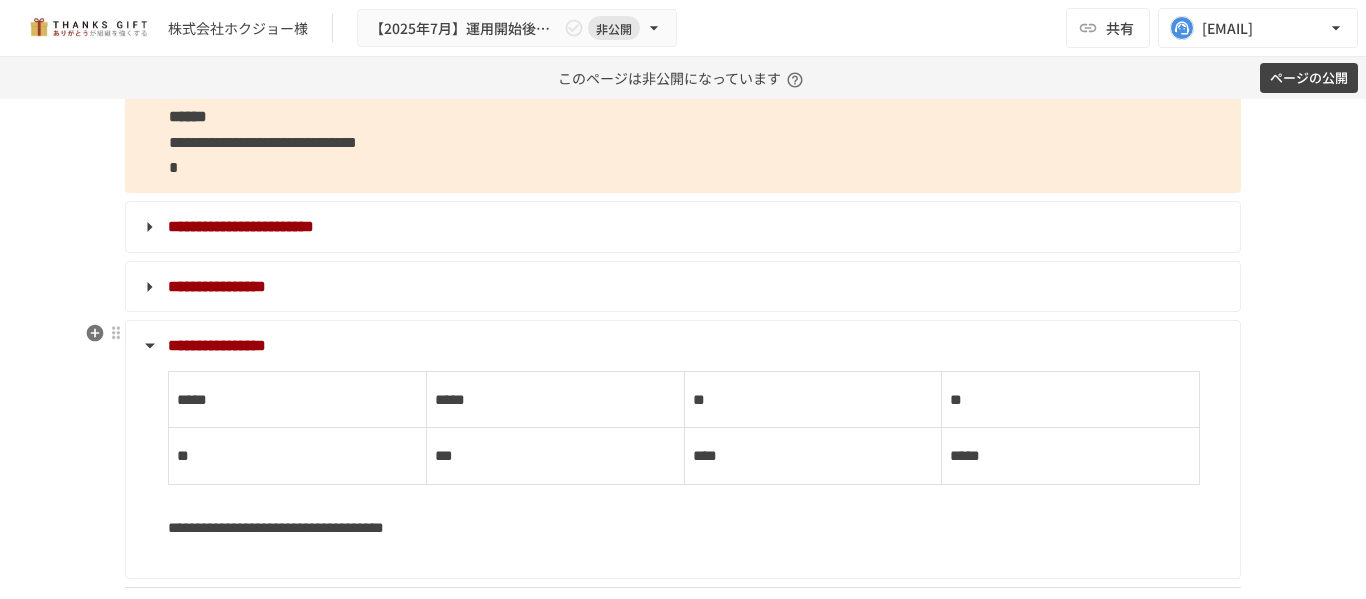 click on "**********" at bounding box center (681, 346) 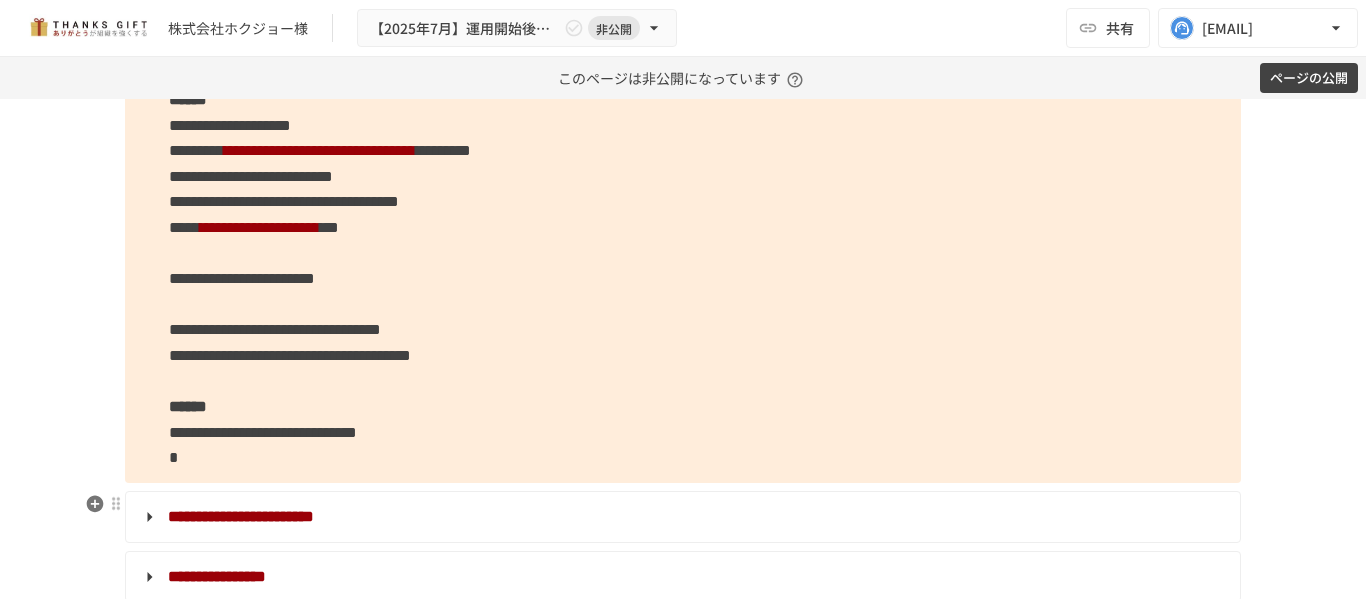scroll, scrollTop: 3652, scrollLeft: 0, axis: vertical 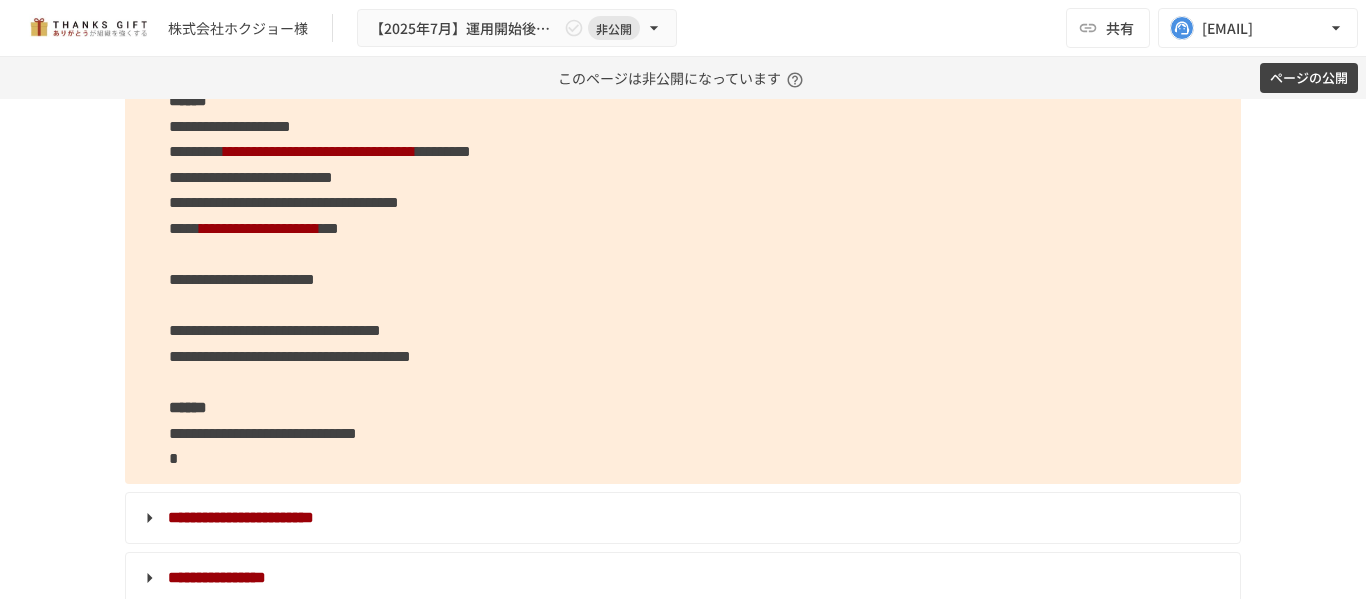 click on "[FIRST] [LAST] [LAST] [LAST] [LAST] [LAST] [LAST] [LAST] [LAST] [LAST] [LAST] [LAST] [LAST] [LAST] [LAST] [LAST] [LAST] [LAST] [LAST] [LAST] [LAST] [LAST] [LAST] [LAST] [LAST] [LAST] [LAST] [LAST]" at bounding box center [683, 203] 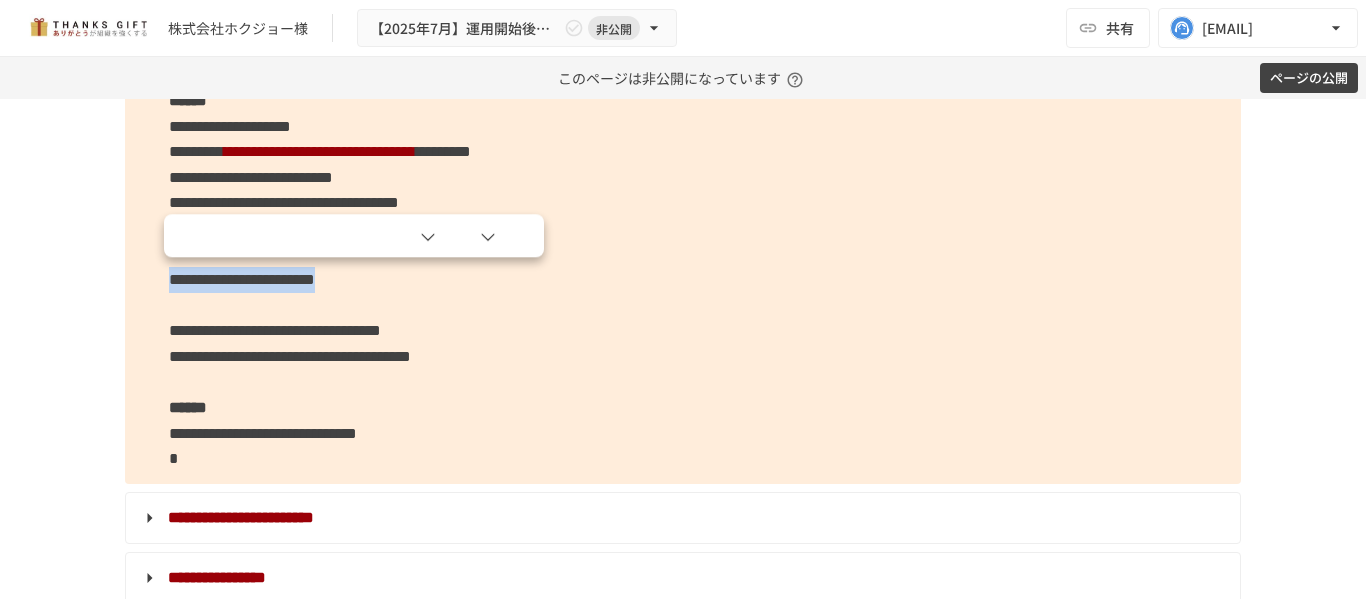 drag, startPoint x: 560, startPoint y: 285, endPoint x: 163, endPoint y: 287, distance: 397.00504 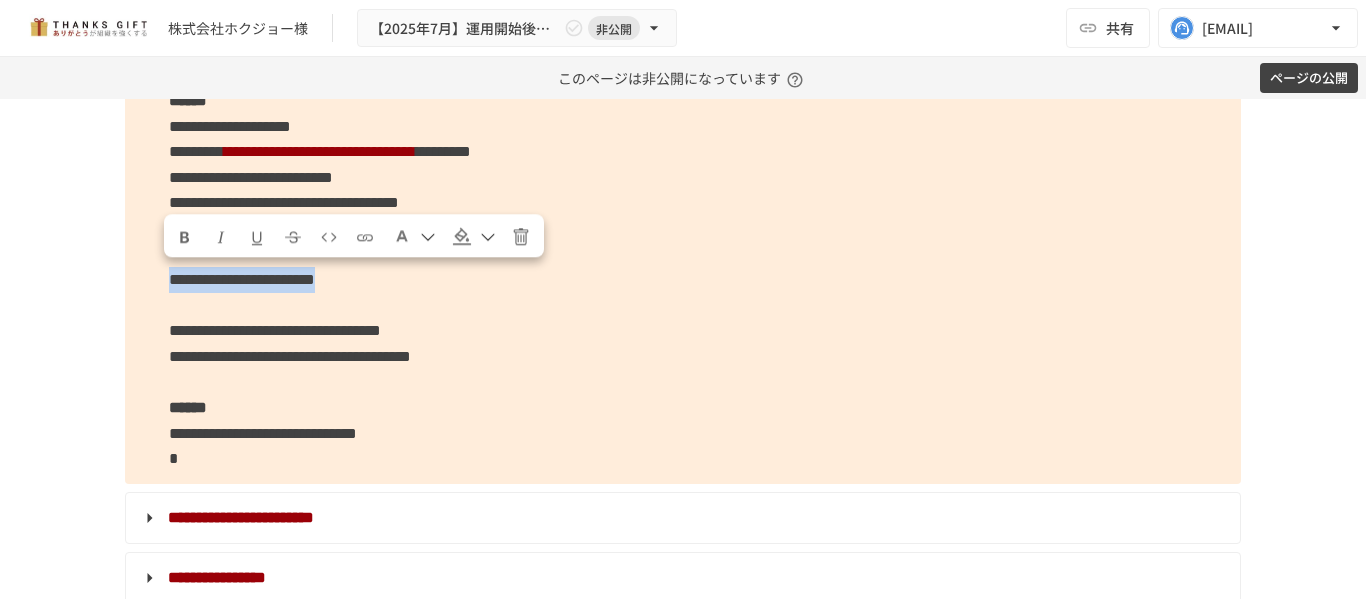 click on "[FIRST] [LAST] [LAST] [LAST] [LAST] [LAST] [LAST] [LAST] [LAST] [LAST] [LAST] [LAST] [LAST] [LAST] [LAST] [LAST] [LAST] [LAST] [LAST] [LAST] [LAST] [LAST] [LAST] [LAST] [LAST] [LAST] [LAST] [LAST]" at bounding box center (683, 203) 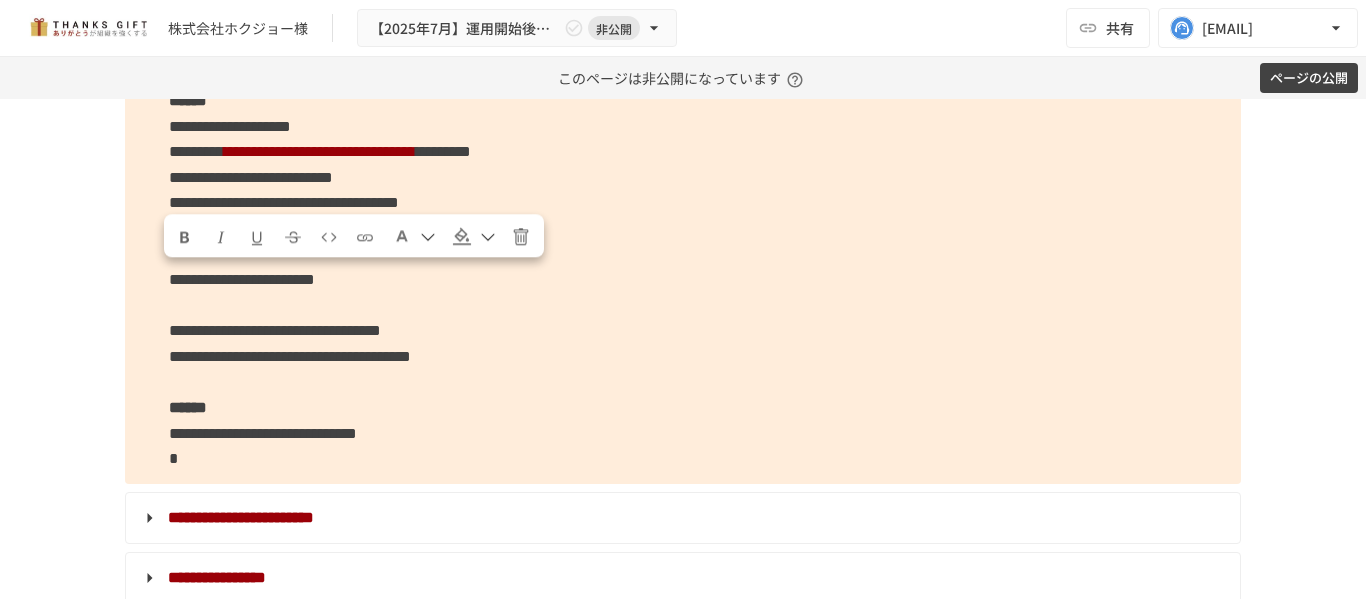 click on "[FIRST] [LAST] [LAST] [LAST] [LAST] [LAST] [LAST] [LAST] [LAST] [LAST] [LAST] [LAST] [LAST] [LAST] [LAST] [LAST] [LAST] [LAST] [LAST] [LAST] [LAST] [LAST] [LAST] [LAST] [LAST] [LAST] [LAST] [LAST]" at bounding box center (683, 203) 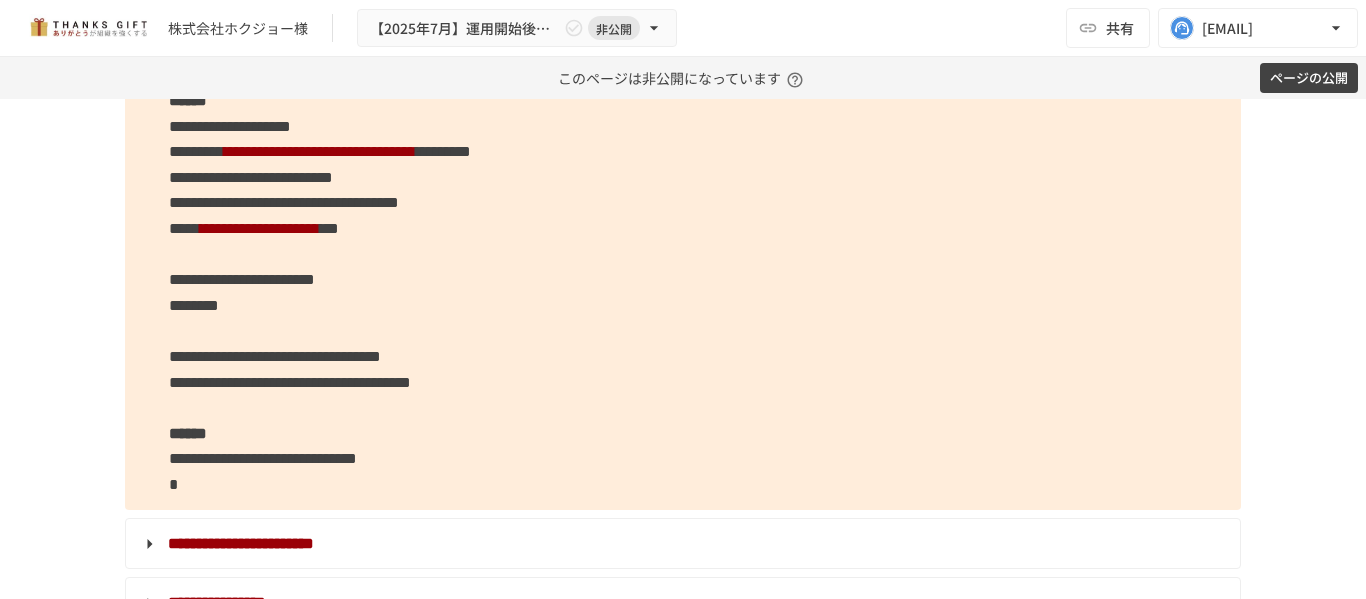 click on "[FIRST] [LAST] [LAST] [LAST] [LAST] [LAST] [LAST] [LAST] [LAST] [LAST] [LAST] [LAST] [LAST] [LAST] [LAST] [LAST] [LAST] [LAST] [LAST] [LAST] [LAST] [LAST] [LAST] [LAST] [LAST] [LAST] [LAST] [LAST]" at bounding box center [683, 216] 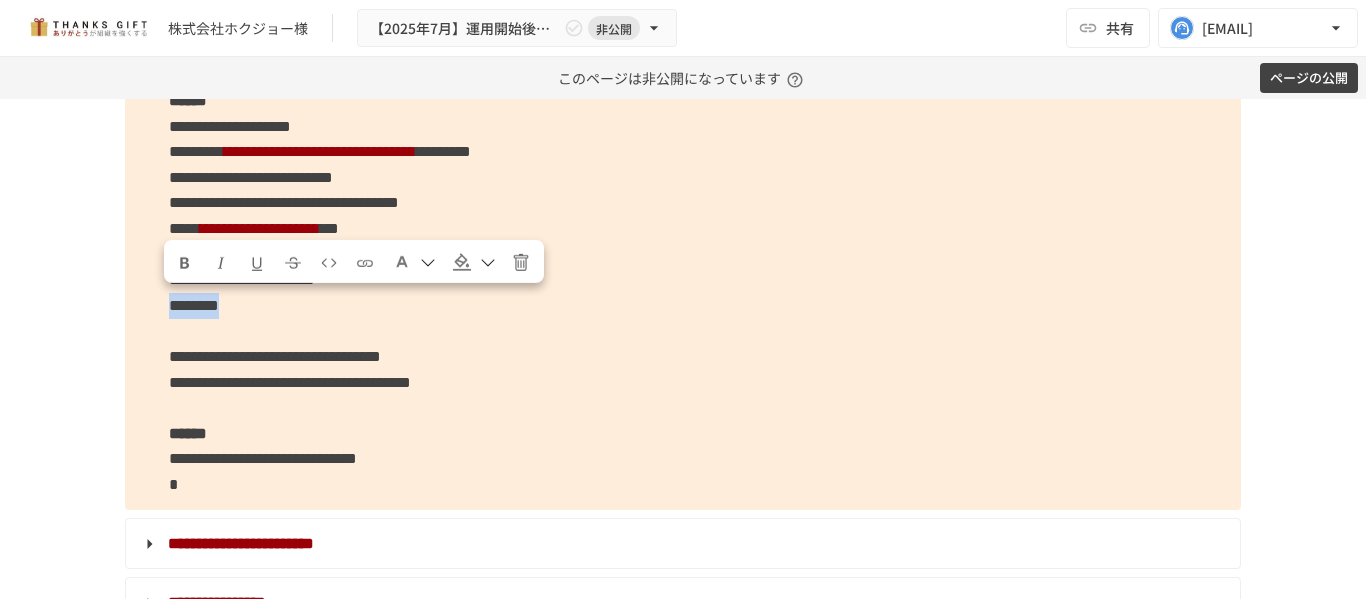 drag, startPoint x: 160, startPoint y: 308, endPoint x: 307, endPoint y: 308, distance: 147 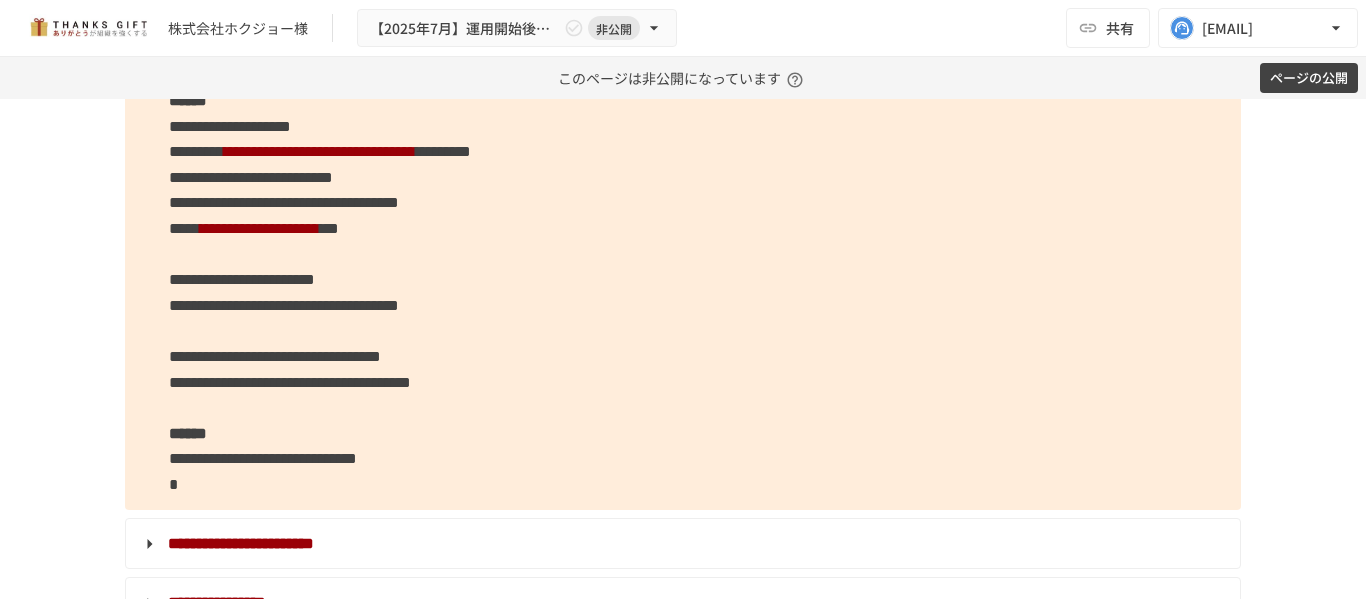 click on "[FIRST] [LAST] [LAST] [LAST] [LAST] [LAST] [LAST] [LAST] [LAST] [LAST] [LAST] [LAST] [LAST] [LAST] [LAST] [LAST] [LAST] [LAST] [LAST] [LAST] [LAST] [LAST] [LAST] [LAST] [LAST] [LAST] [LAST] [LAST]" at bounding box center [683, 216] 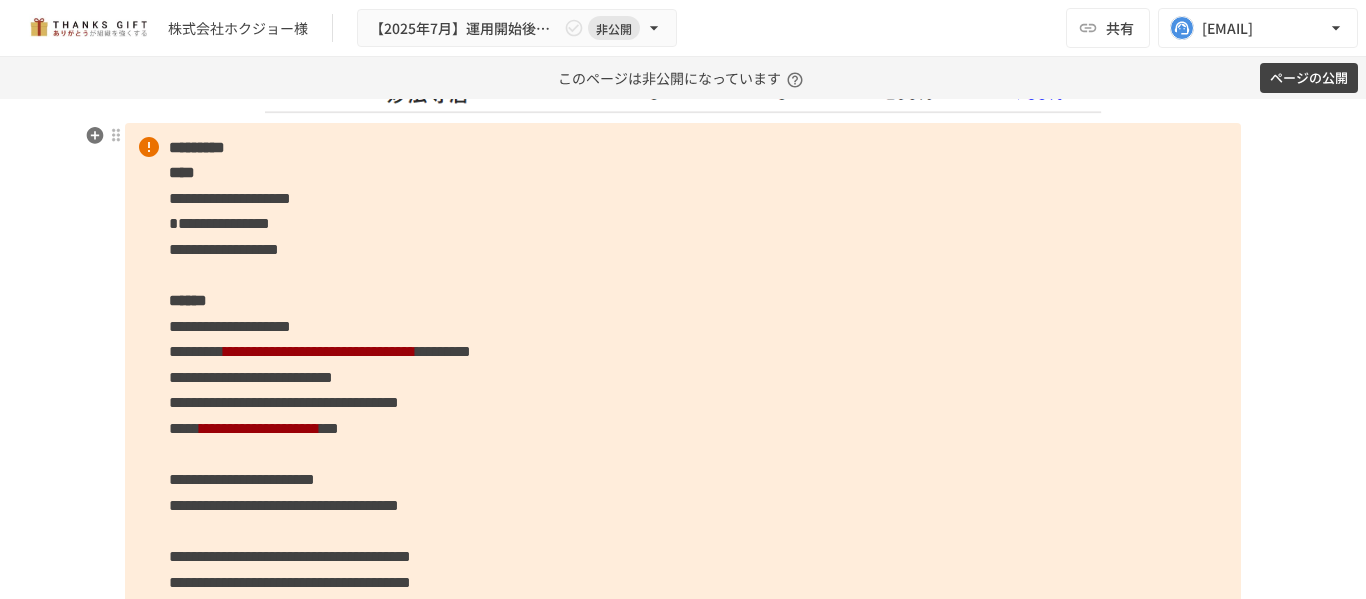 scroll, scrollTop: 3552, scrollLeft: 0, axis: vertical 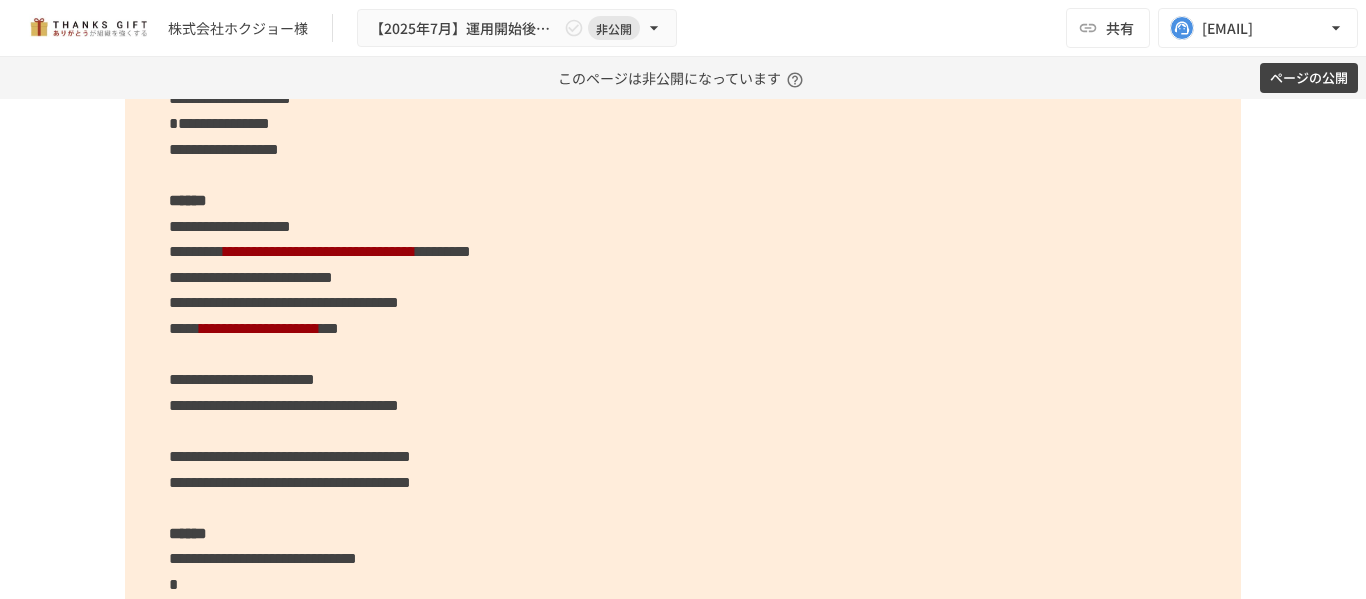 click on "[FIRST] [LAST] [LAST] [LAST] [LAST] [LAST] [LAST] [LAST] [LAST] [LAST] [LAST] [LAST] [LAST] [LAST] [LAST] [LAST] [LAST] [LAST] [LAST] [LAST] [LAST] [LAST] [LAST] [LAST] [LAST] [LAST] [LAST] [LAST]" at bounding box center (683, 316) 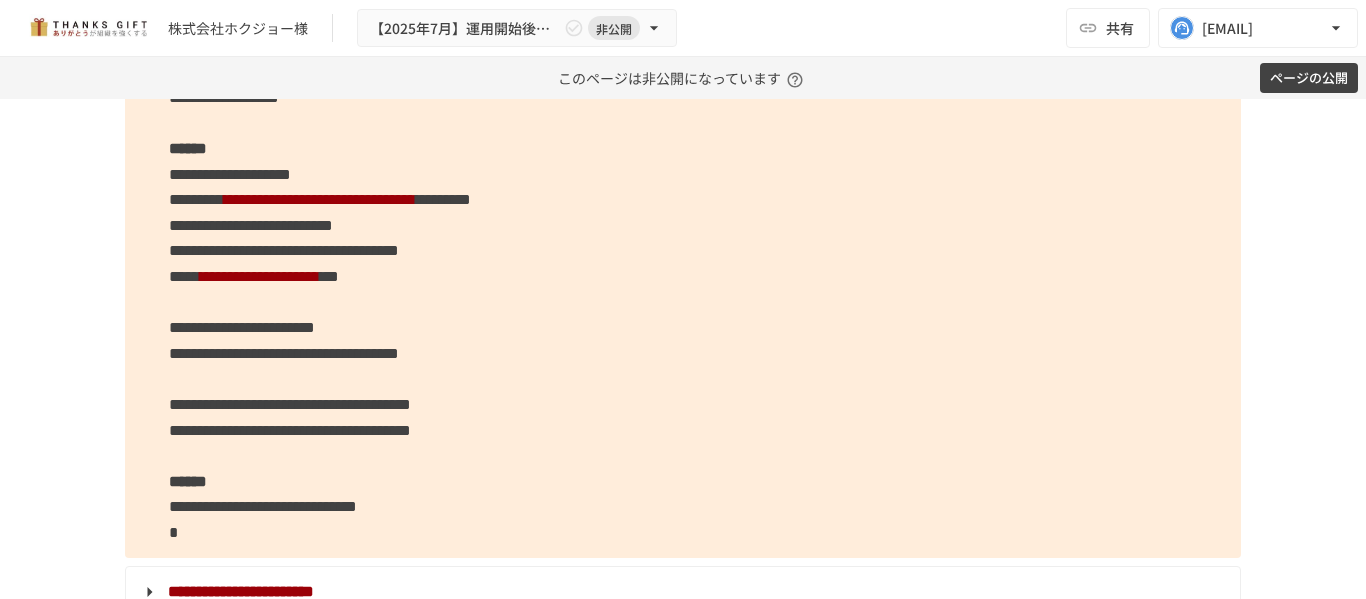 scroll, scrollTop: 3652, scrollLeft: 0, axis: vertical 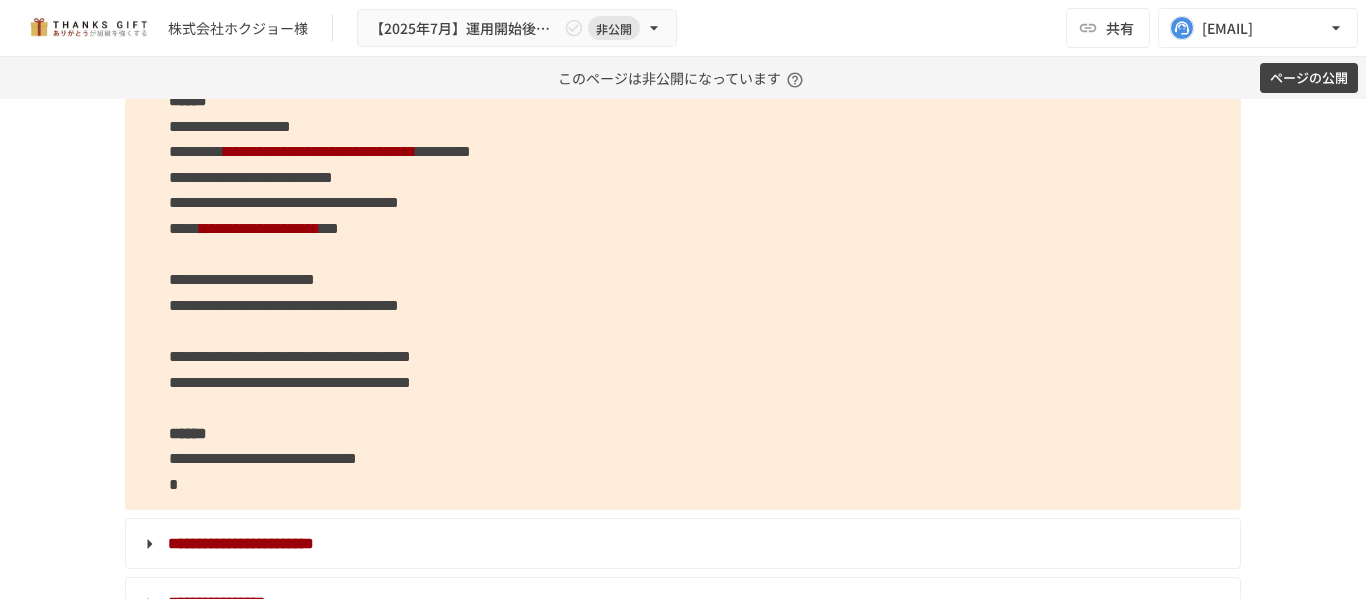 click on "[FIRST] [LAST] [LAST] [LAST] [LAST] [LAST] [LAST] [LAST] [LAST] [LAST] [LAST] [LAST] [LAST] [LAST] [LAST] [LAST] [LAST] [LAST] [LAST] [LAST] [LAST] [LAST] [LAST] [LAST] [LAST] [LAST] [LAST] [LAST]" at bounding box center (683, 216) 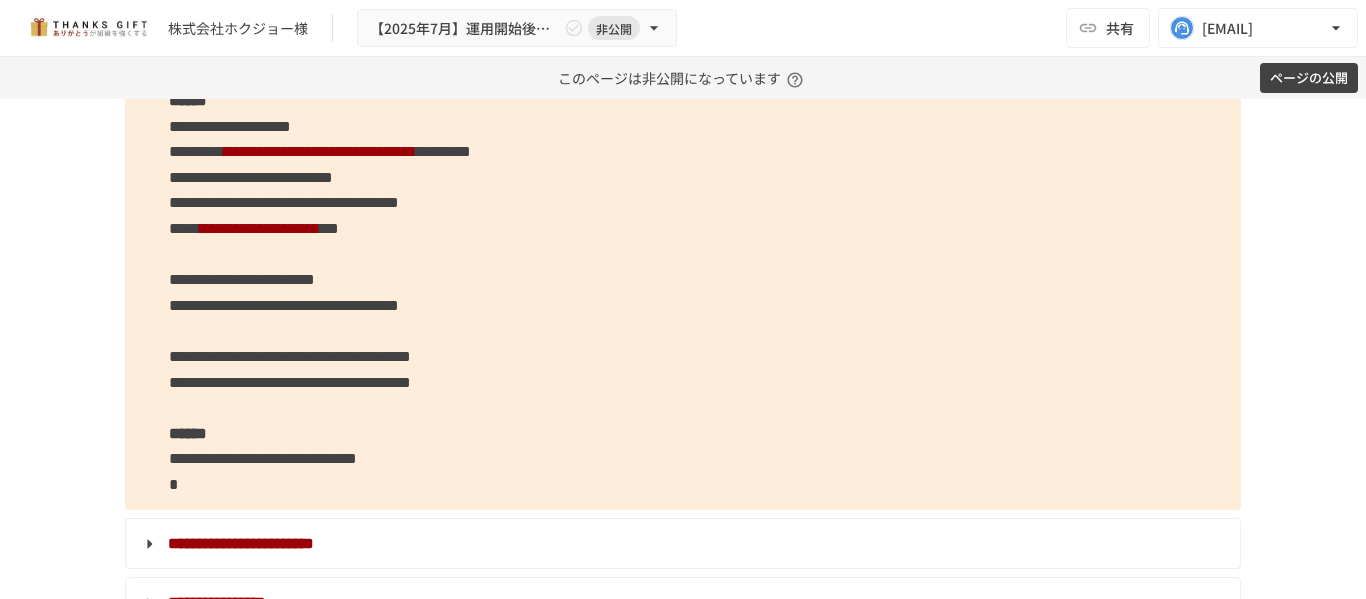 click on "[FIRST] [LAST] [LAST] [LAST] [LAST] [LAST] [LAST] [LAST] [LAST] [LAST] [LAST] [LAST] [LAST] [LAST] [LAST] [LAST] [LAST] [LAST] [LAST] [LAST] [LAST] [LAST] [LAST] [LAST] [LAST] [LAST] [LAST] [LAST]" at bounding box center [683, 216] 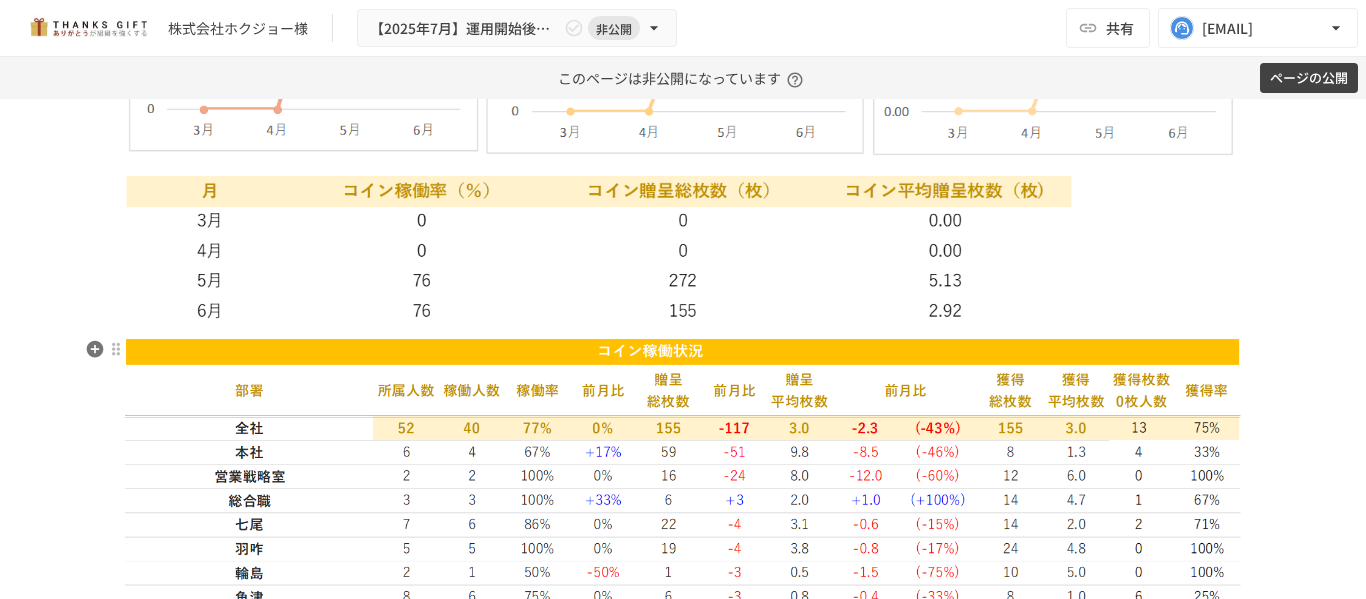 scroll, scrollTop: 5352, scrollLeft: 0, axis: vertical 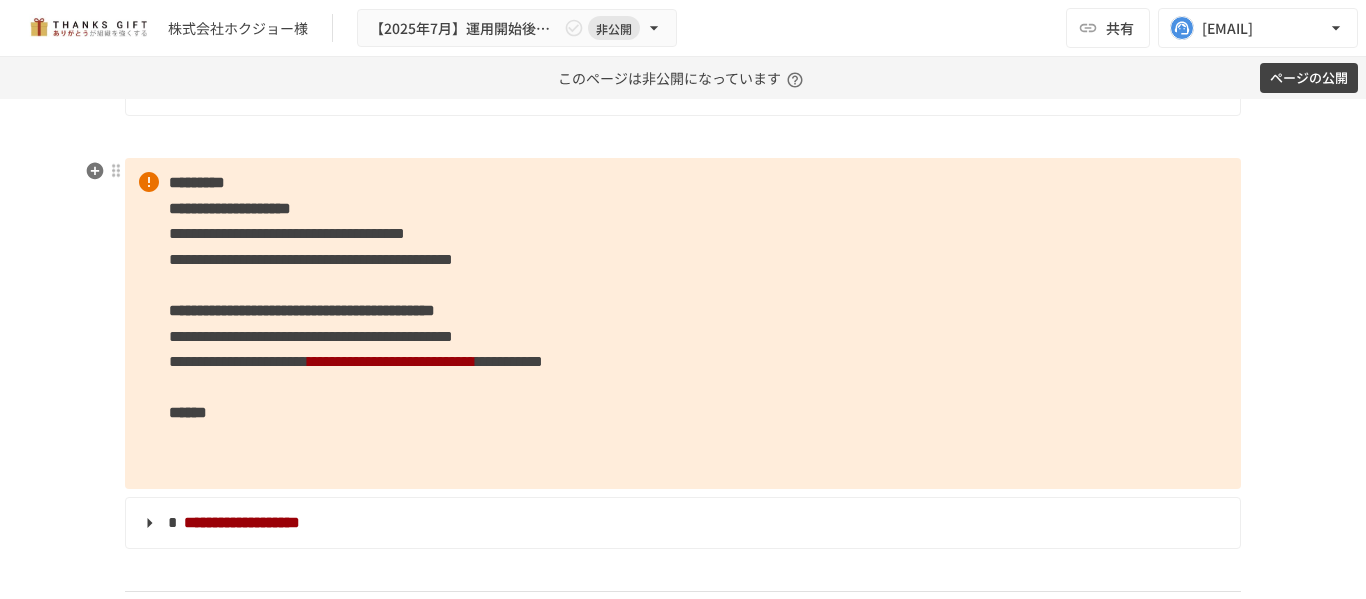 click on "[FIRST] [LAST] [LAST] [LAST] [LAST] [LAST] [LAST] [LAST] [LAST] [LAST] [LAST] [LAST] [LAST] [LAST] [LAST] [LAST] [LAST] [LAST] [LAST] [LAST] [LAST] [LAST] [LAST] [LAST] [LAST] [LAST] [LAST] [LAST]" at bounding box center [683, 323] 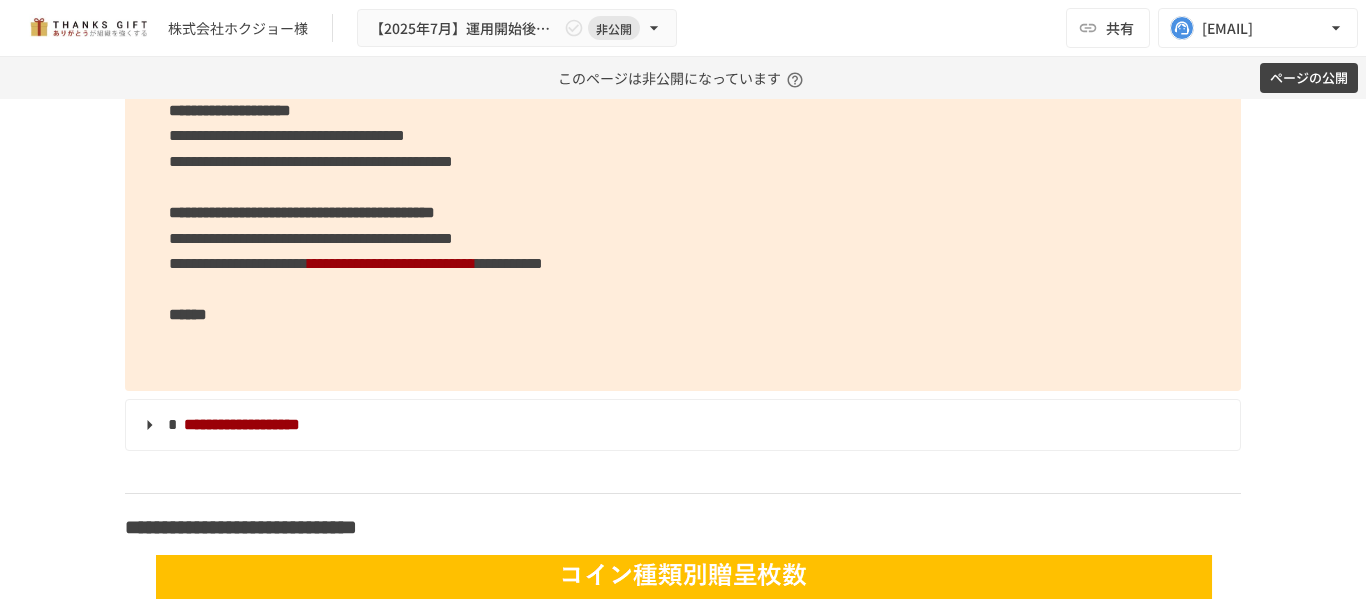 scroll, scrollTop: 5452, scrollLeft: 0, axis: vertical 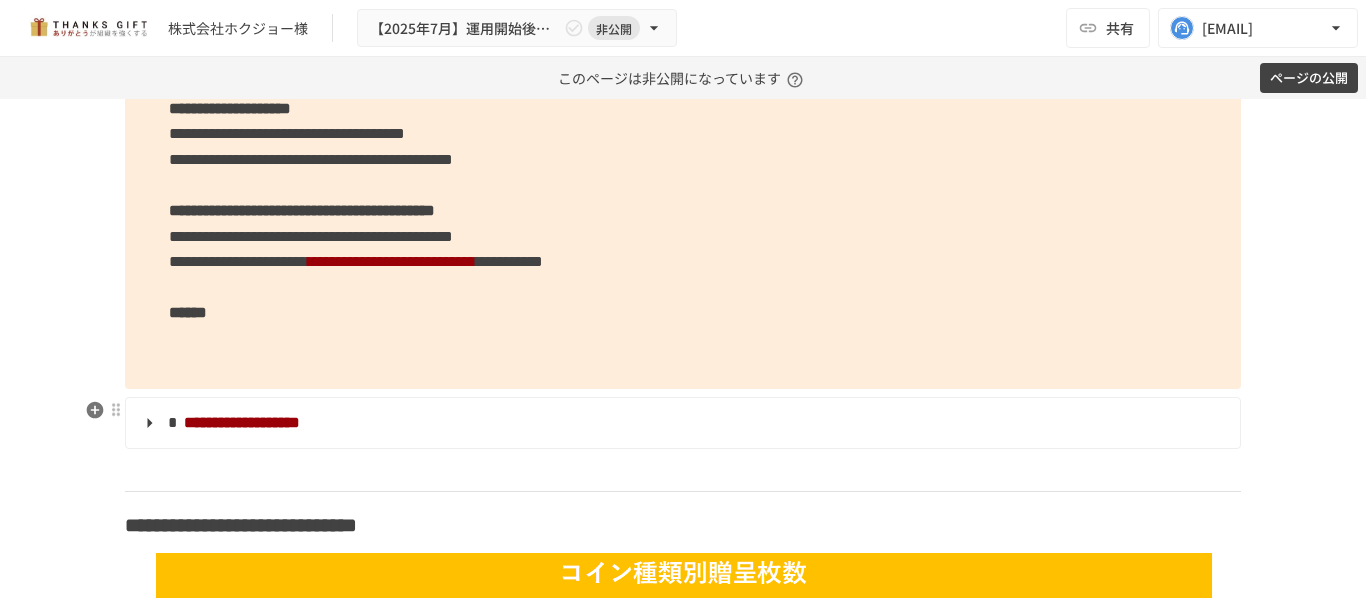 click on "**********" at bounding box center (681, 423) 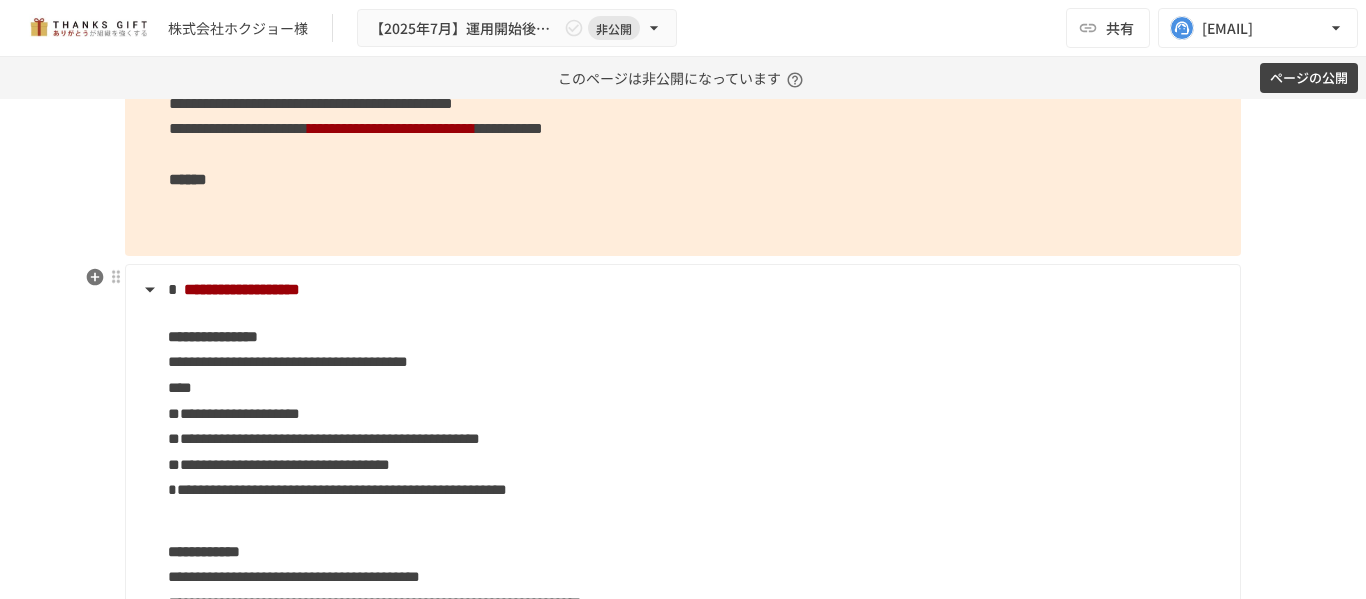 scroll, scrollTop: 5552, scrollLeft: 0, axis: vertical 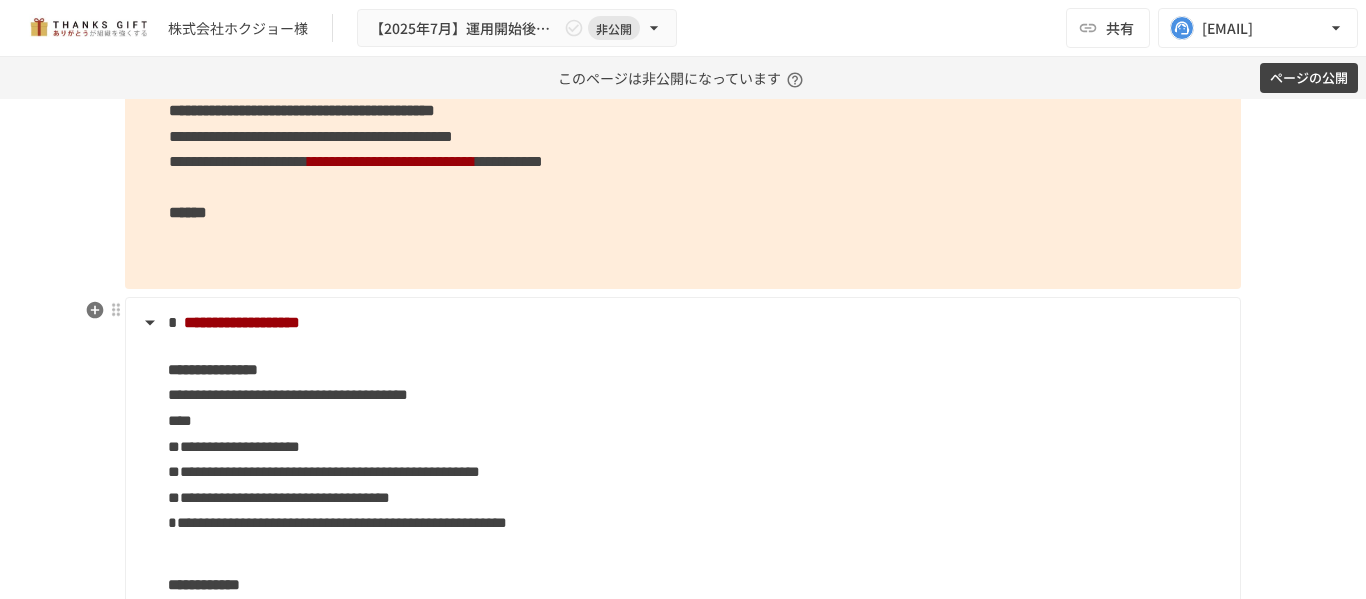 click on "**********" at bounding box center [681, 323] 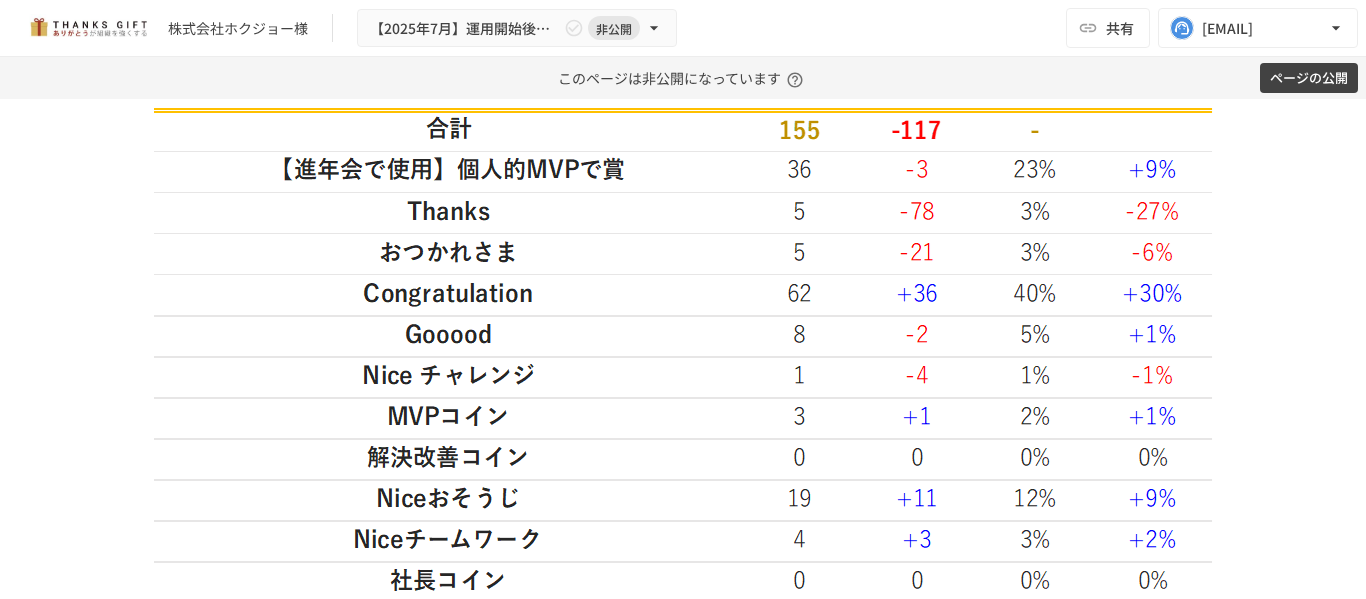 scroll, scrollTop: 5752, scrollLeft: 0, axis: vertical 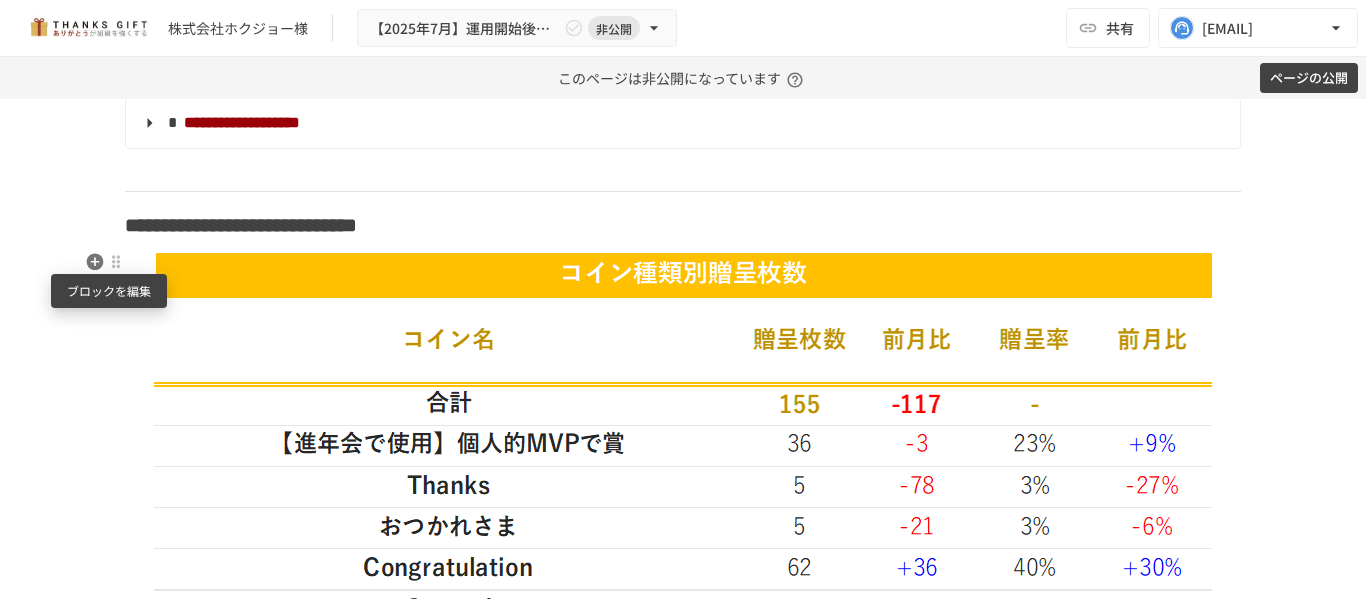 click at bounding box center [116, 262] 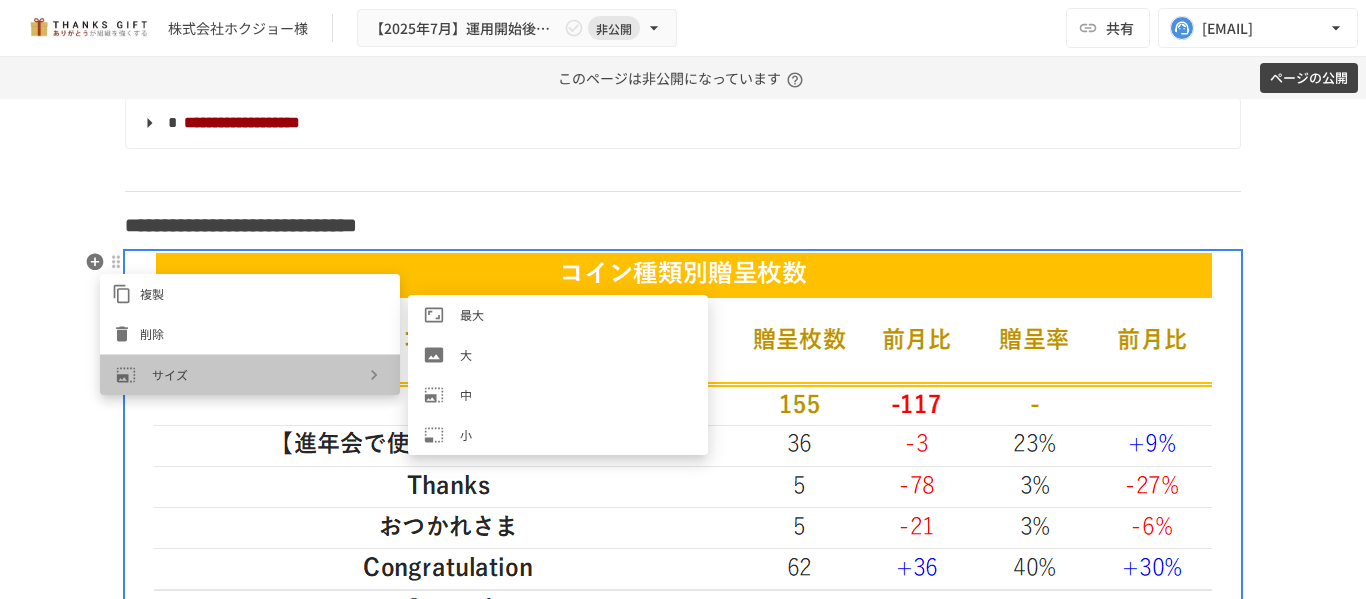 click on "サイズ" at bounding box center (258, 374) 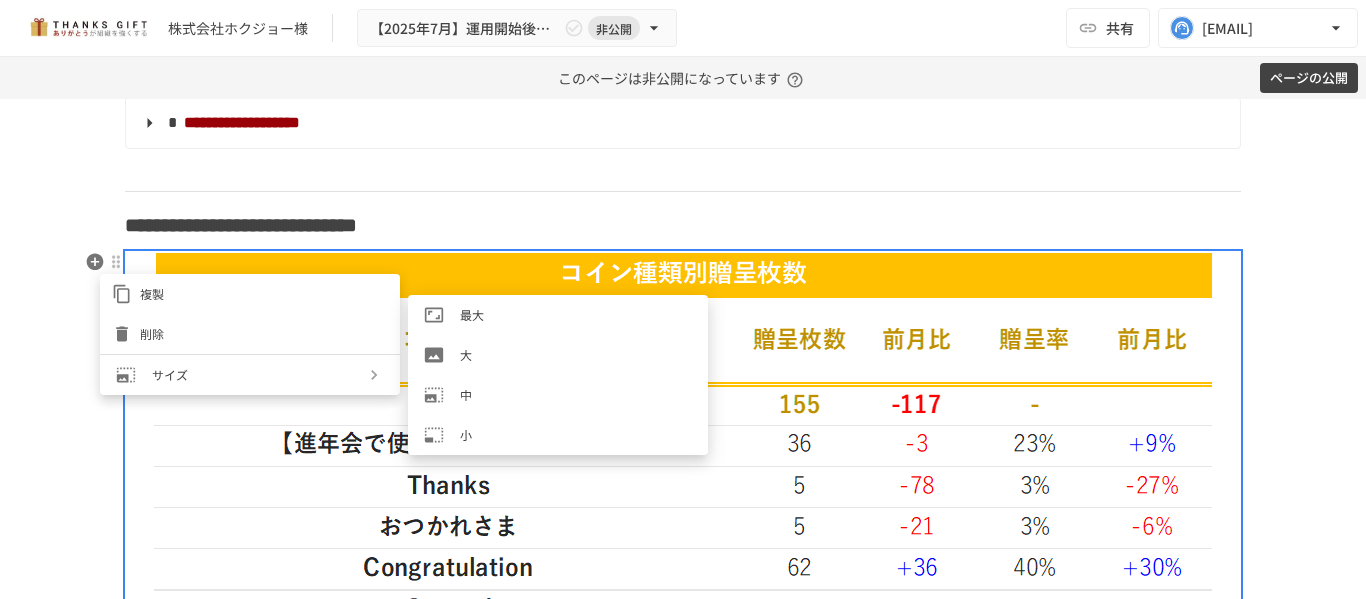 click on "大" at bounding box center (576, 354) 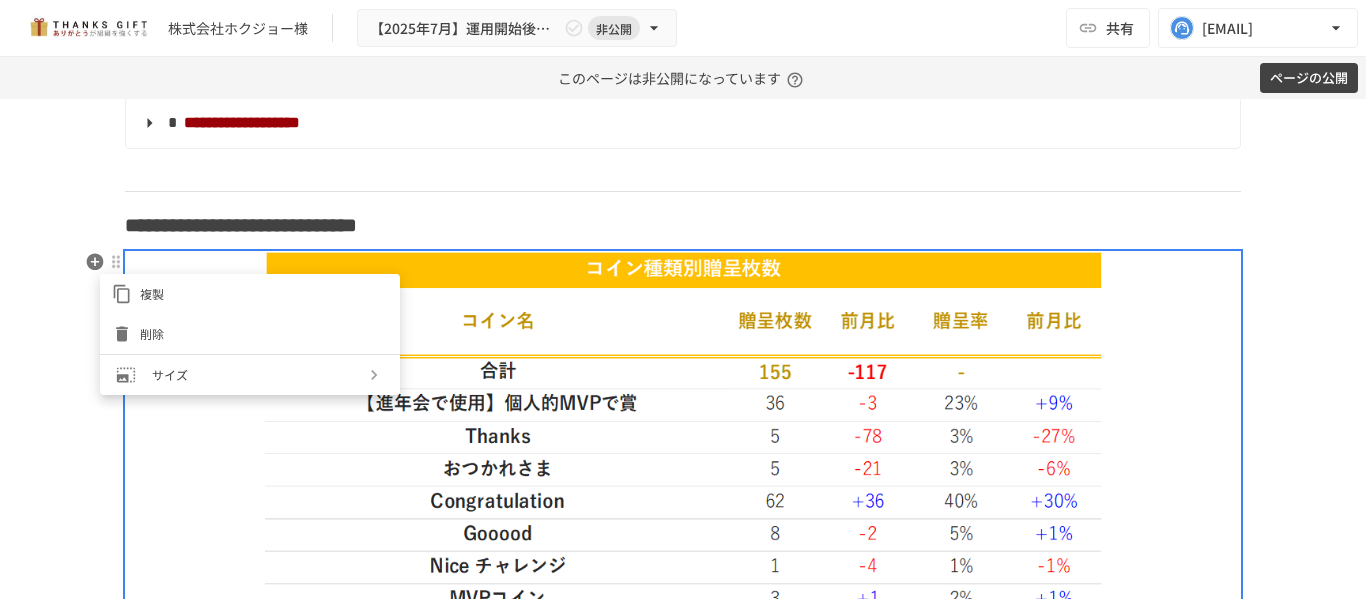 click at bounding box center [683, 299] 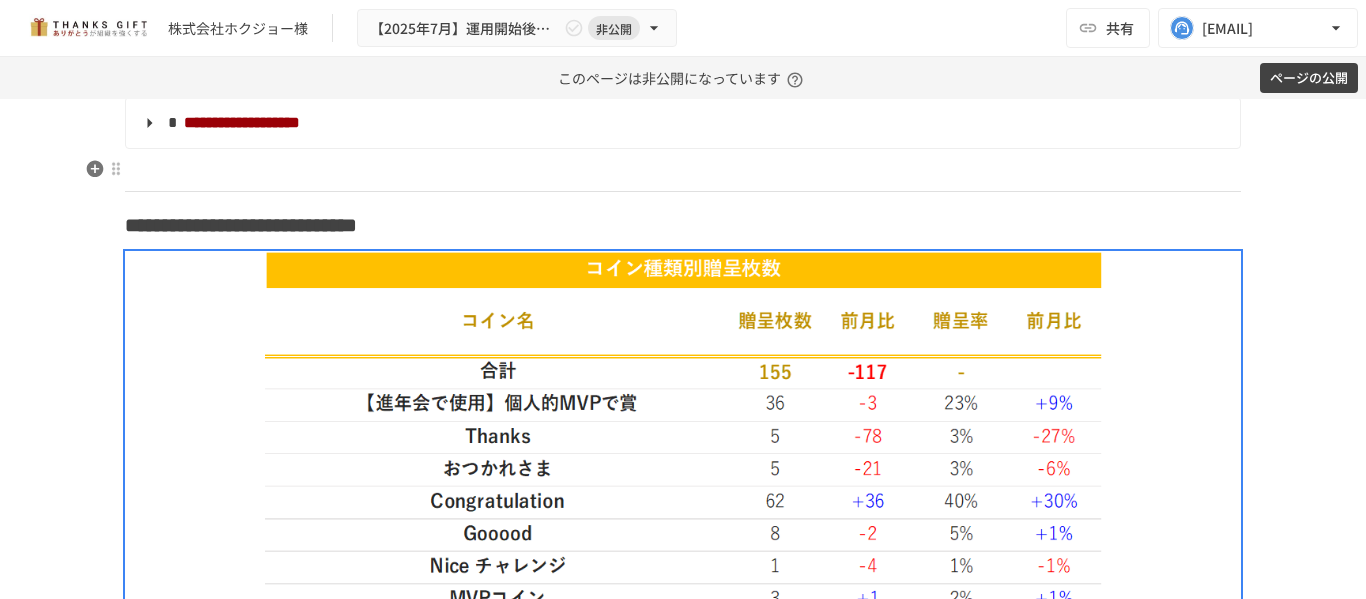 click at bounding box center [683, 170] 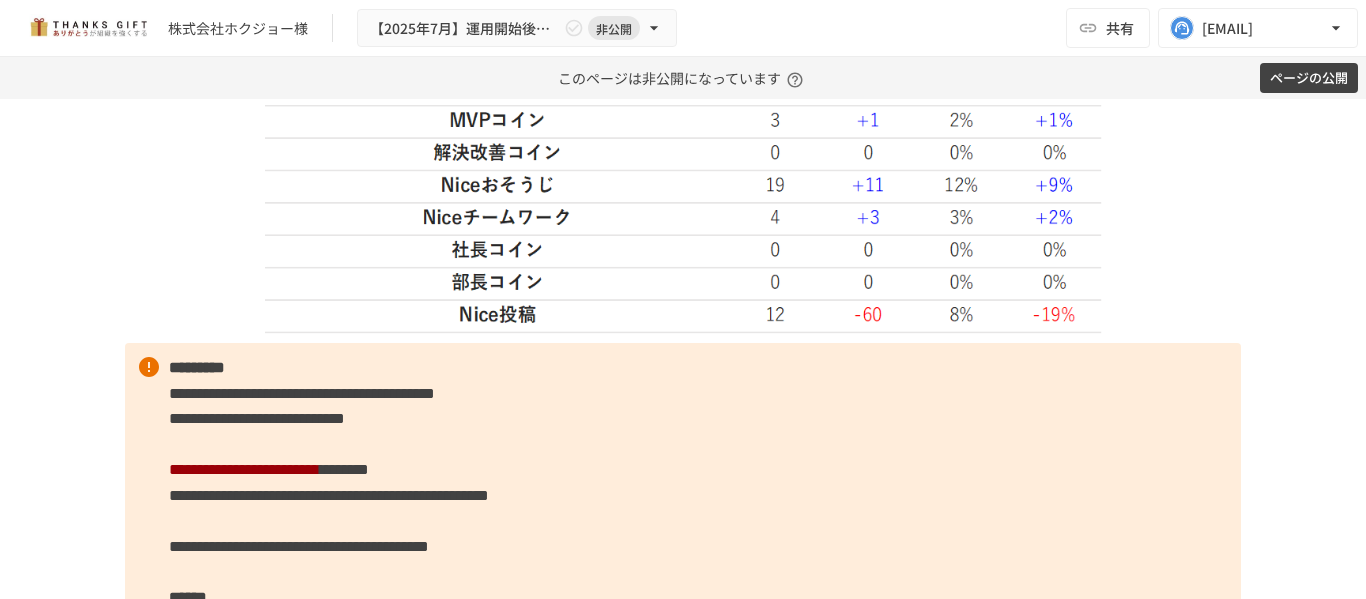 scroll, scrollTop: 6252, scrollLeft: 0, axis: vertical 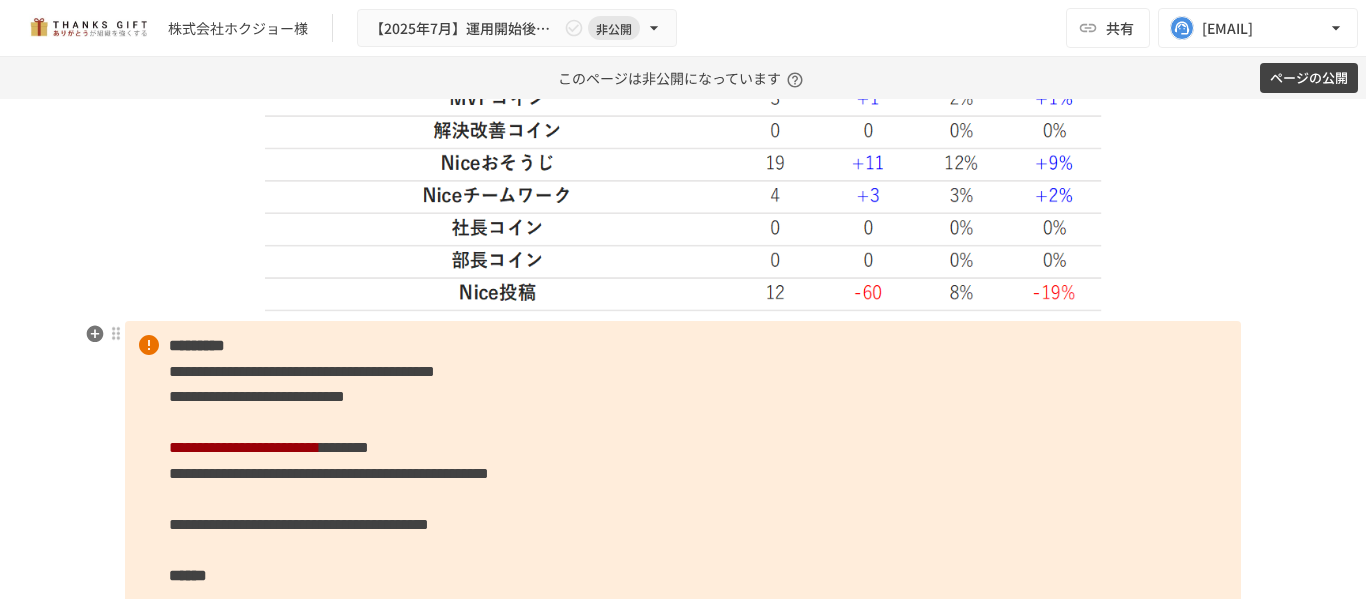 click on "**********" at bounding box center [683, 486] 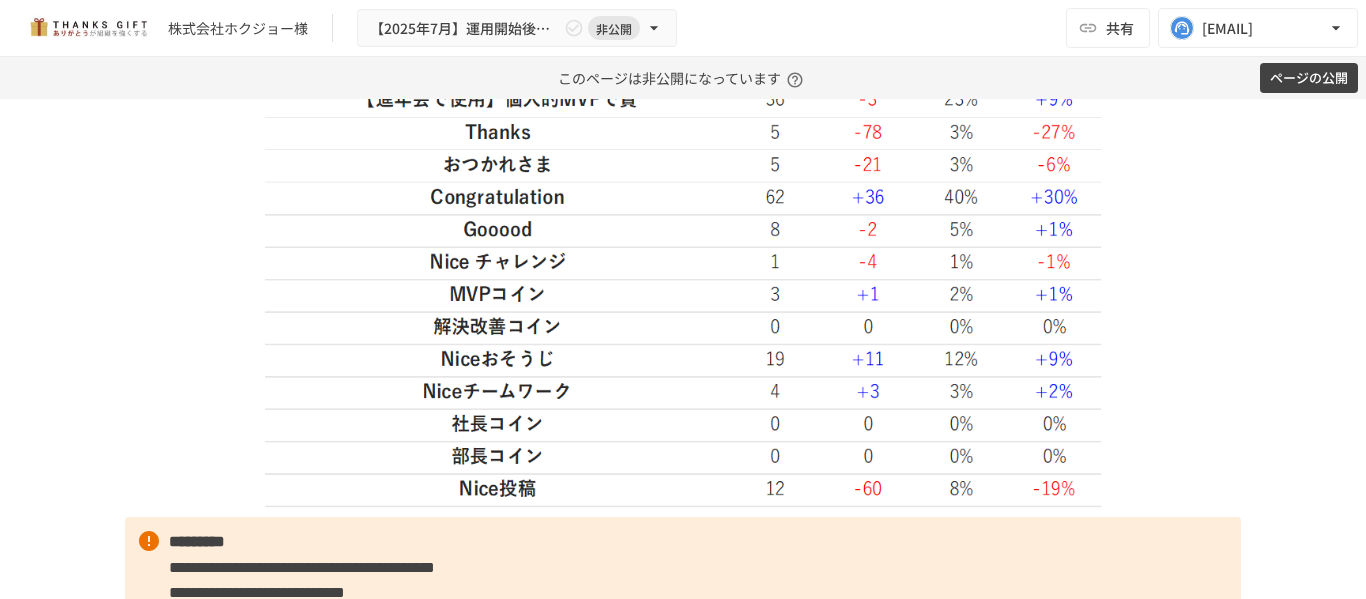 scroll, scrollTop: 6152, scrollLeft: 0, axis: vertical 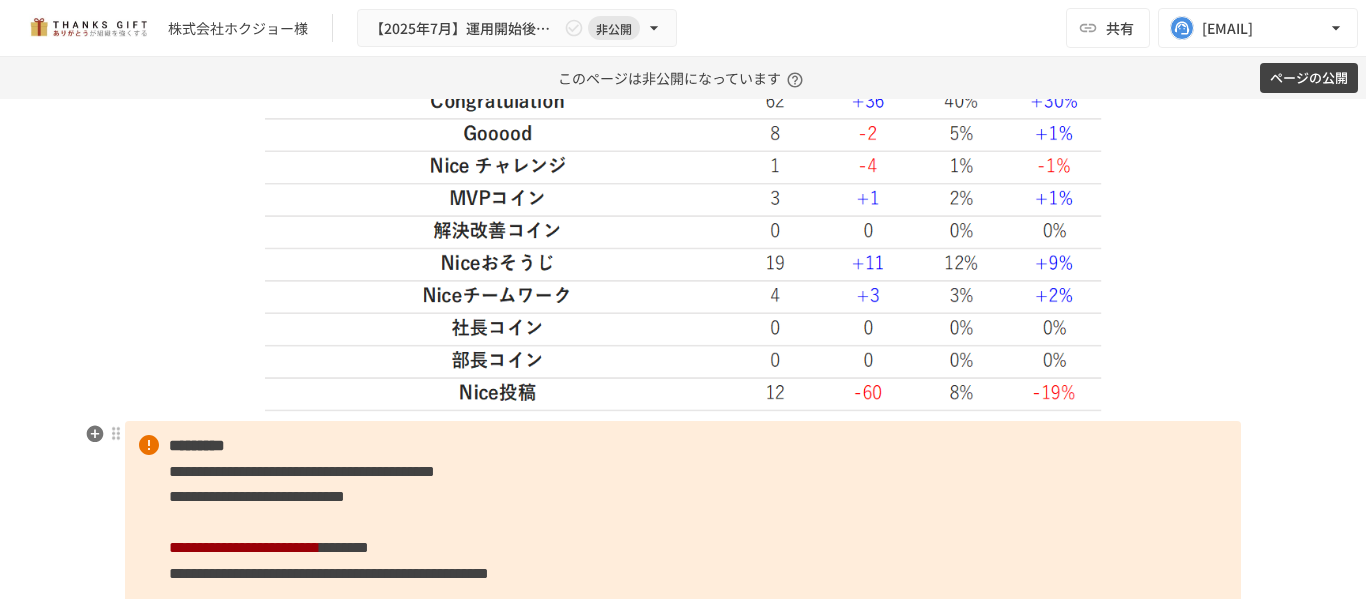 click on "**********" at bounding box center (683, 586) 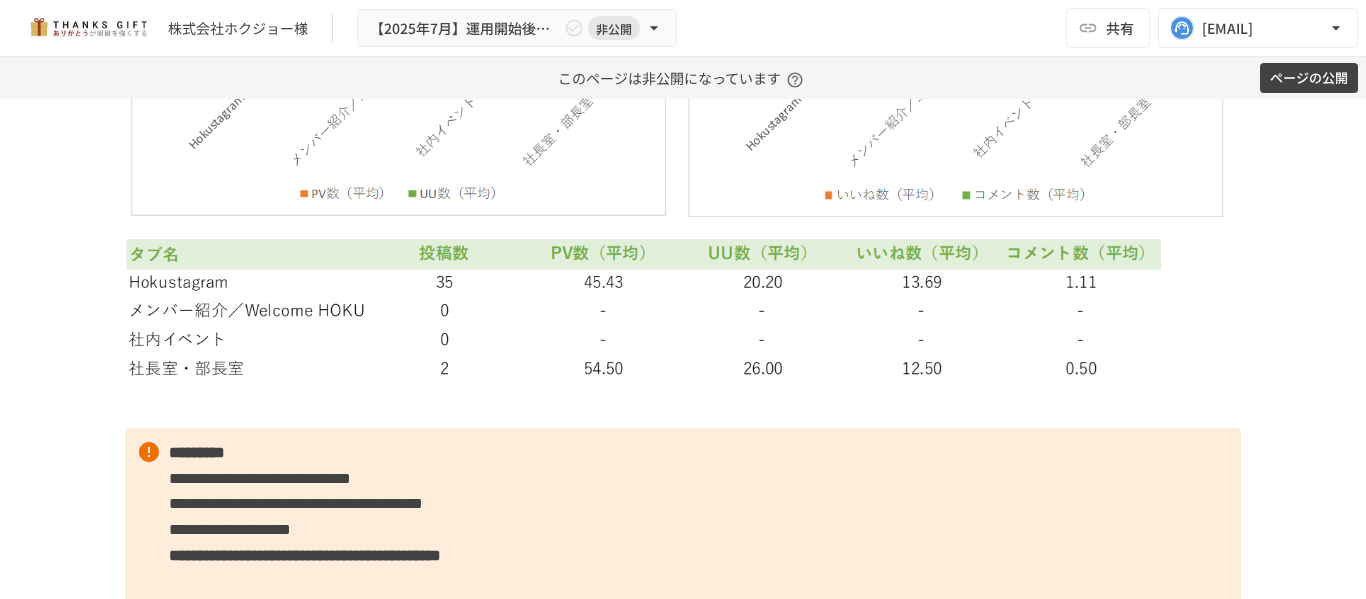 scroll, scrollTop: 7852, scrollLeft: 0, axis: vertical 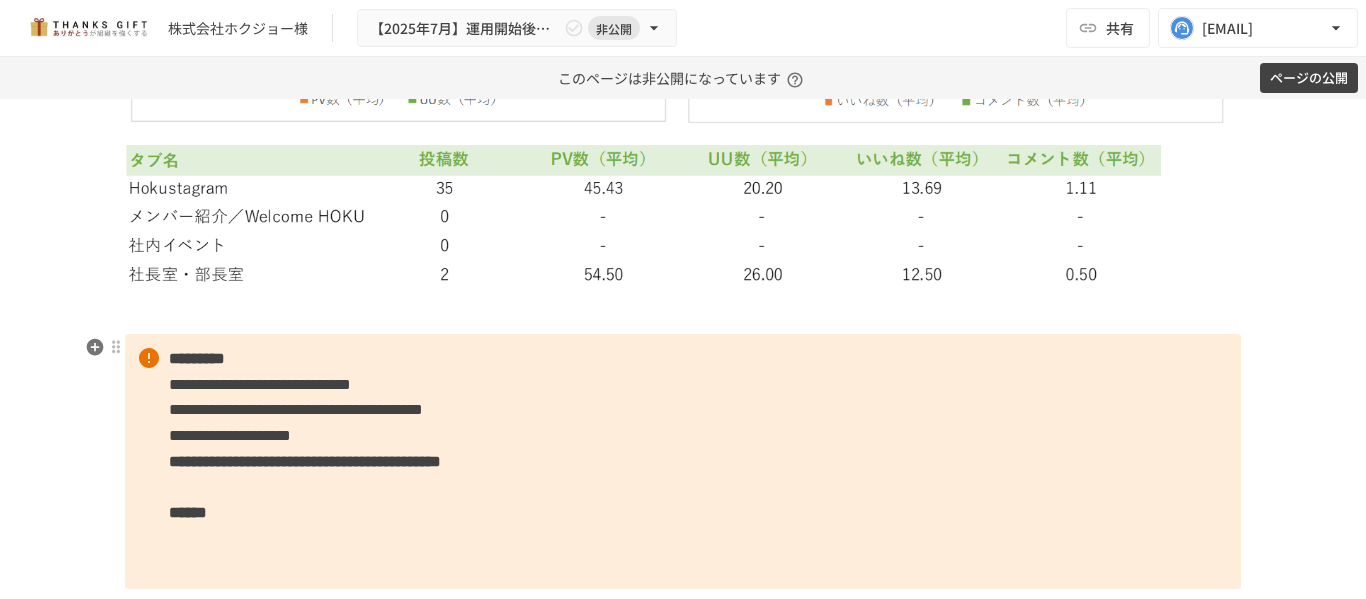 click on "**********" at bounding box center (305, 461) 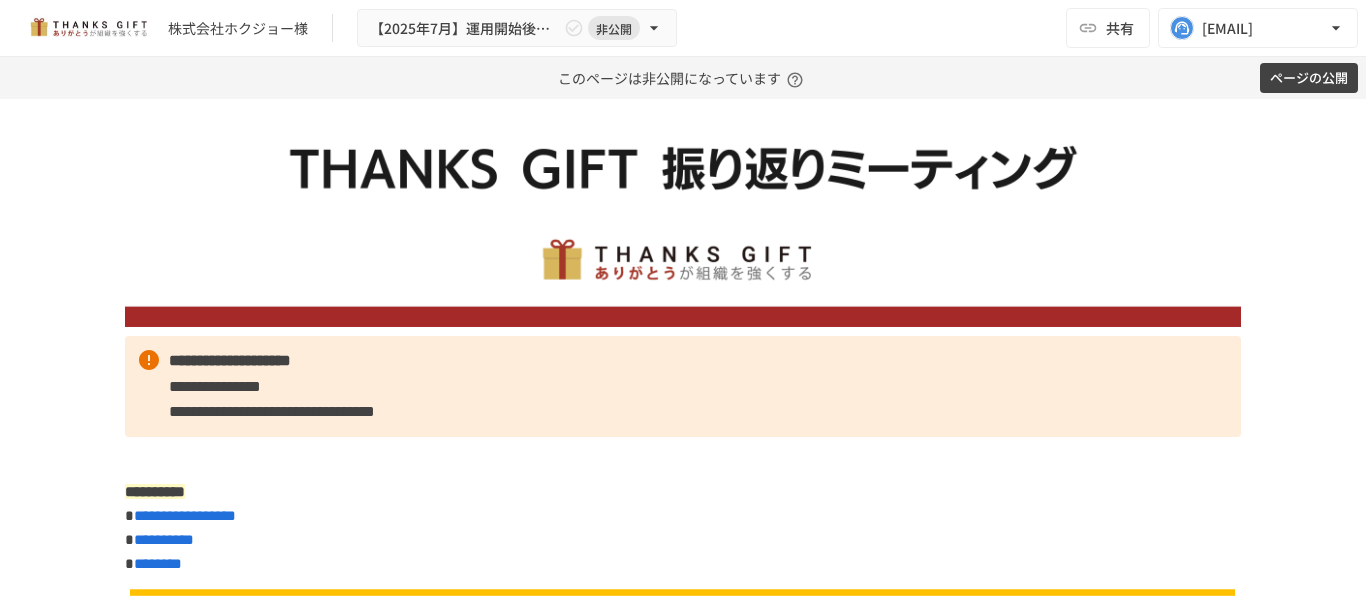 scroll, scrollTop: 0, scrollLeft: 0, axis: both 